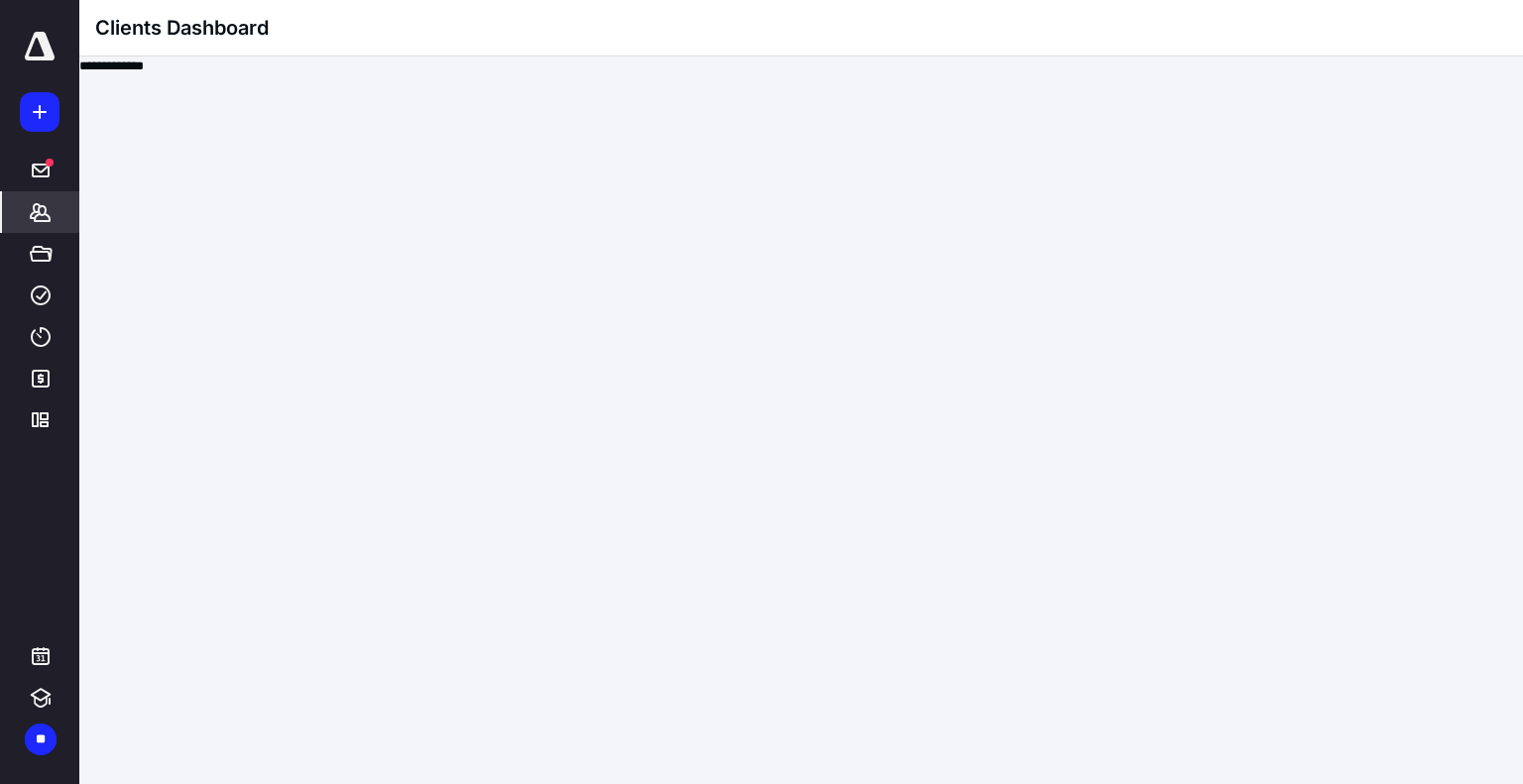scroll, scrollTop: 0, scrollLeft: 0, axis: both 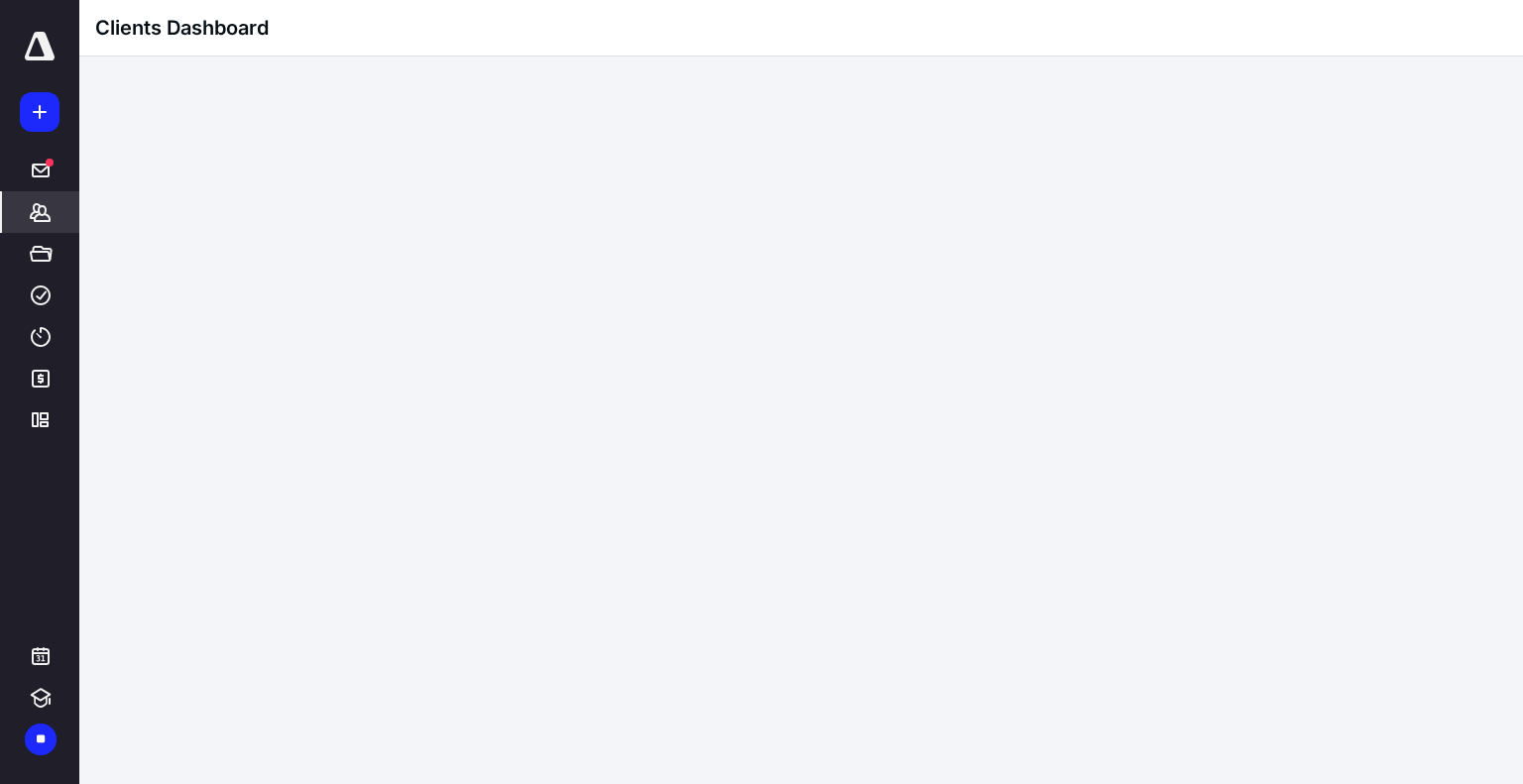 click 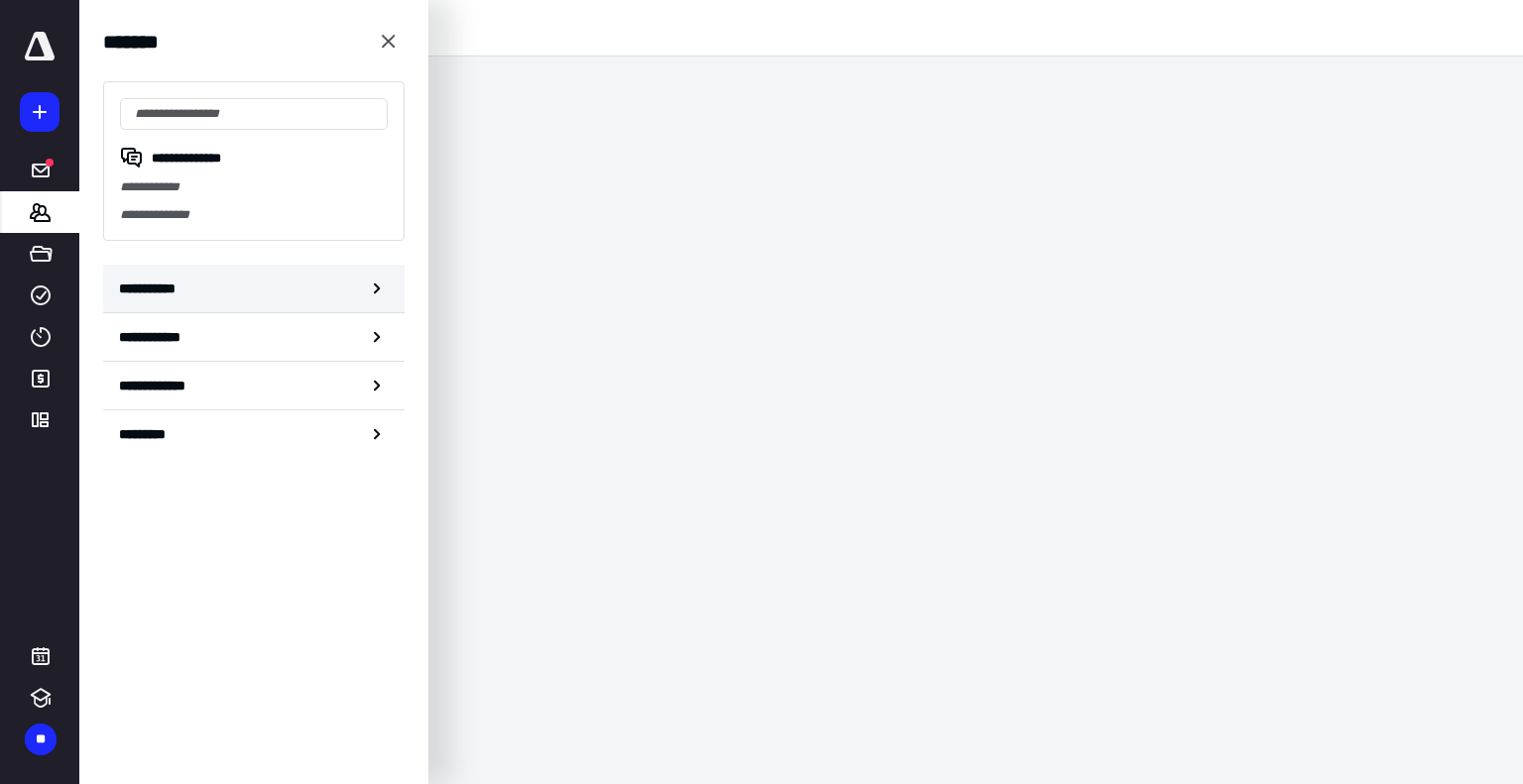 click on "**********" at bounding box center (254, 288) 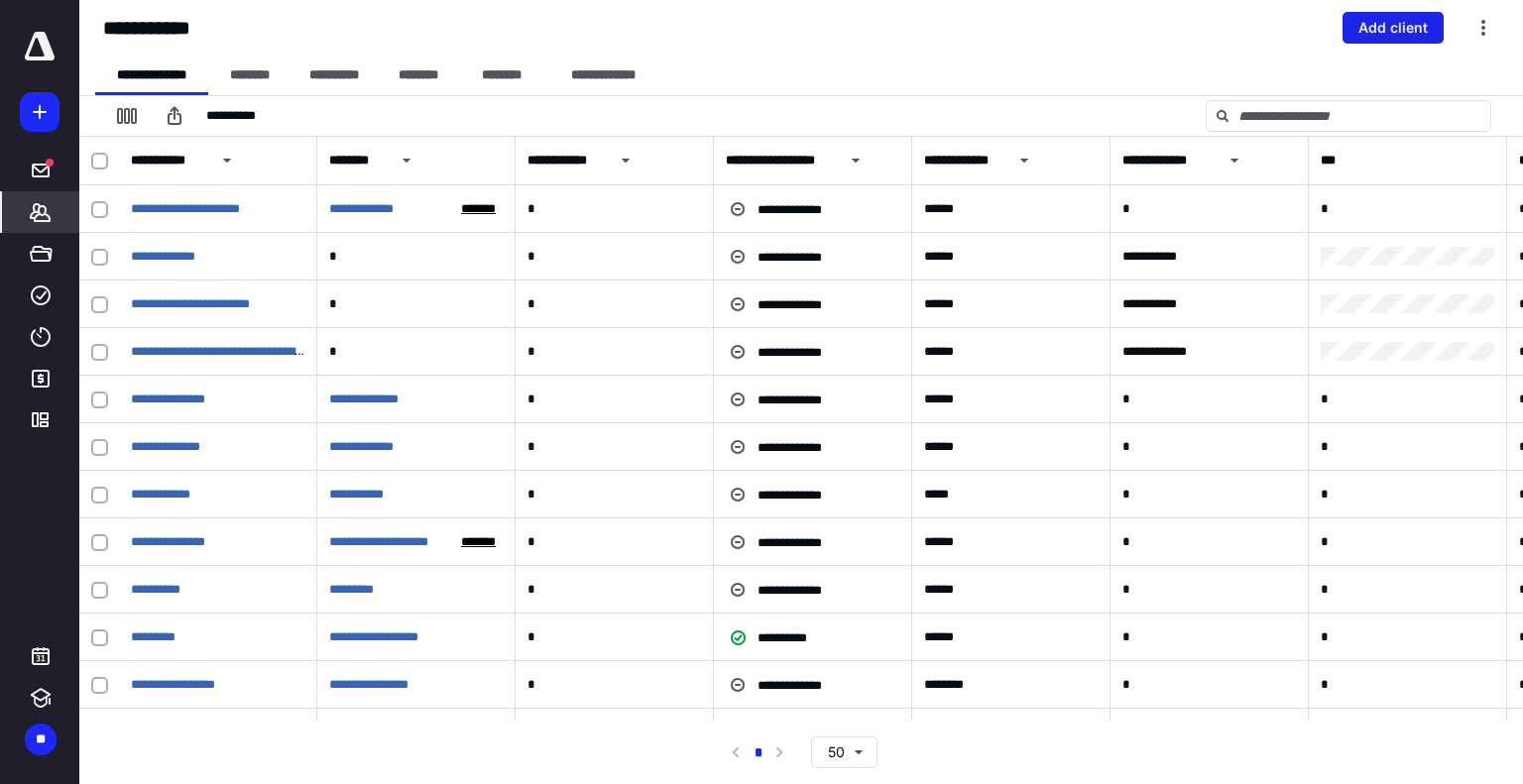 click on "Add client" at bounding box center (1393, 28) 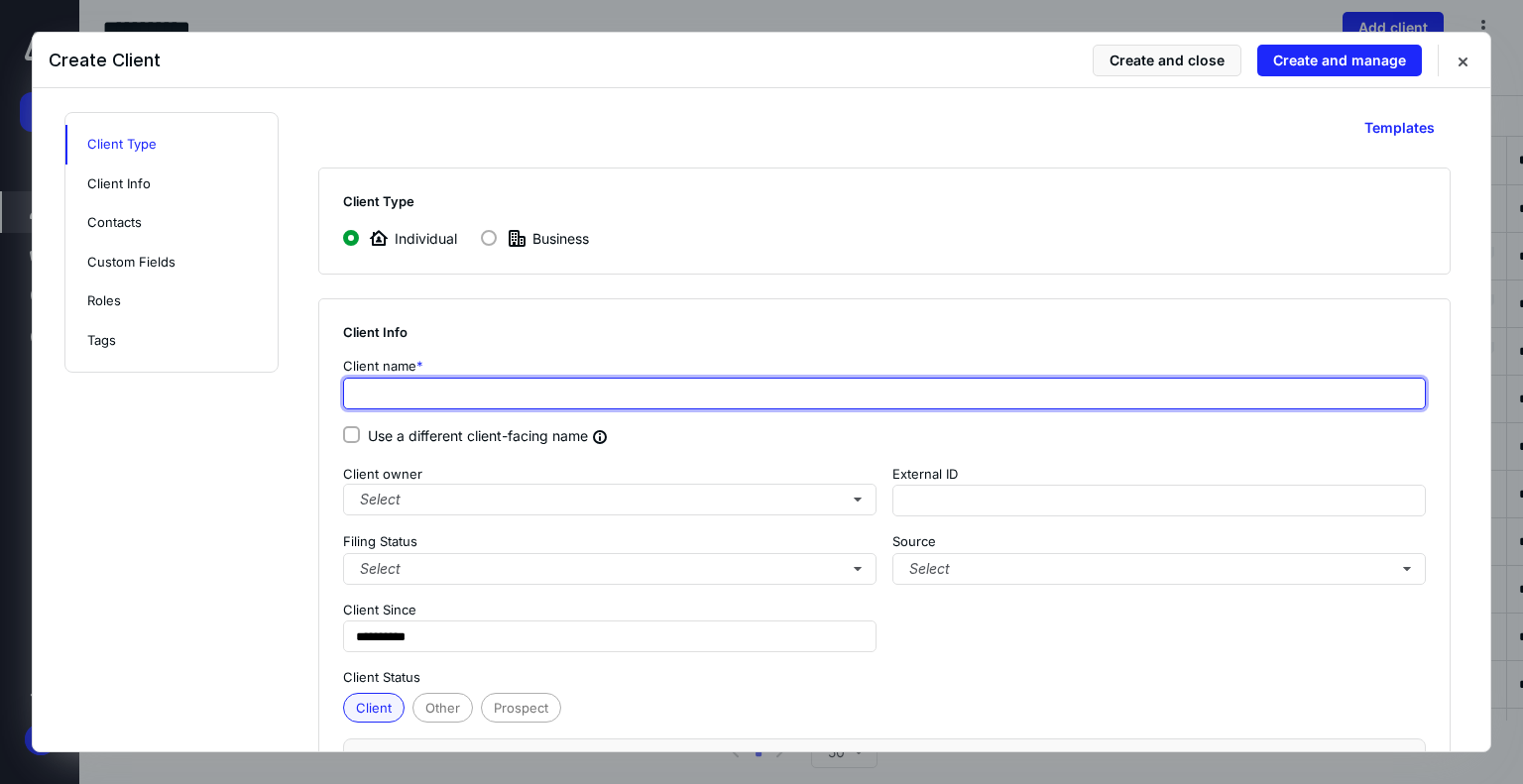 click at bounding box center [884, 393] 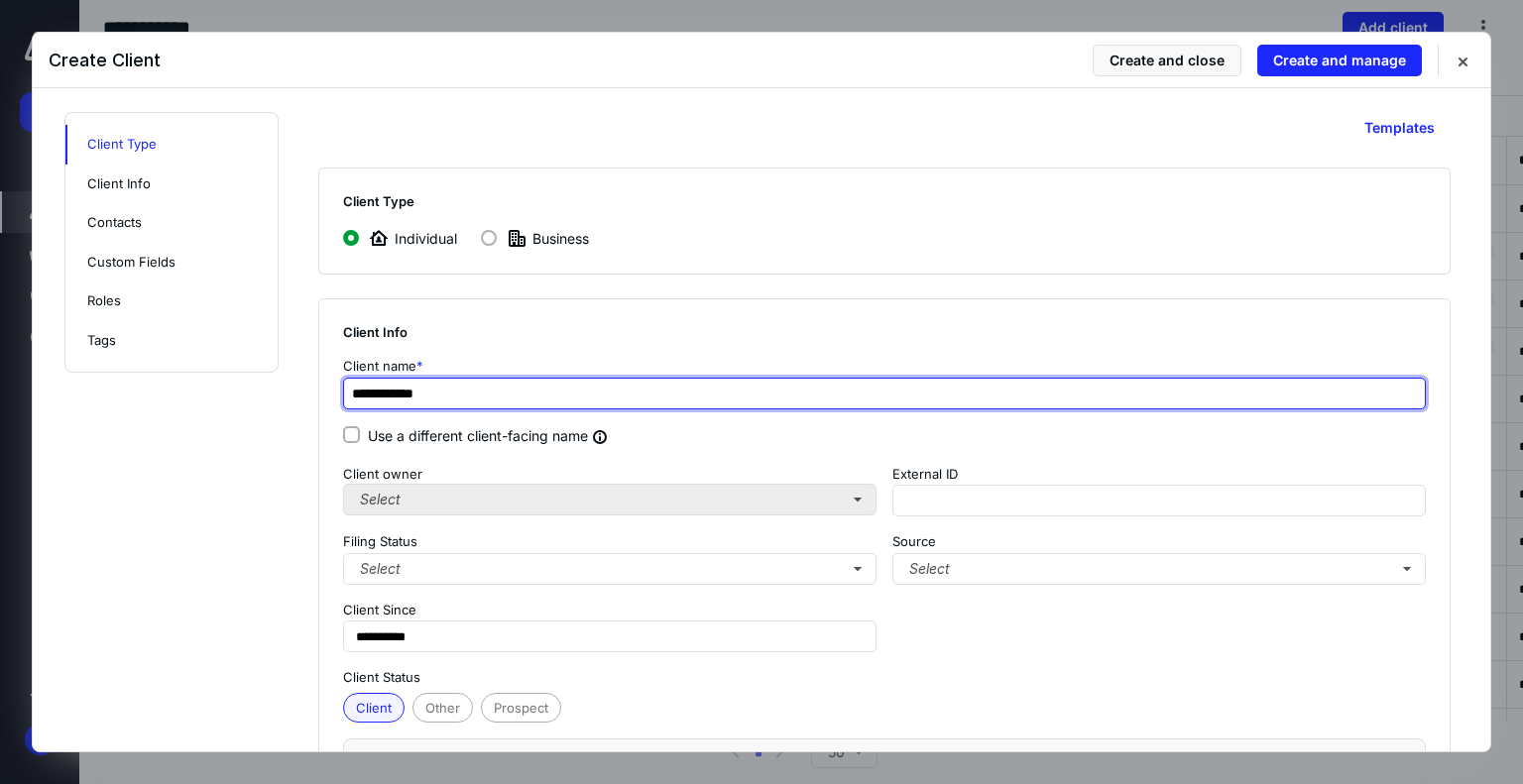 type on "**********" 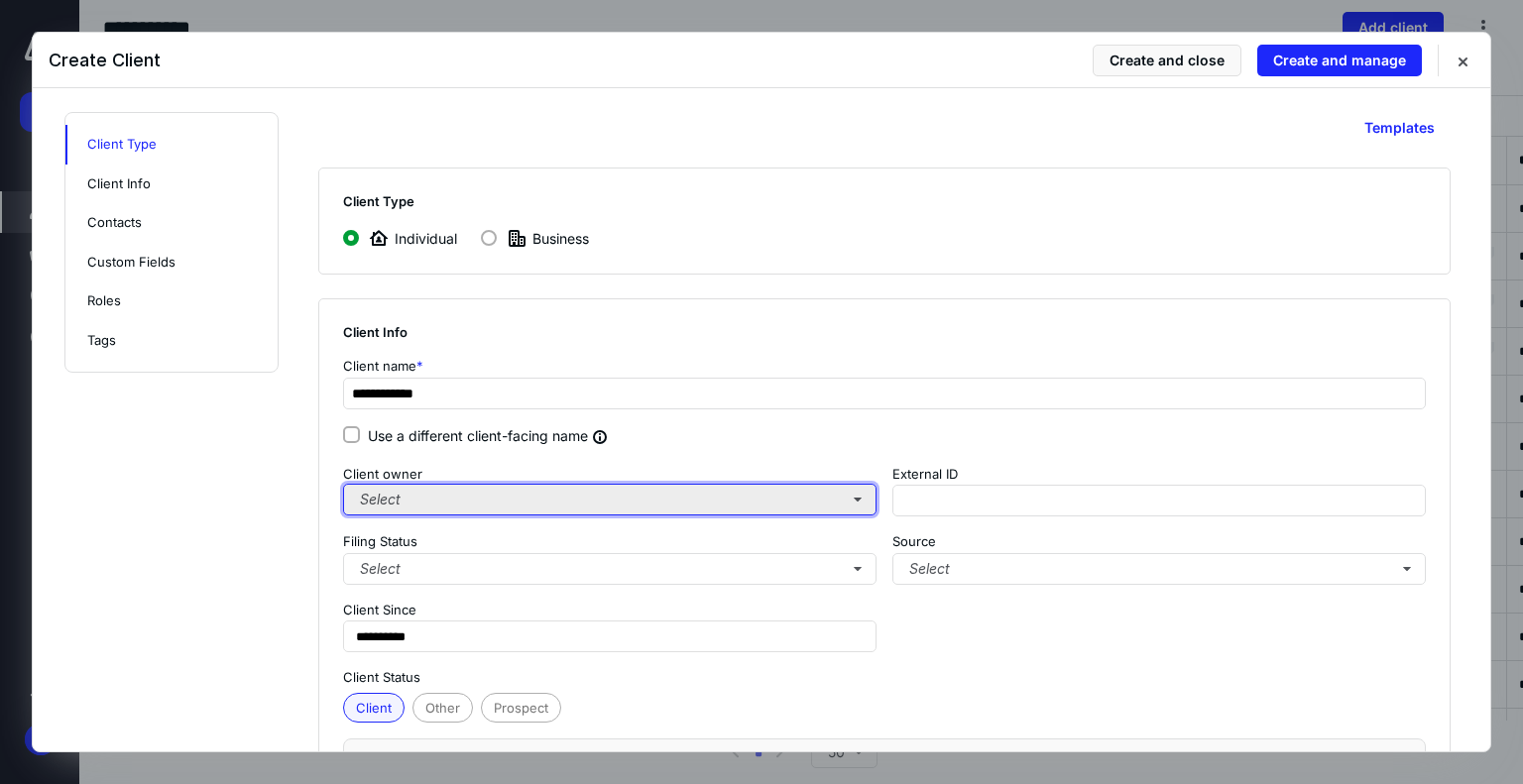 click on "Select" at bounding box center (610, 500) 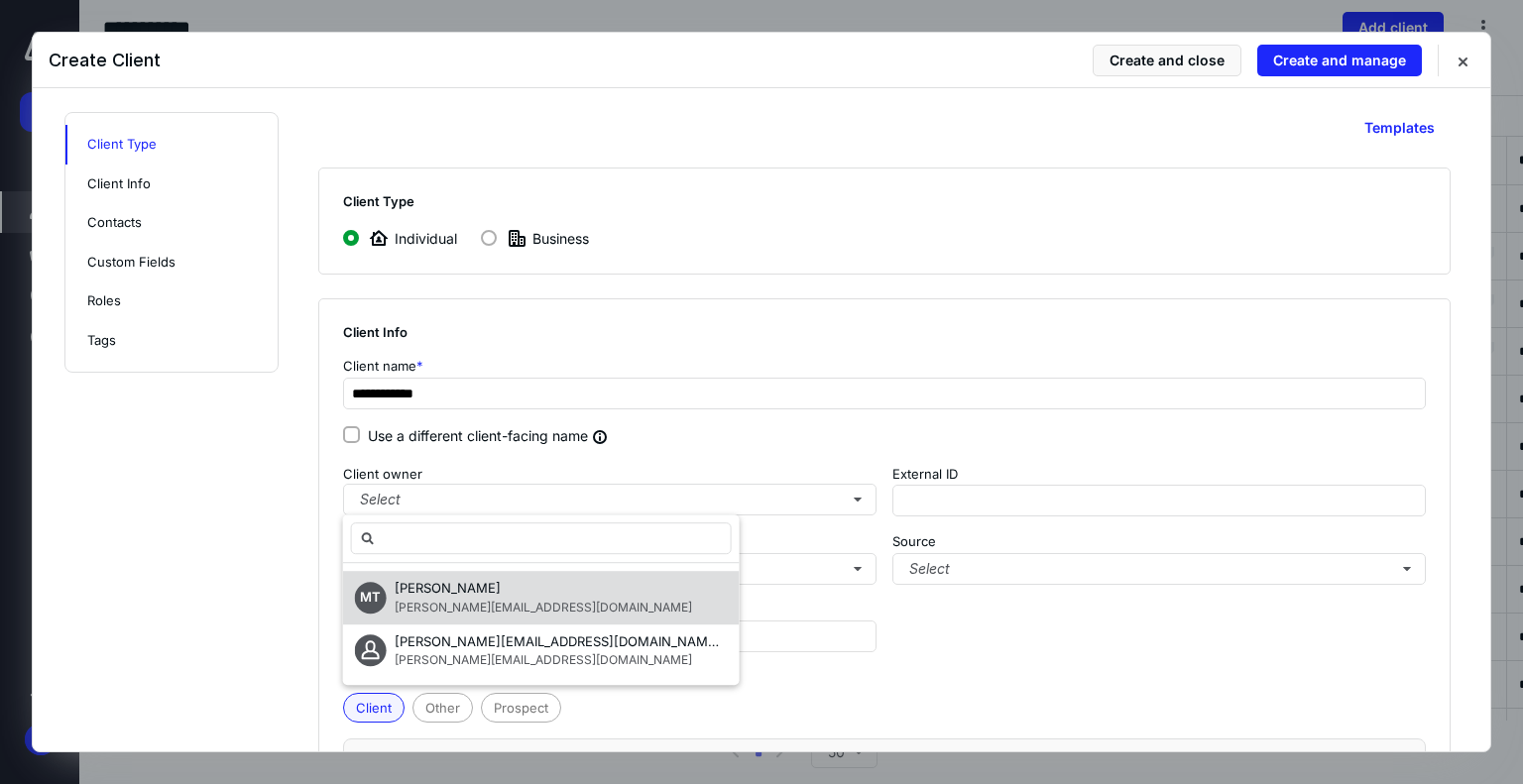 click on "[PERSON_NAME][EMAIL_ADDRESS][DOMAIN_NAME]" at bounding box center (543, 607) 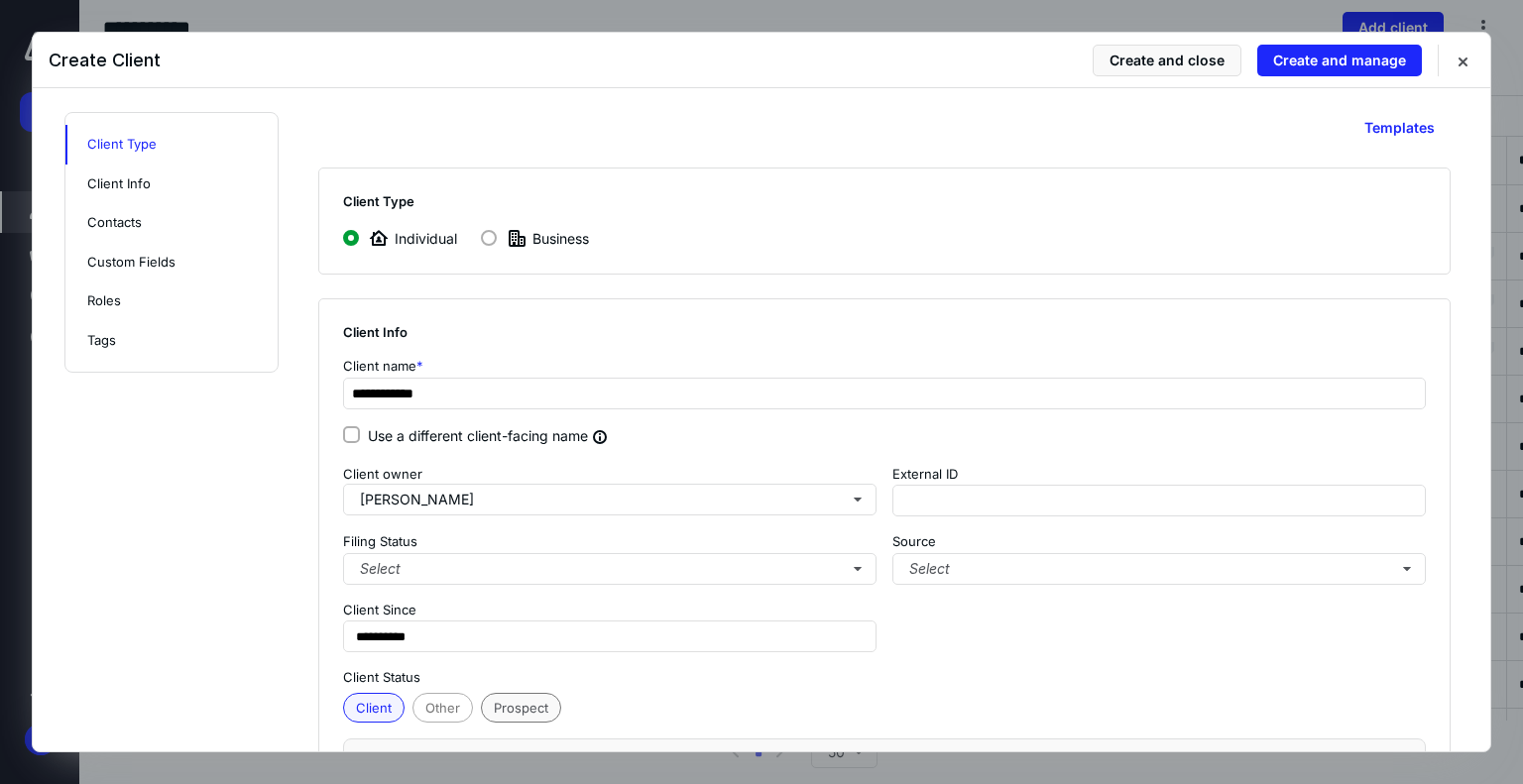 click on "Prospect" at bounding box center (521, 708) 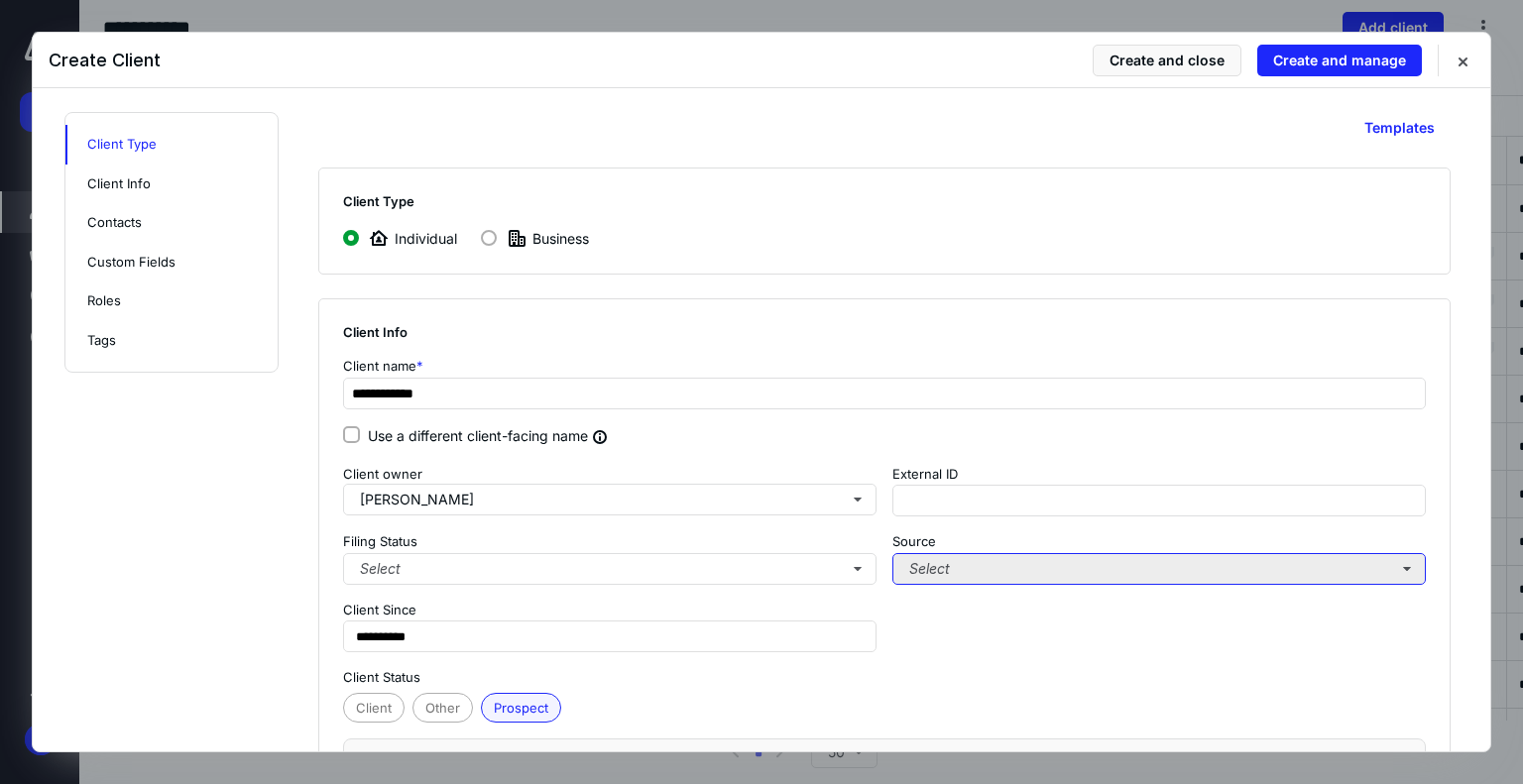 click on "Select" at bounding box center [1159, 569] 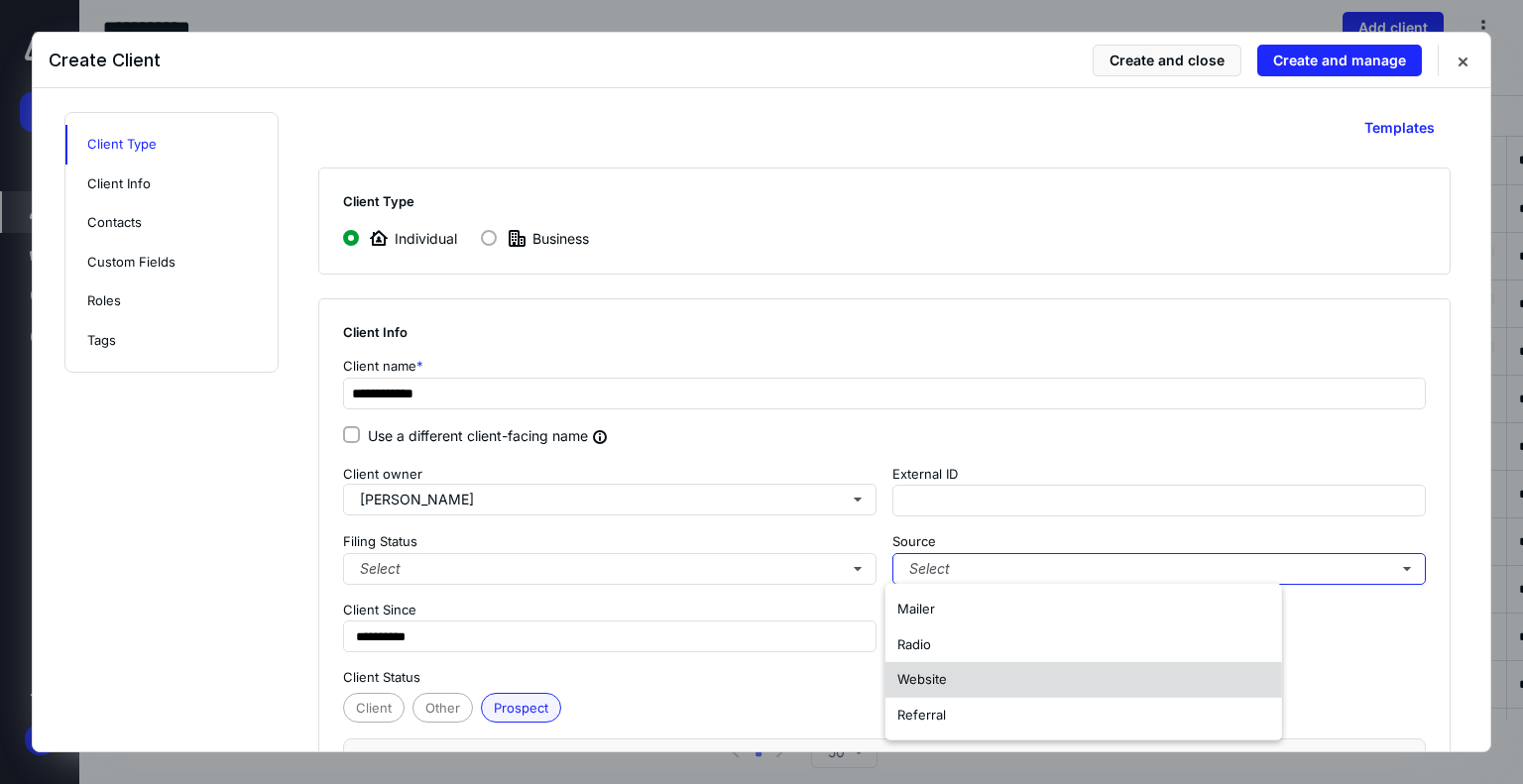 click on "Website" at bounding box center (1084, 680) 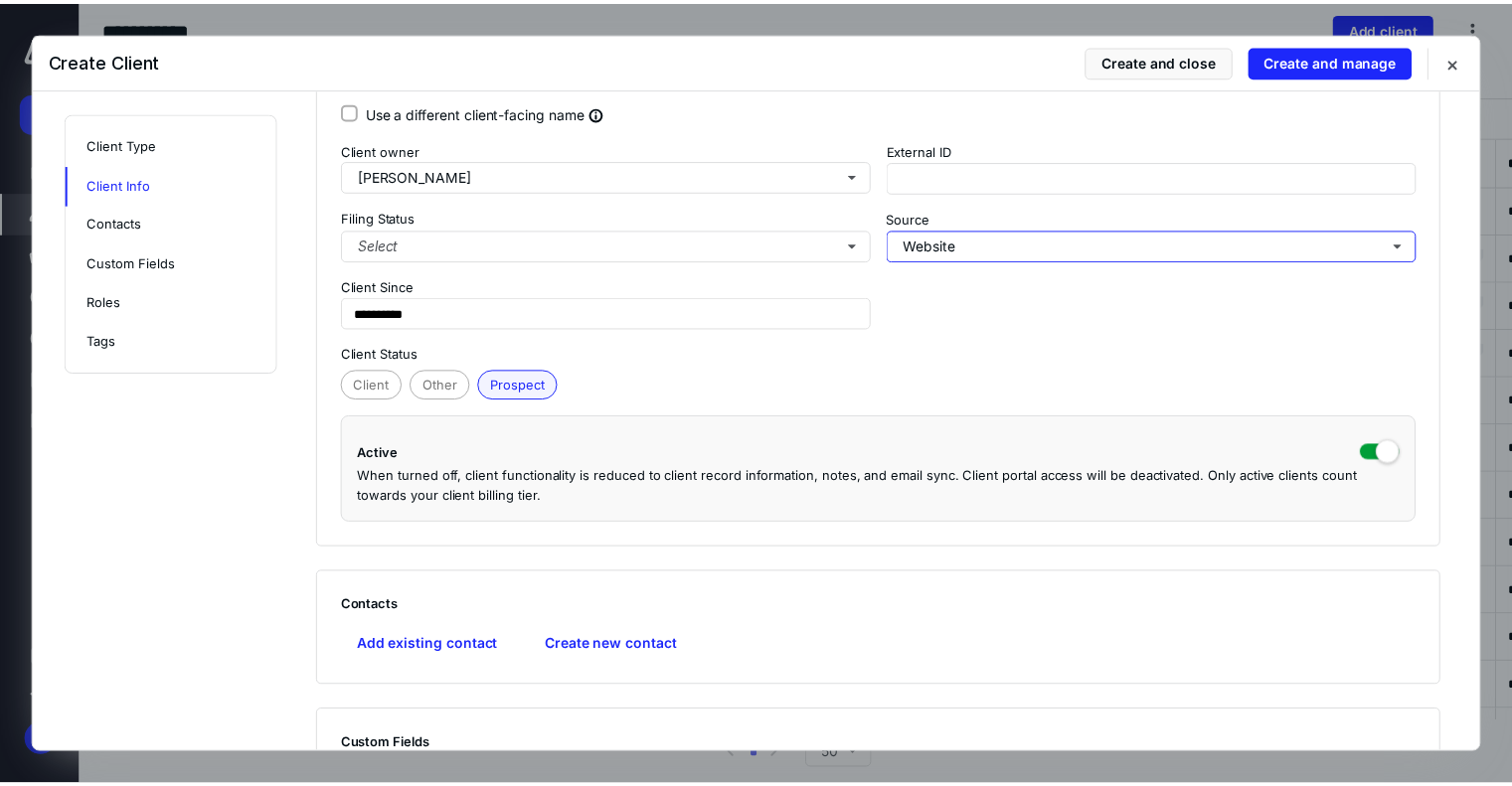 scroll, scrollTop: 397, scrollLeft: 0, axis: vertical 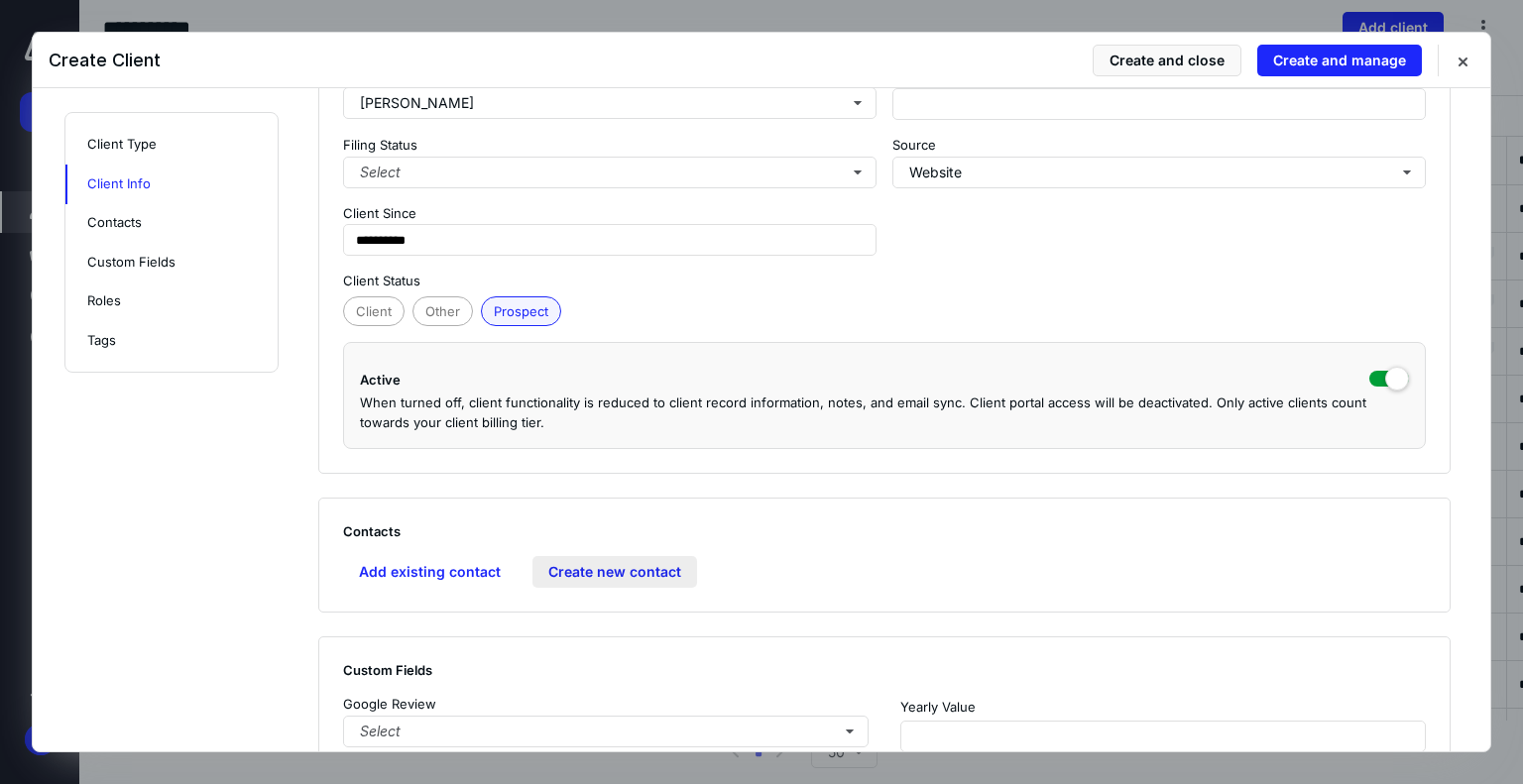 click on "Create new contact" at bounding box center (615, 572) 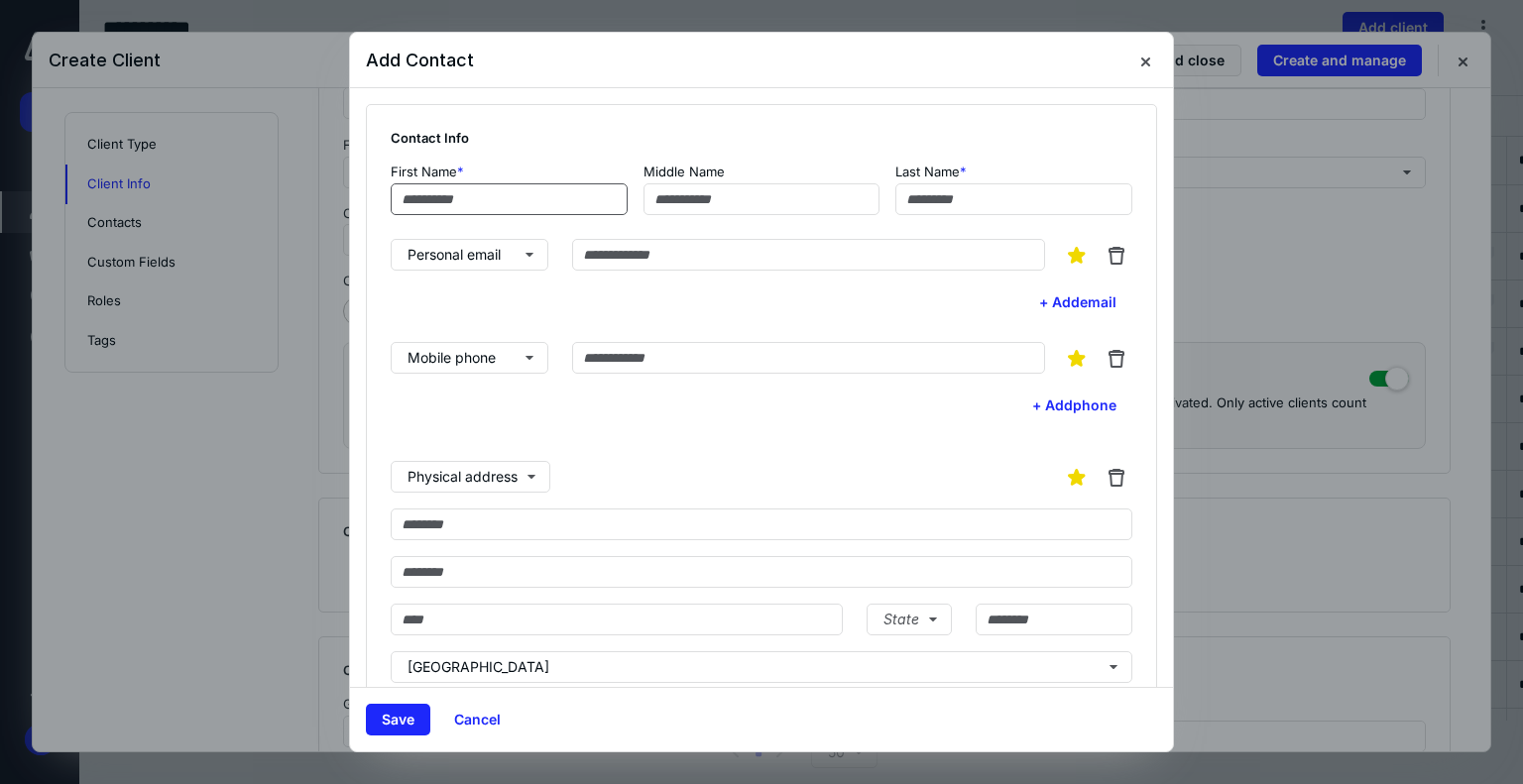click at bounding box center [509, 199] 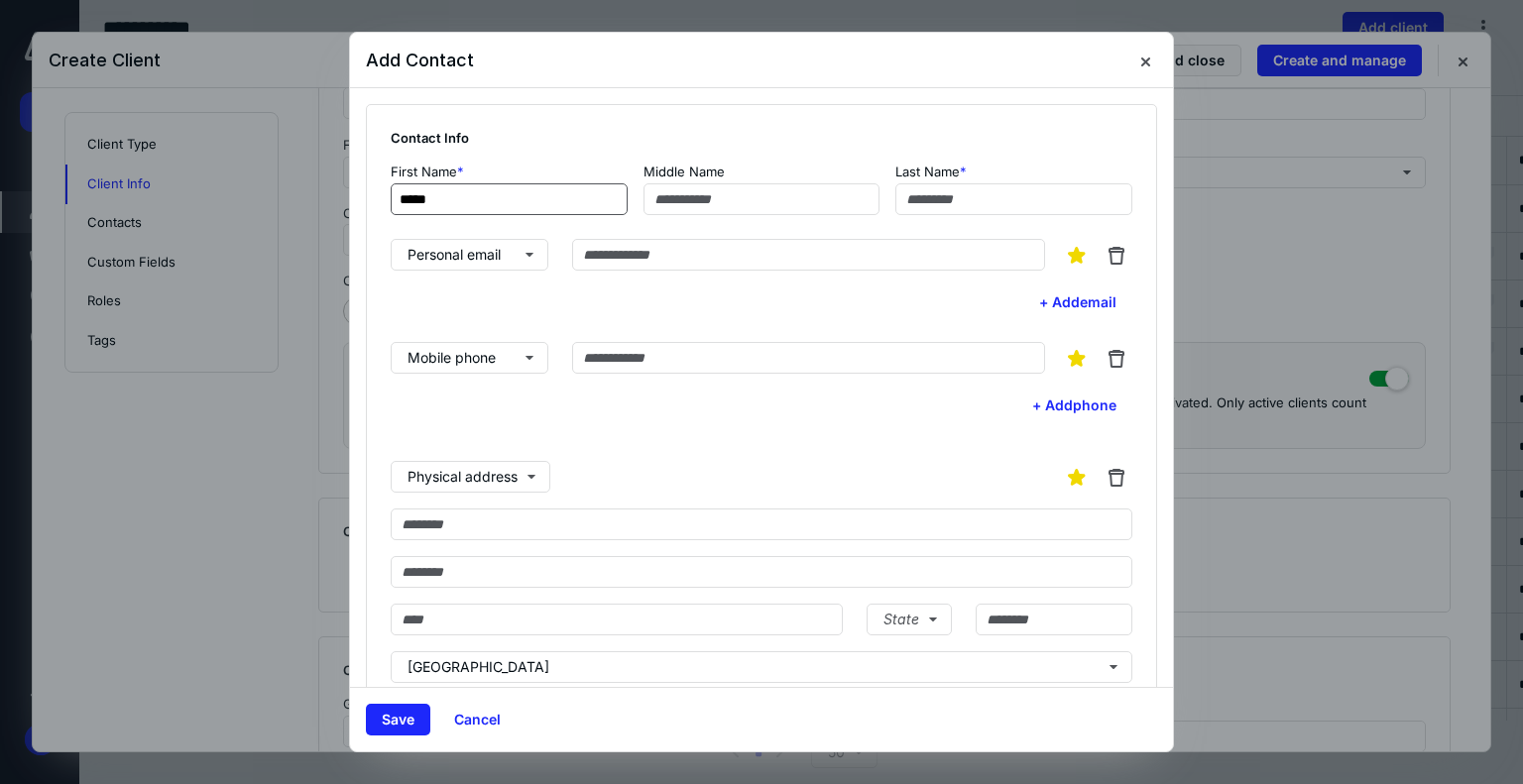 type on "*****" 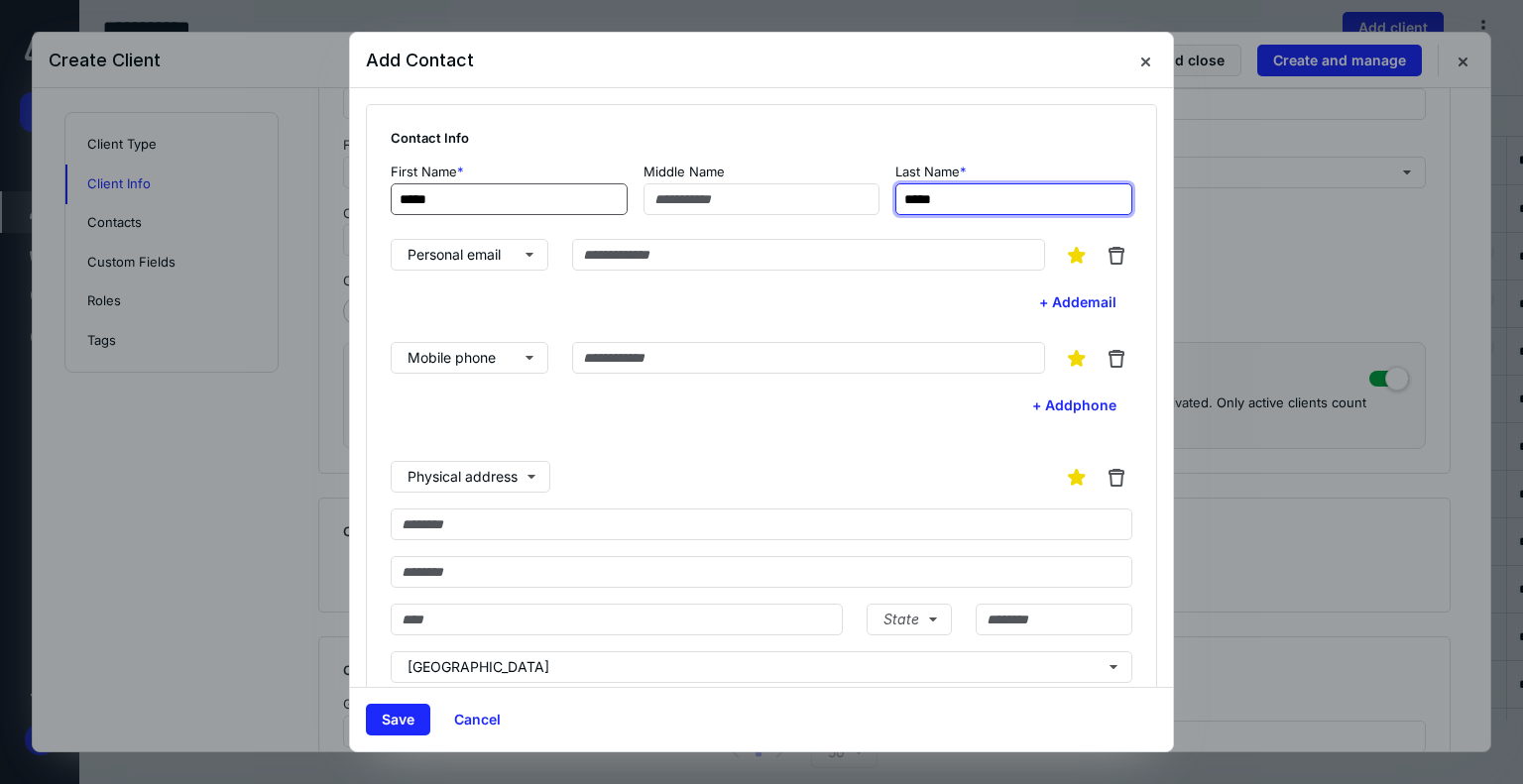 type on "*****" 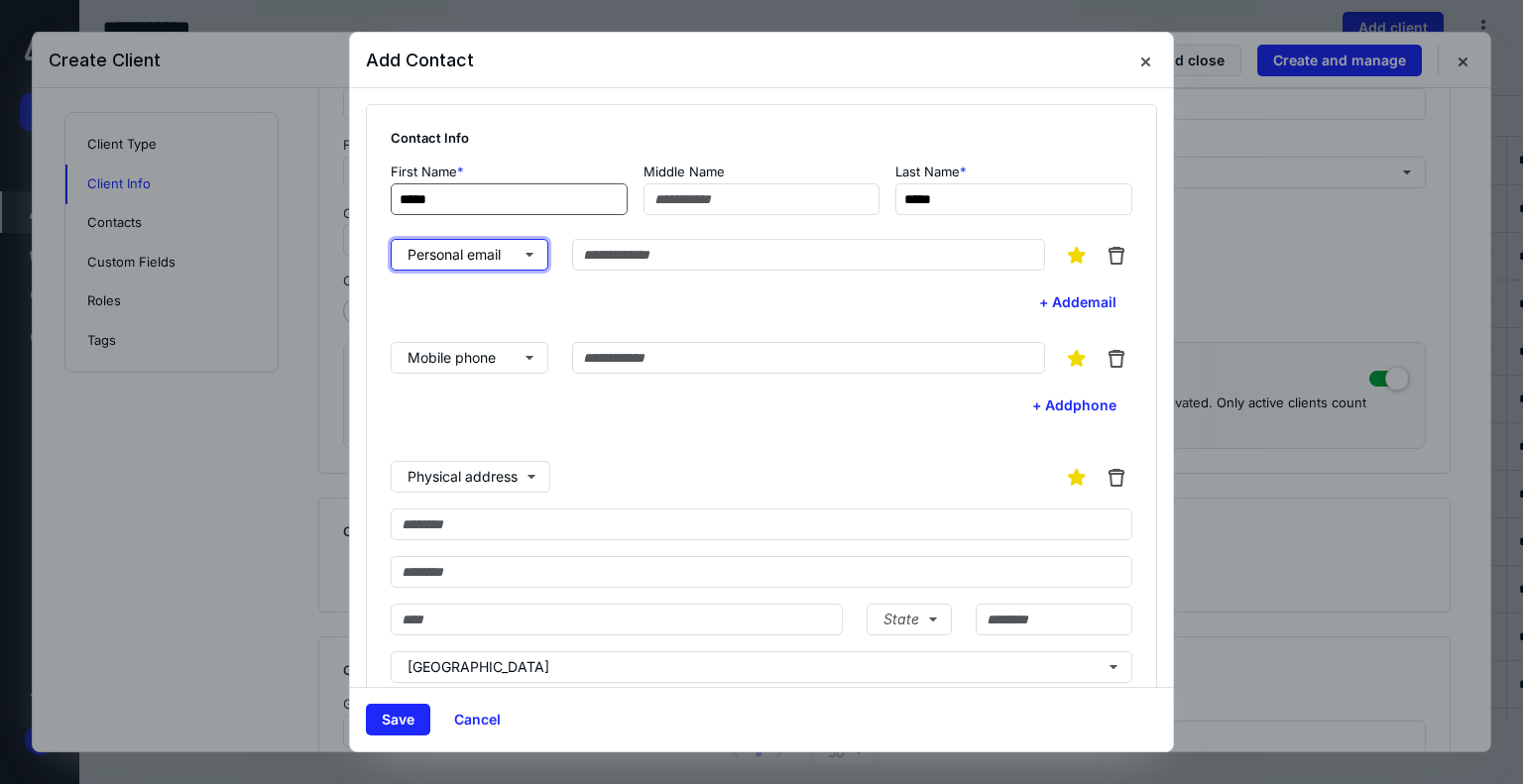 type 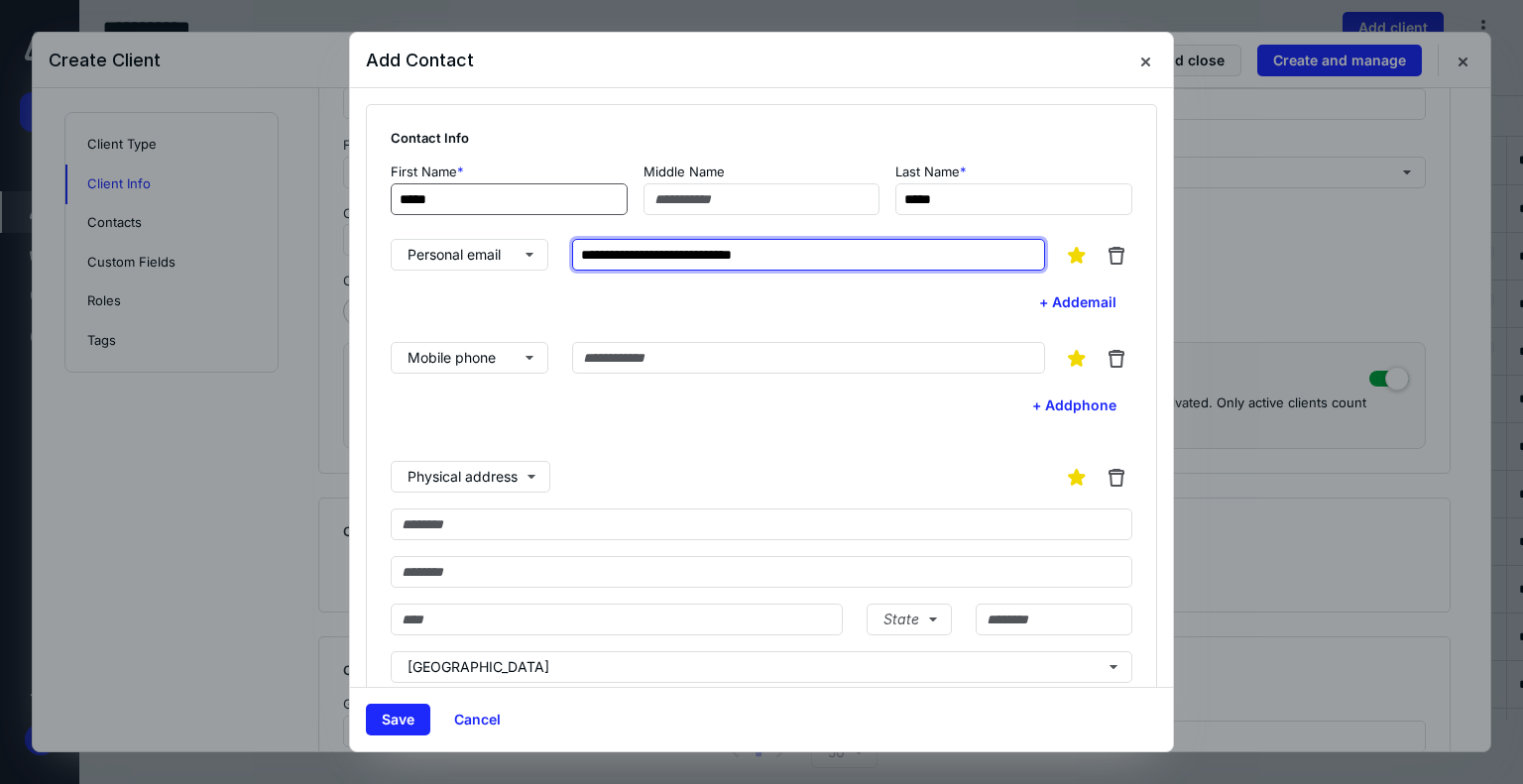 type on "**********" 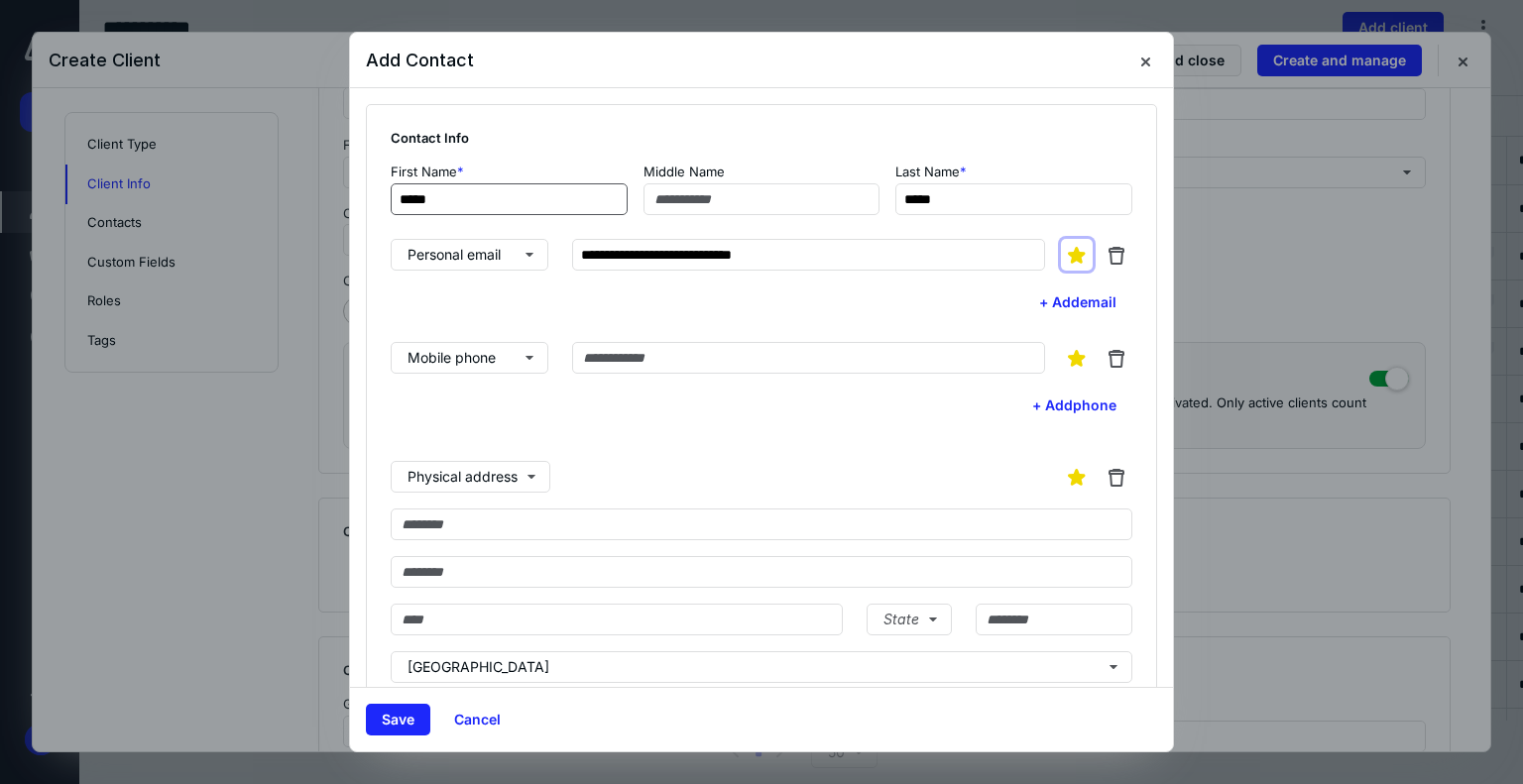 type 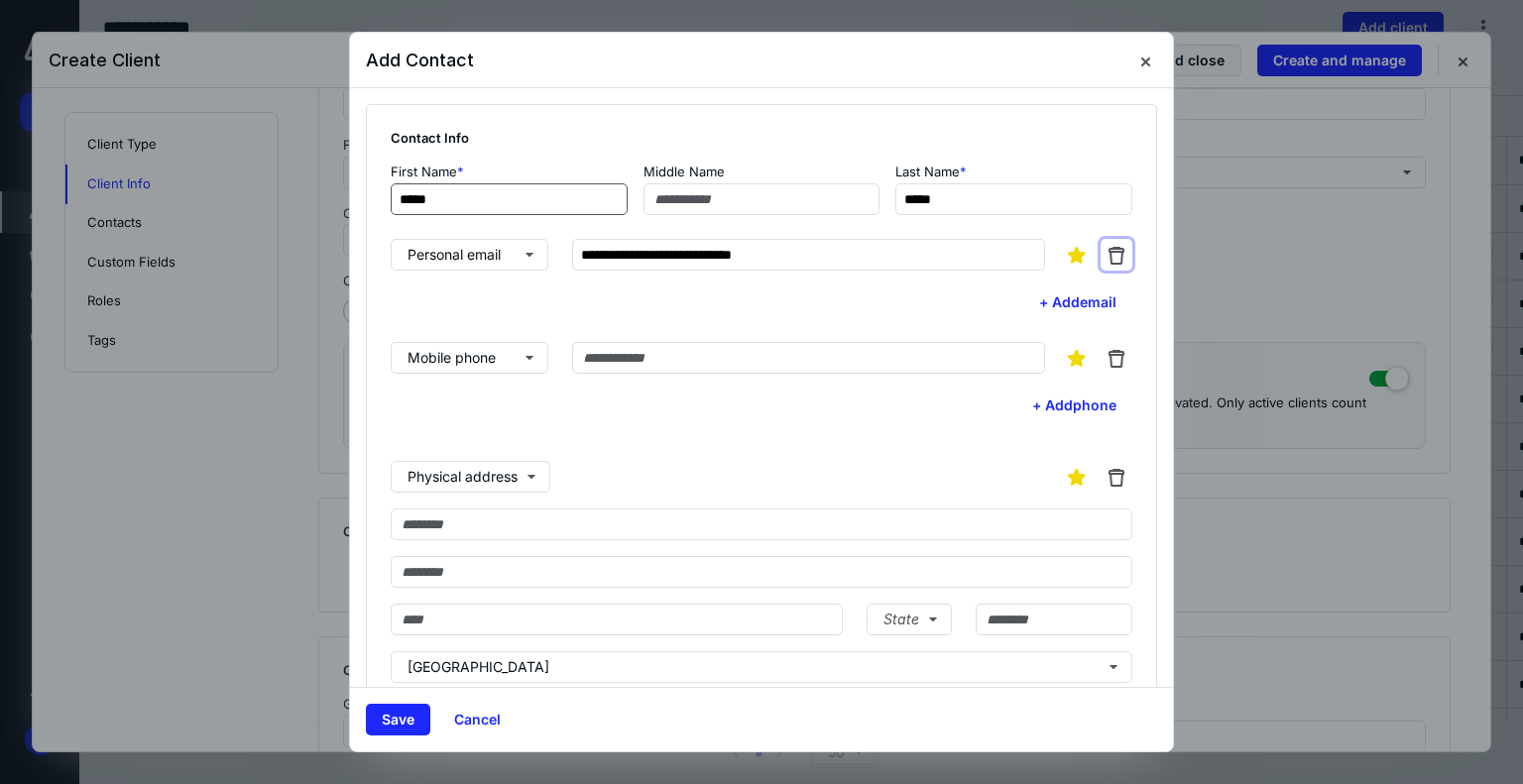 type 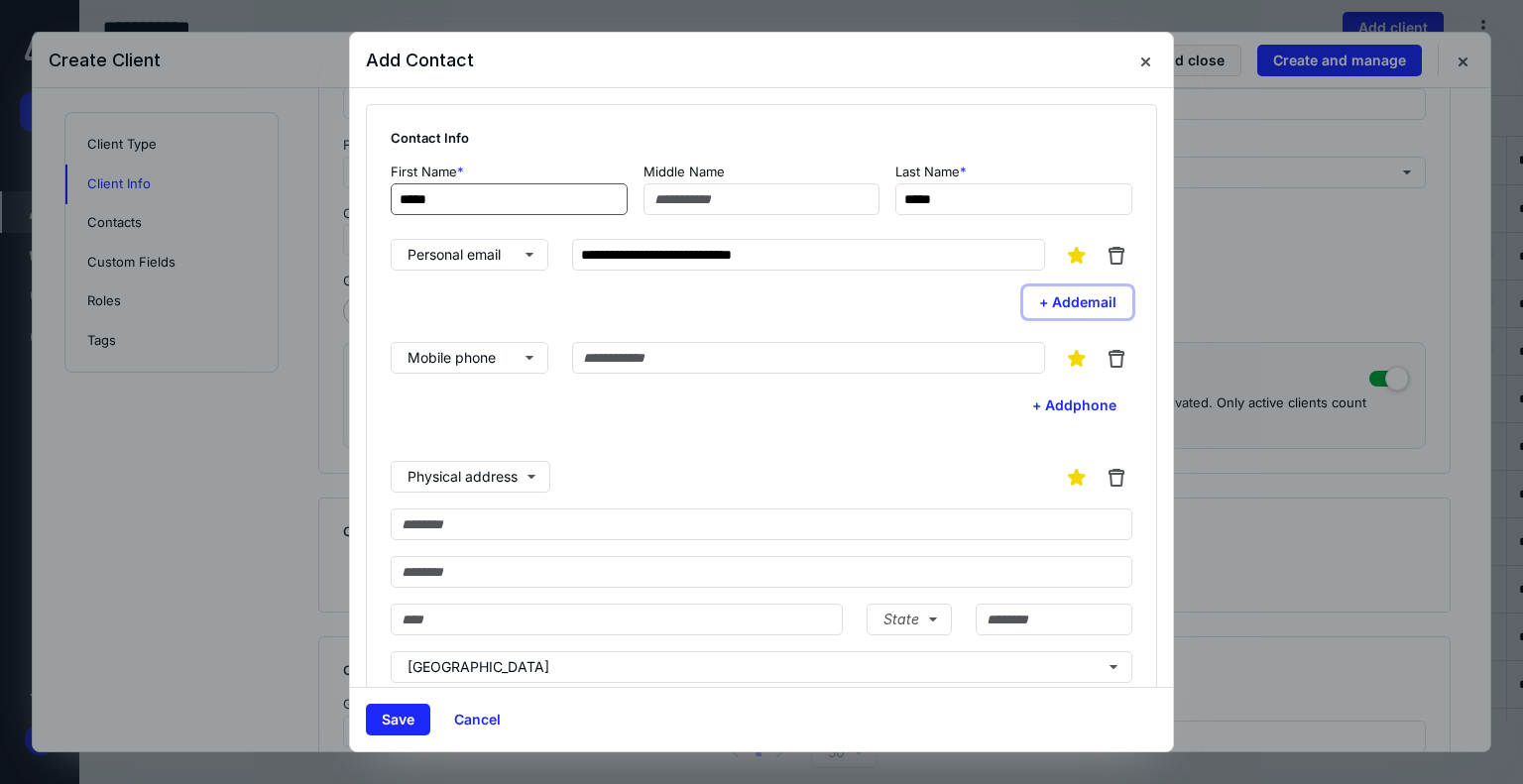 type 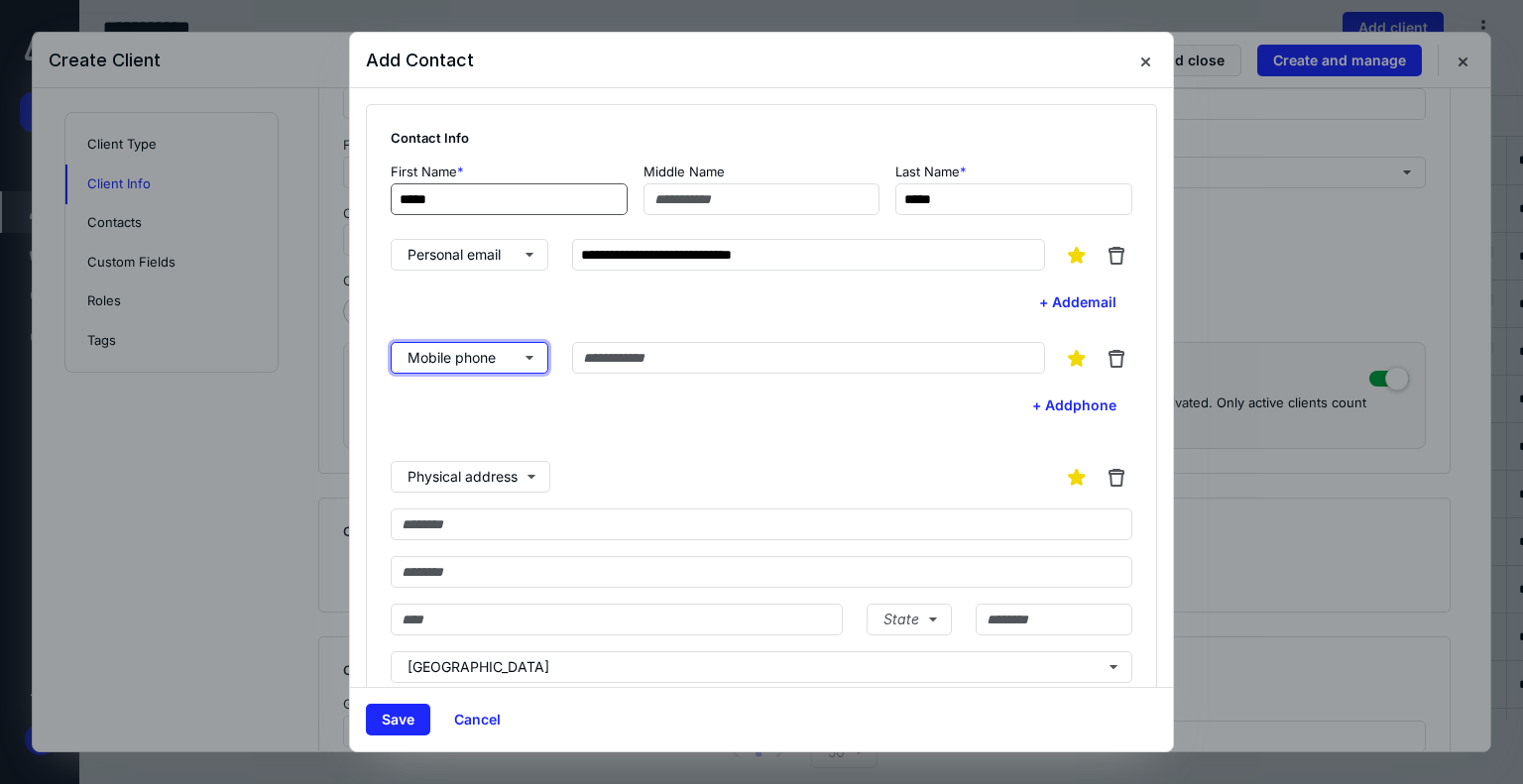 type 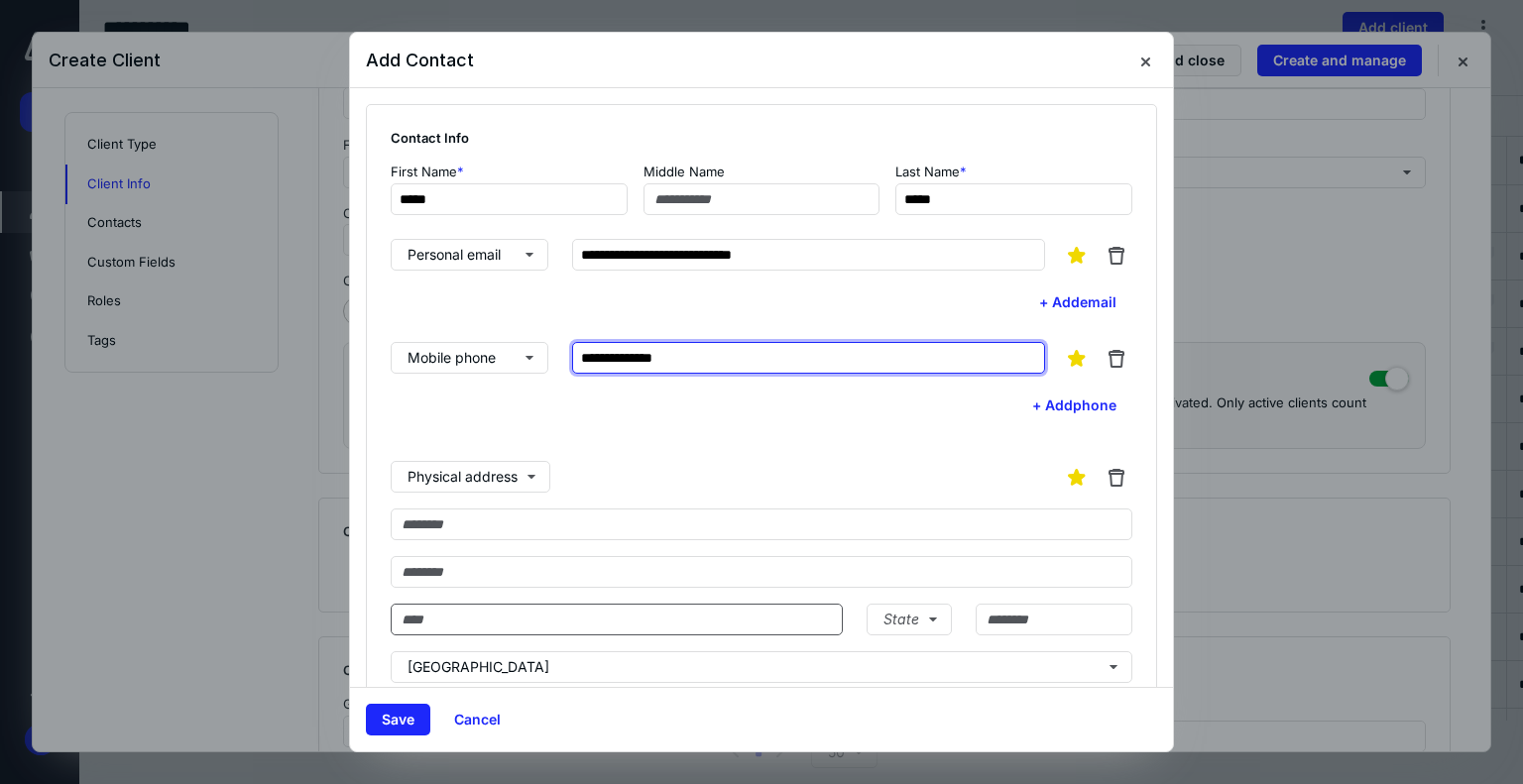 type on "**********" 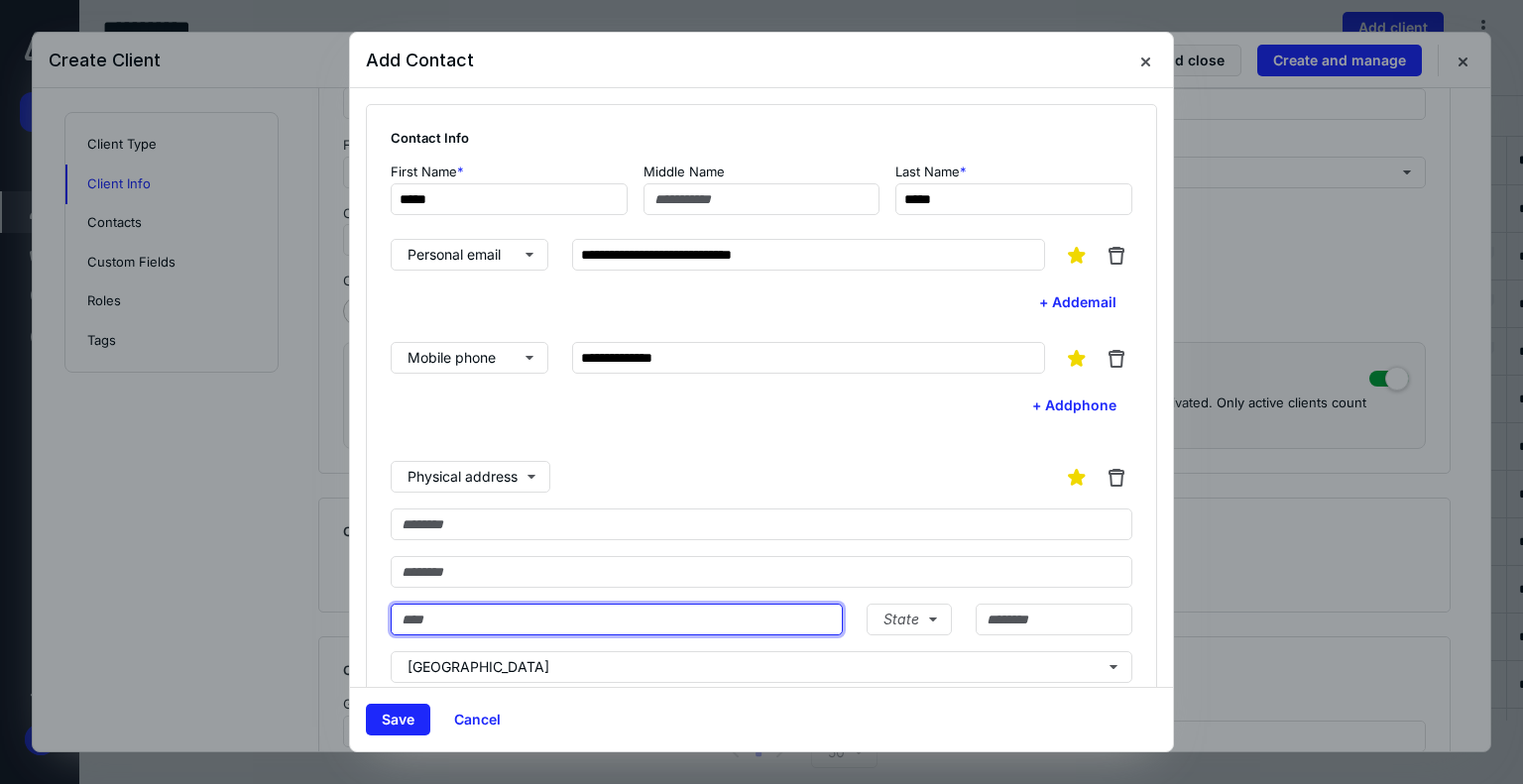 click at bounding box center (617, 619) 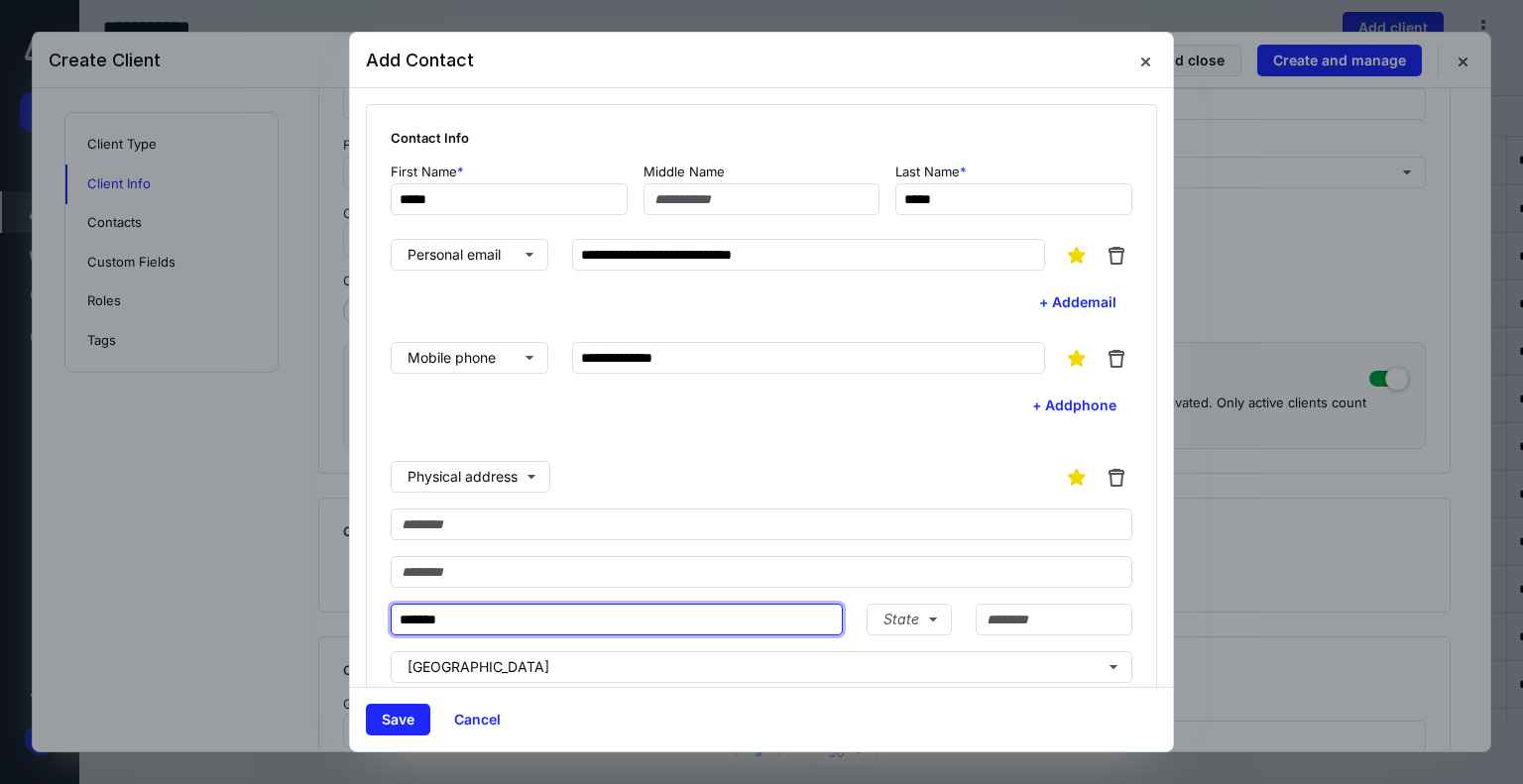 type on "*******" 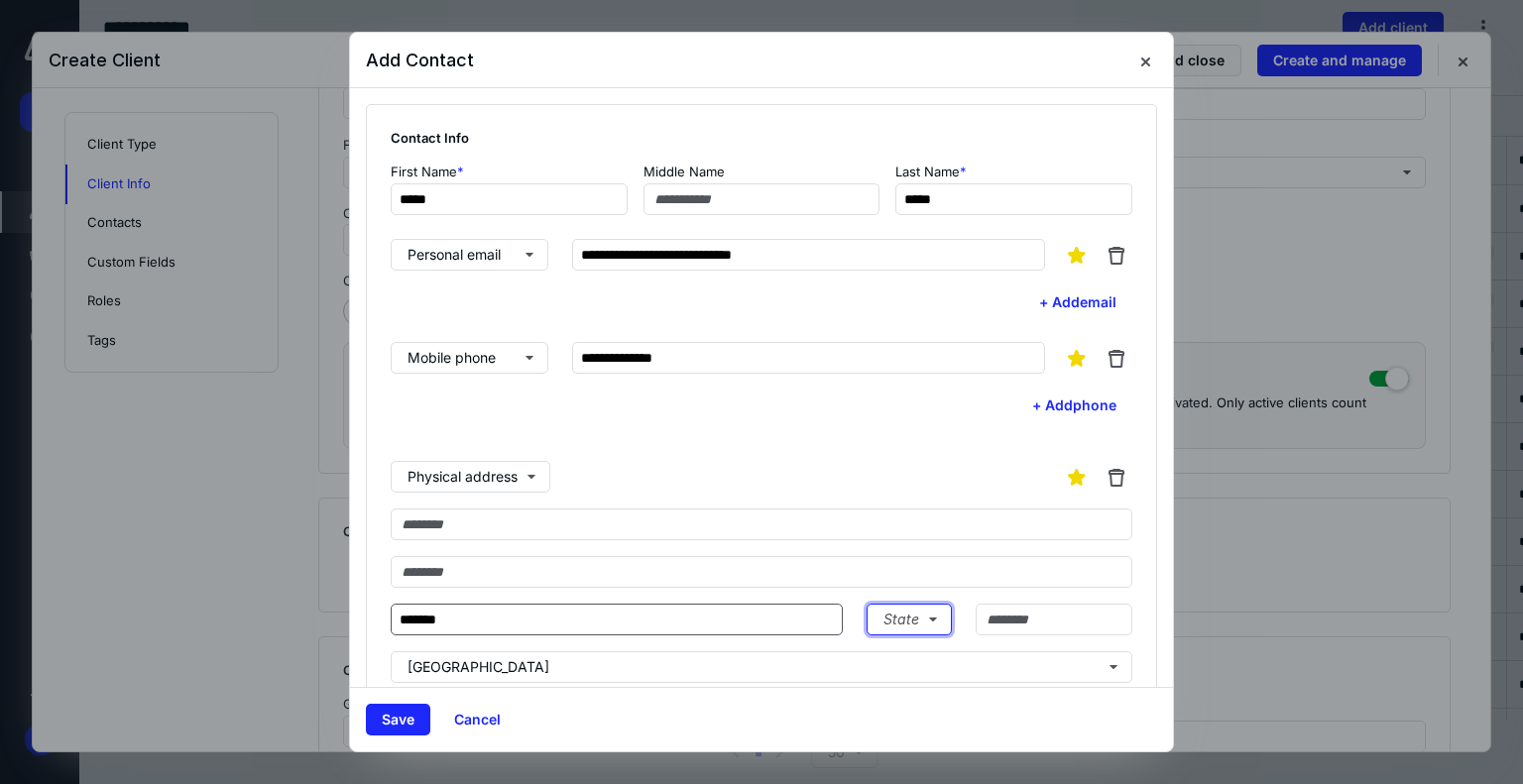 type 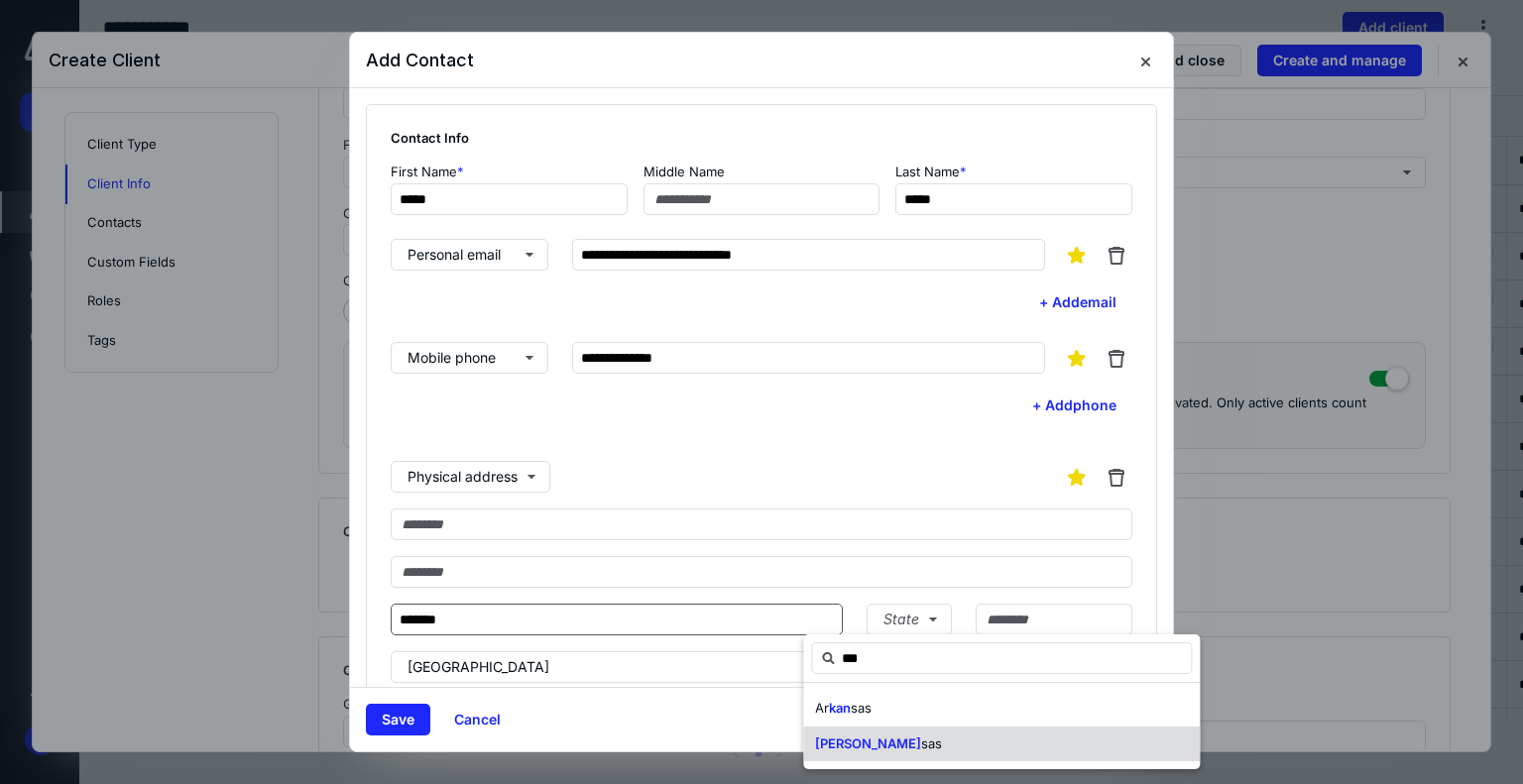 type on "***" 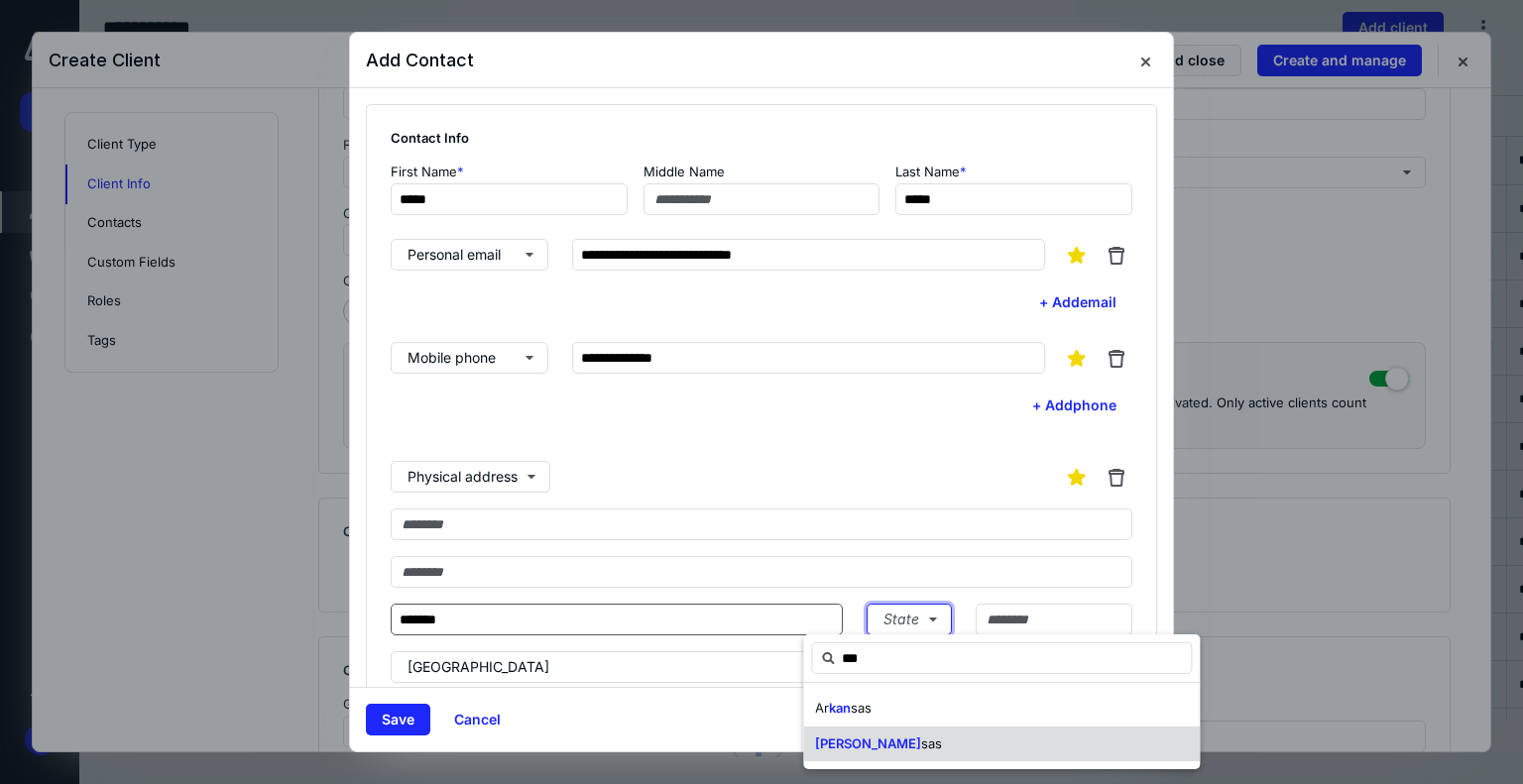 type 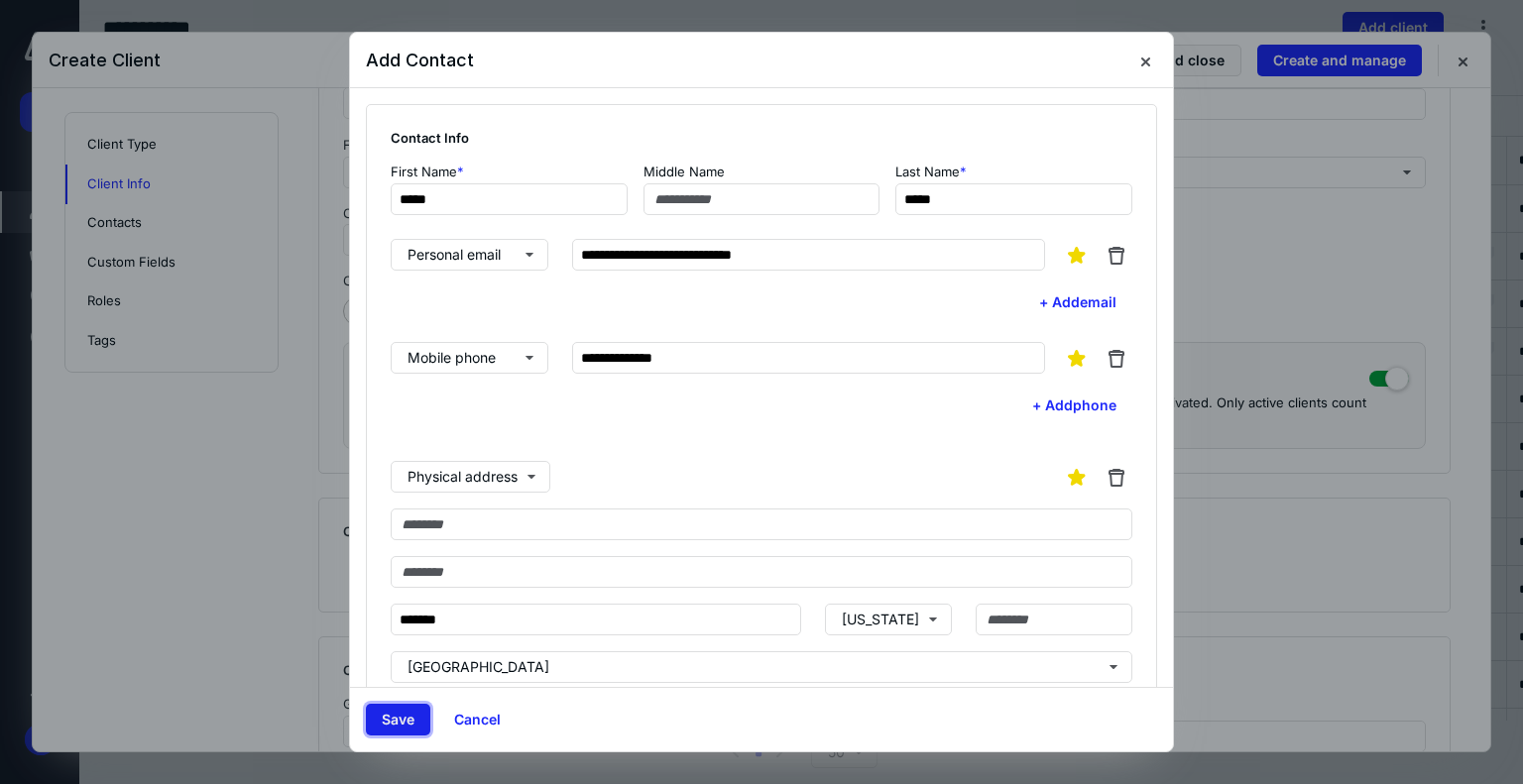 click on "Save" at bounding box center [398, 720] 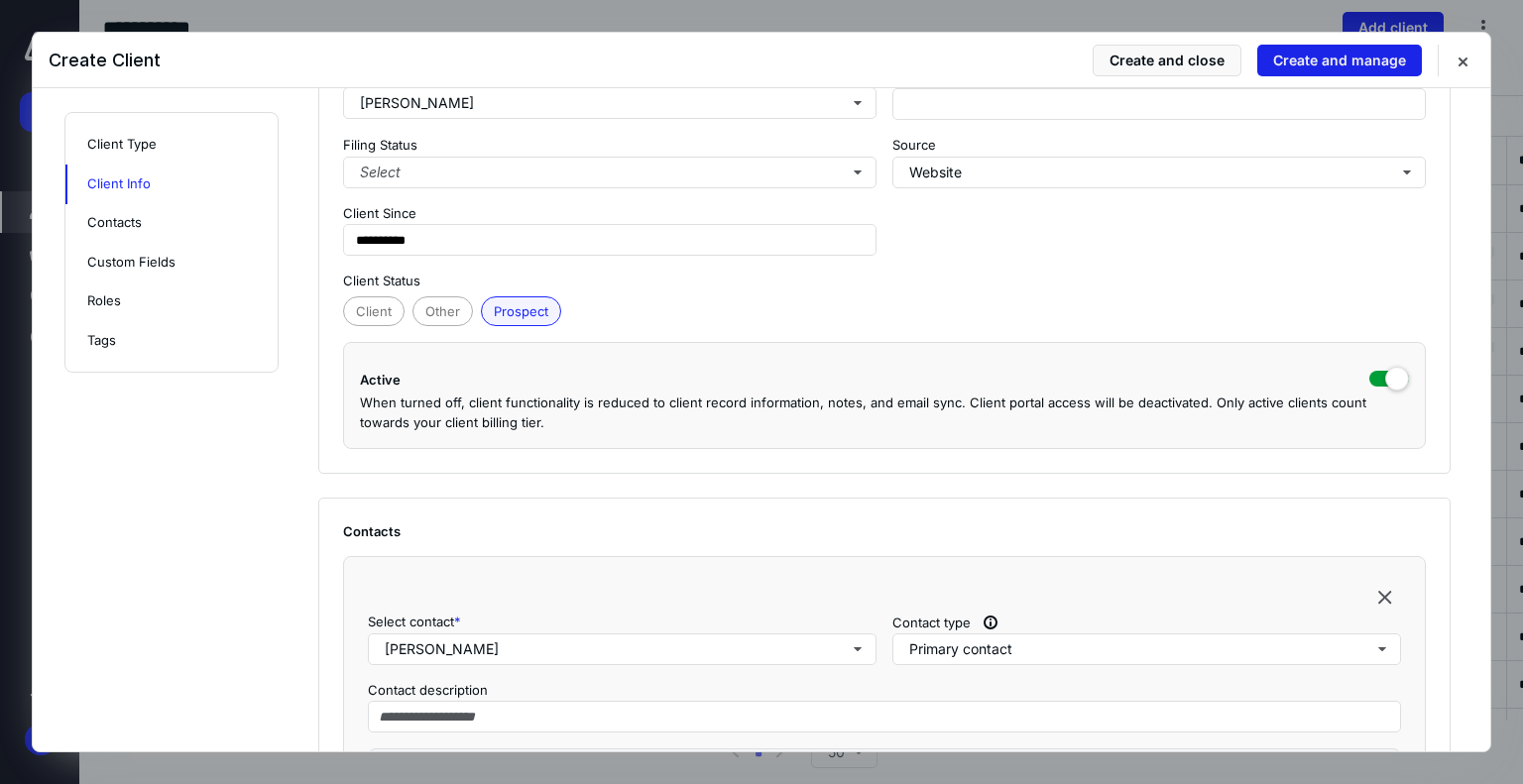 click on "Create and manage" at bounding box center (1340, 60) 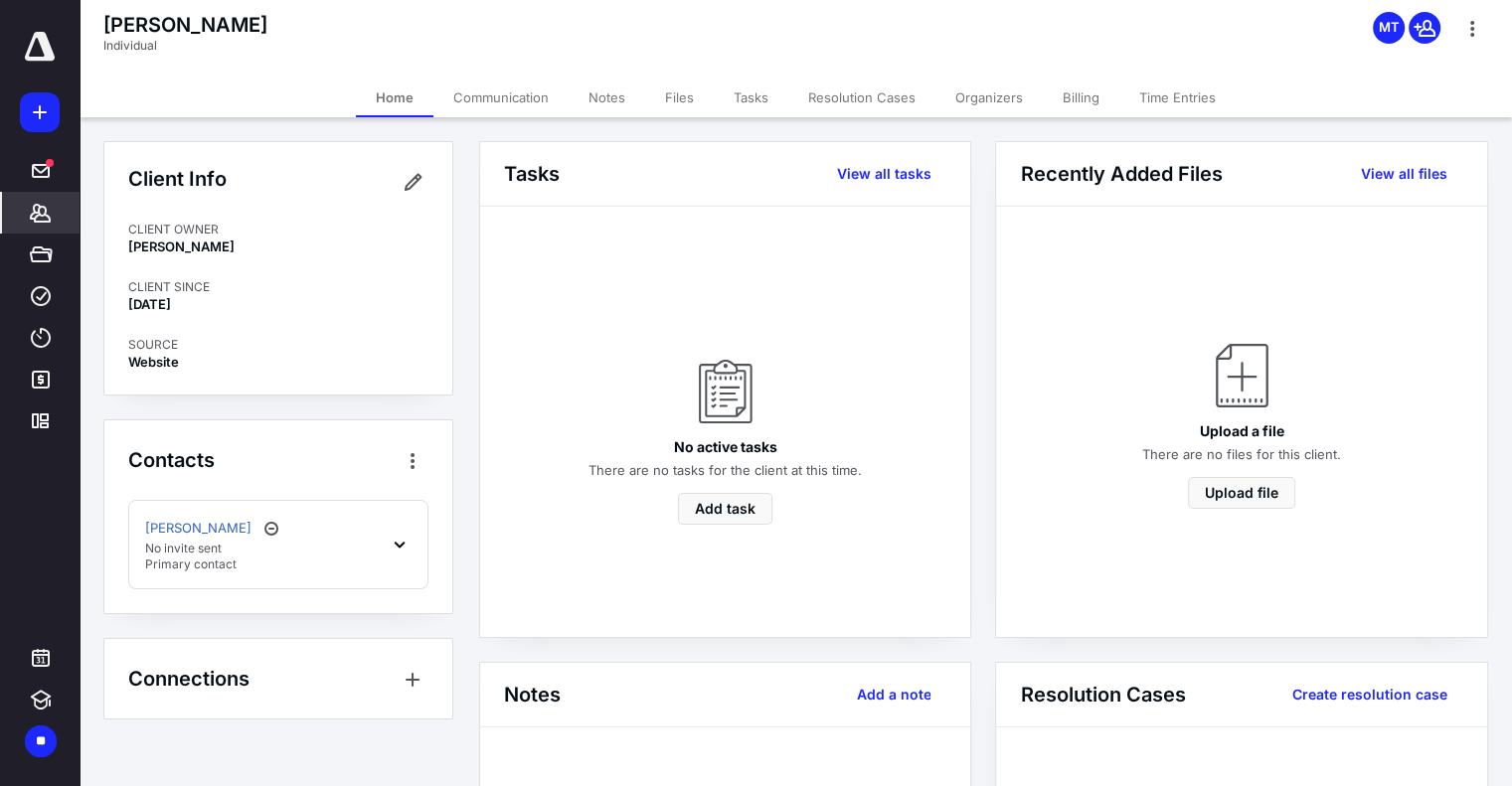 click 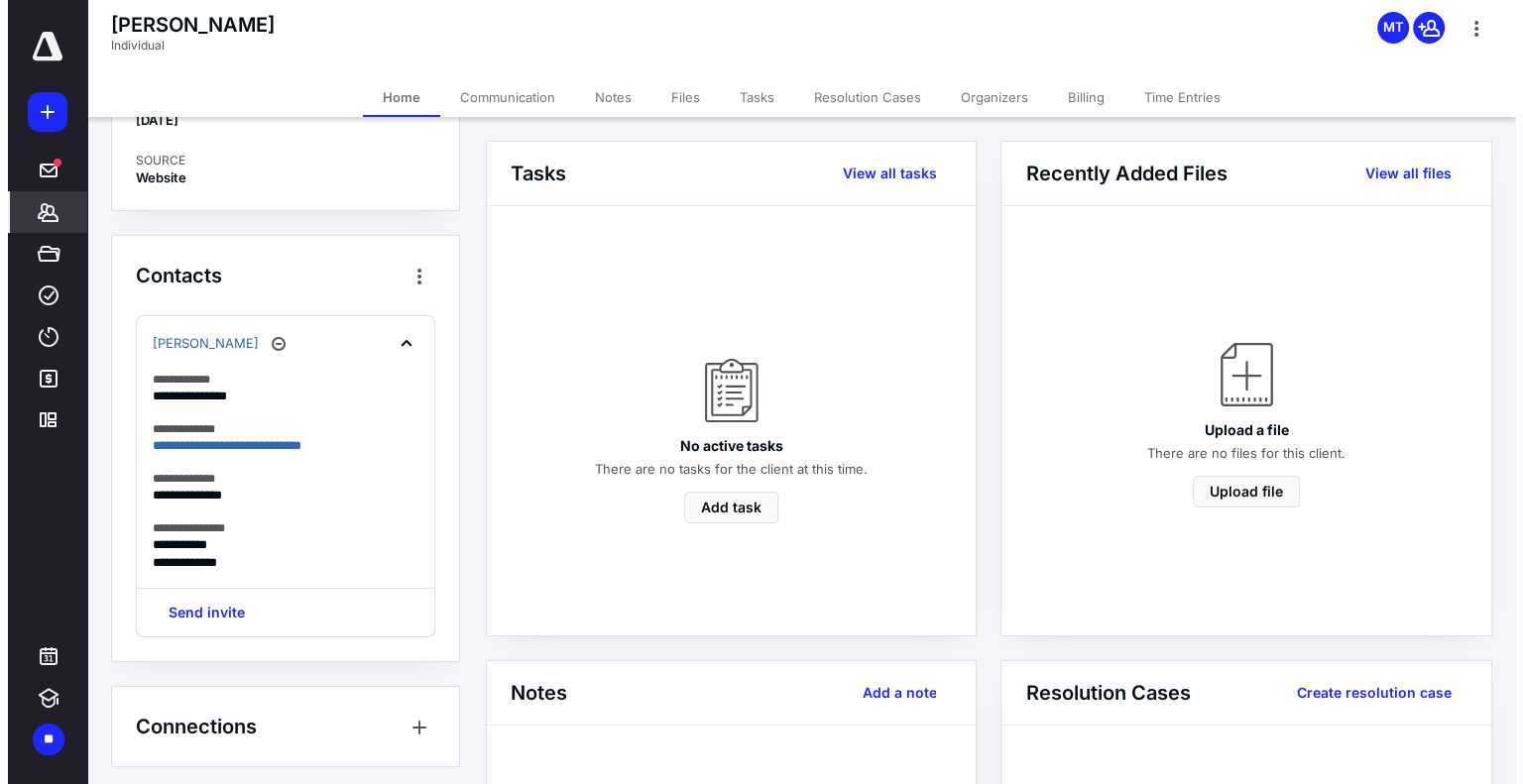 scroll, scrollTop: 187, scrollLeft: 0, axis: vertical 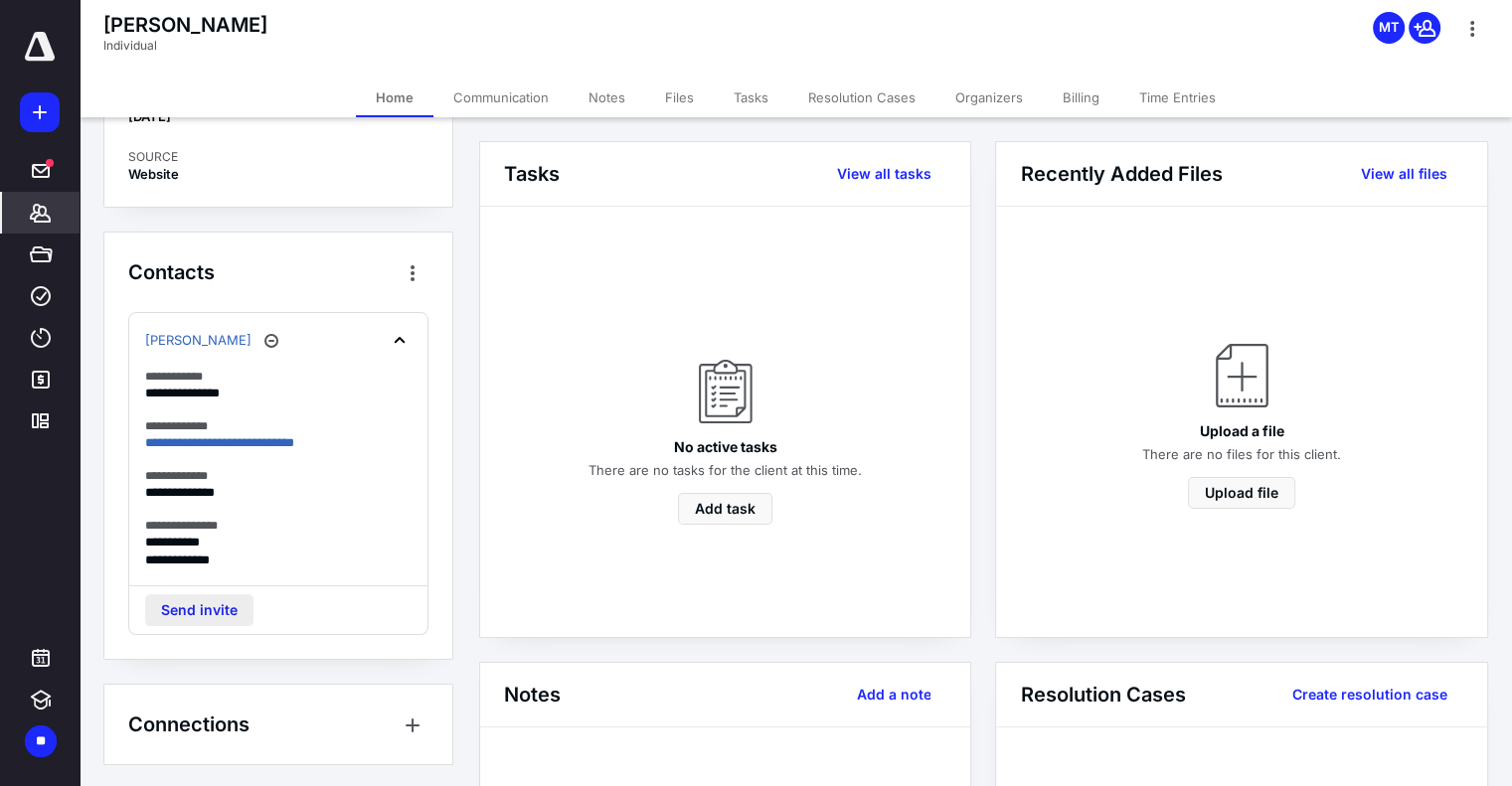 click on "Send invite" at bounding box center (199, 610) 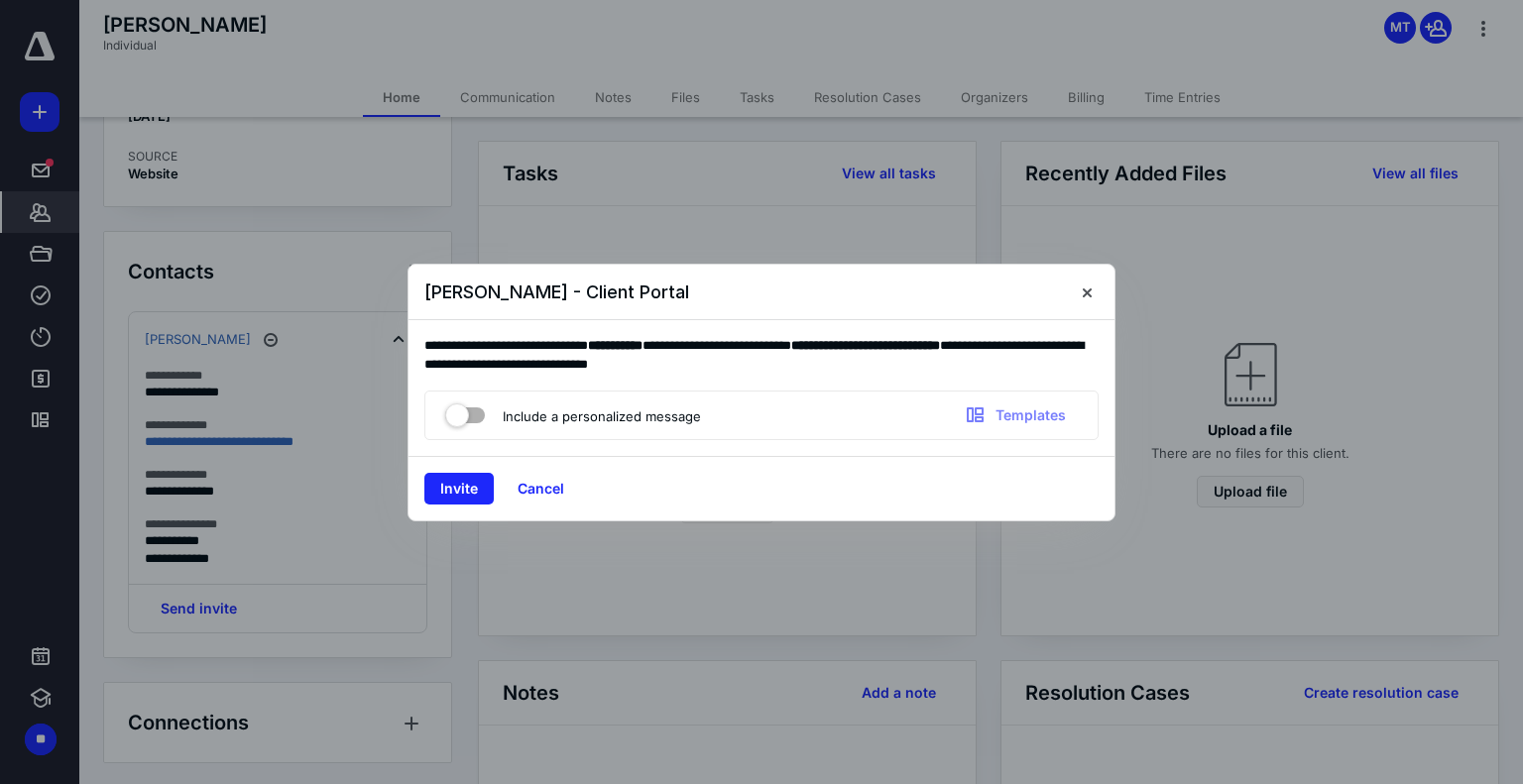 click at bounding box center [465, 411] 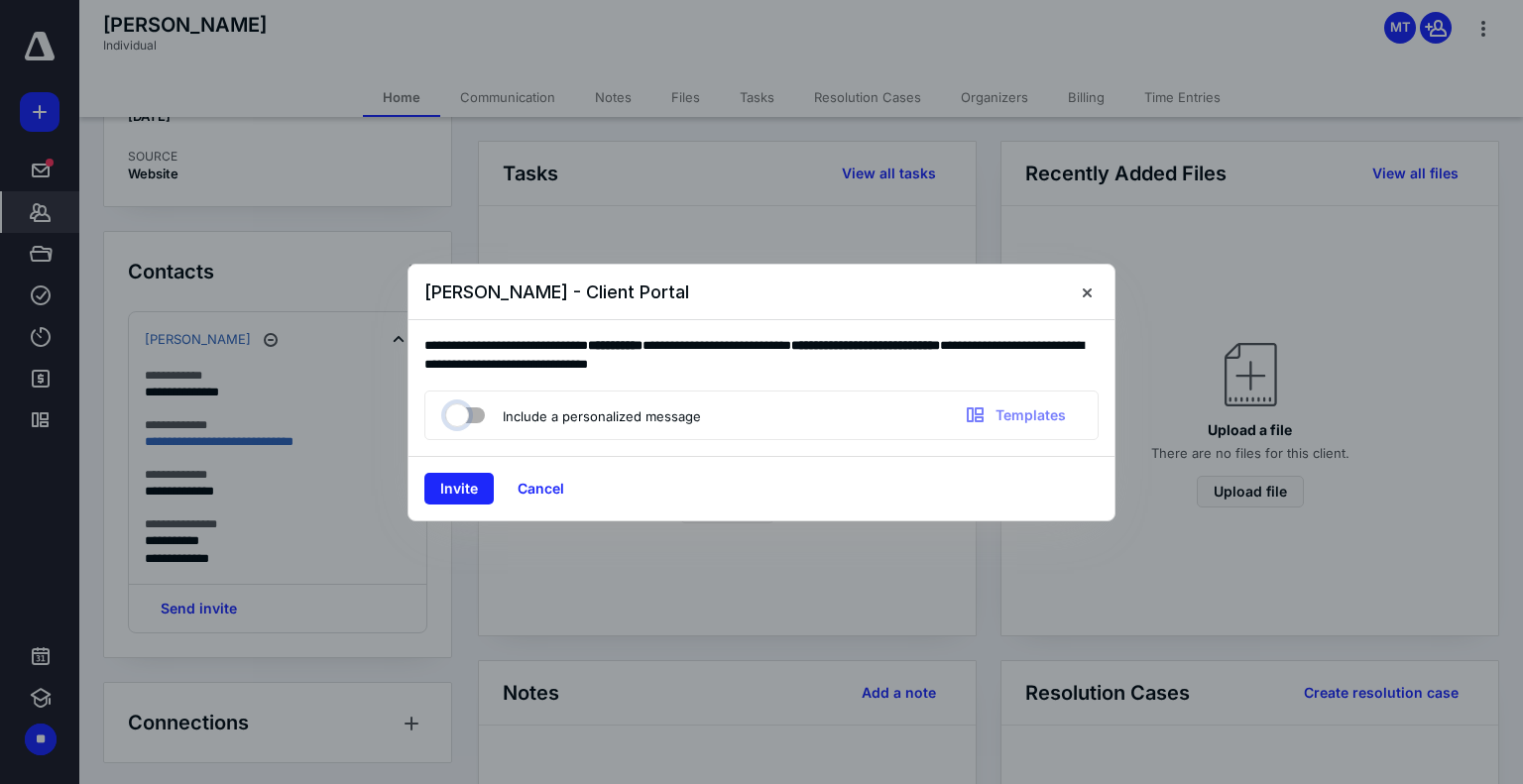 click at bounding box center [455, 412] 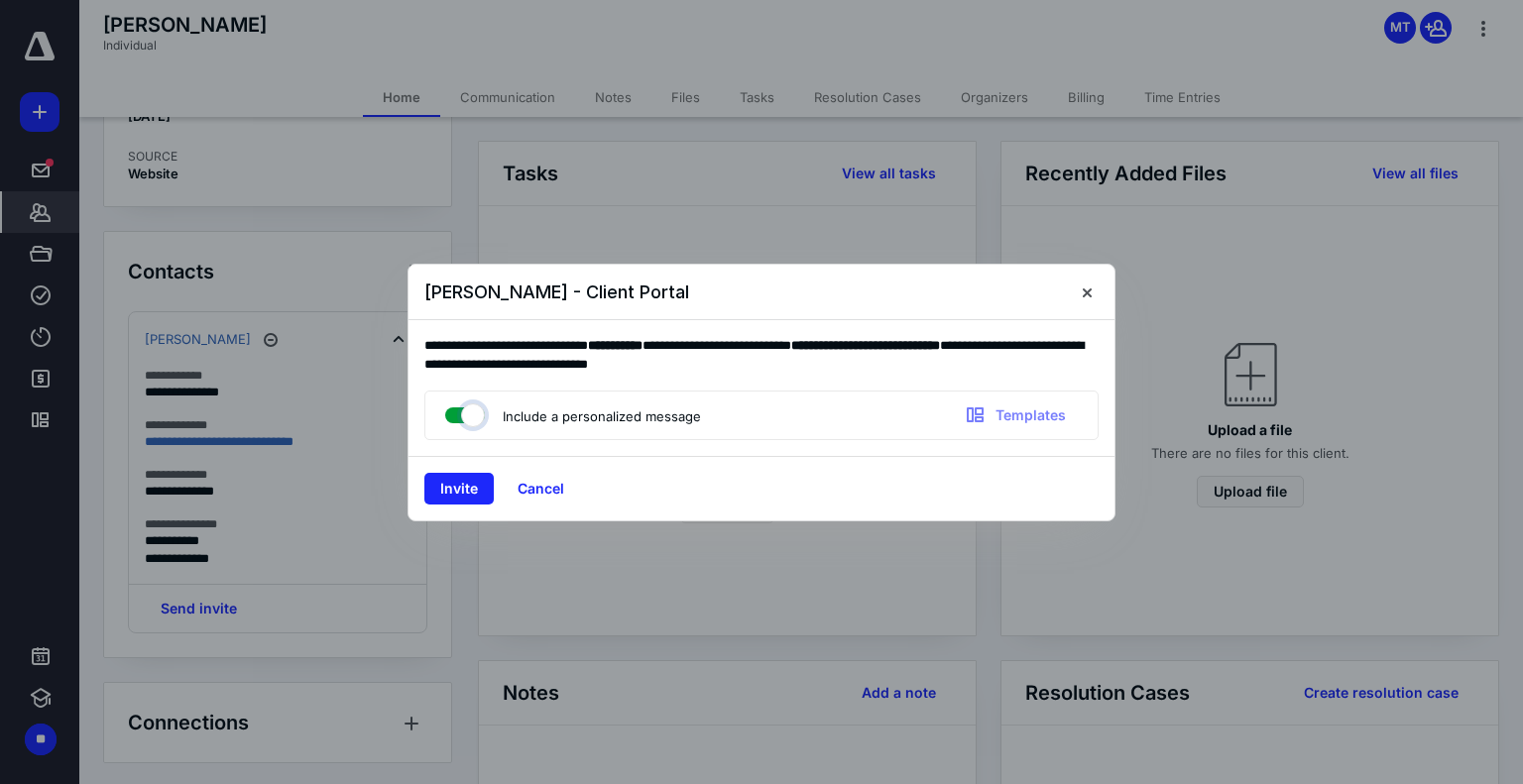 checkbox on "true" 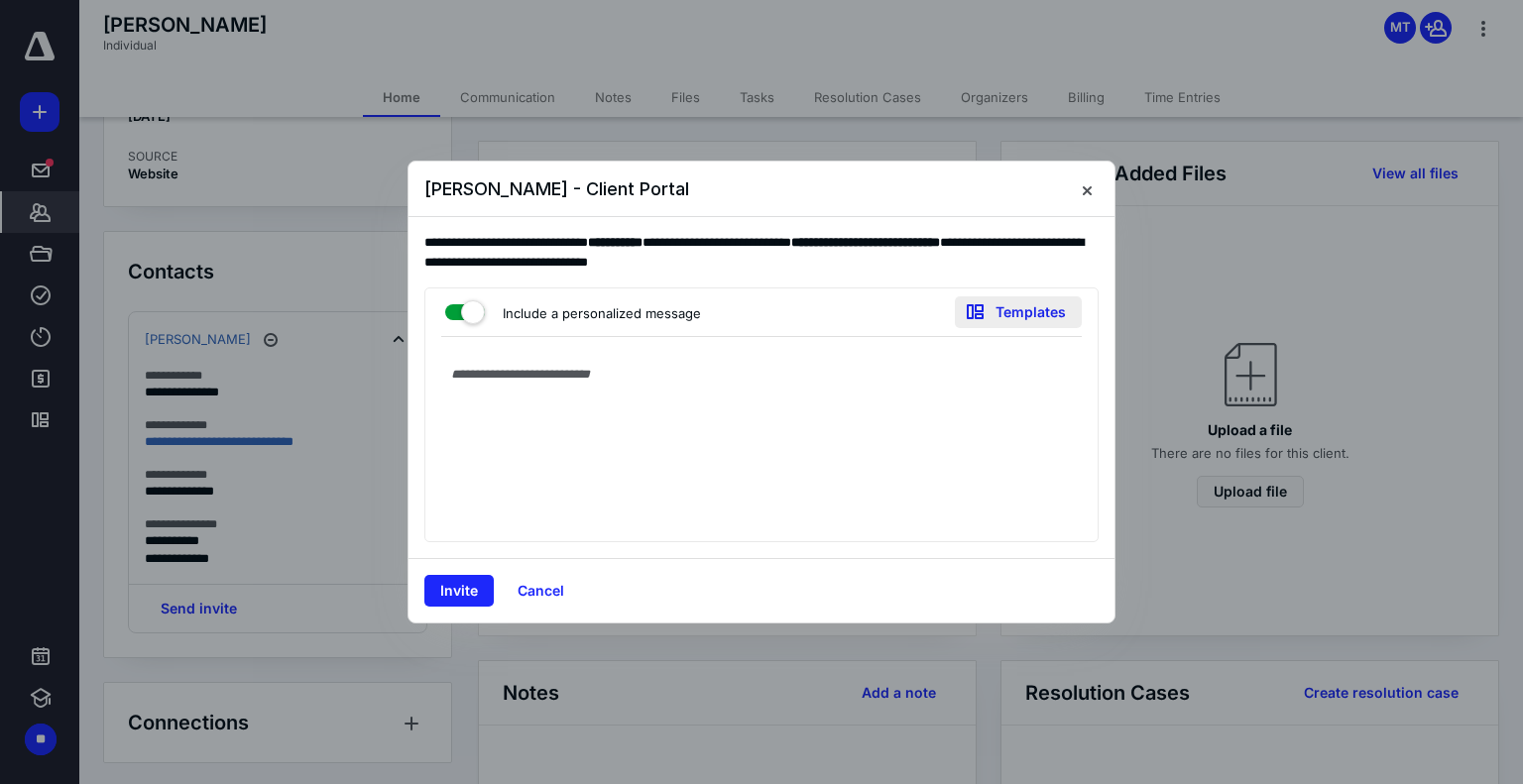 click on "Templates" at bounding box center (1018, 312) 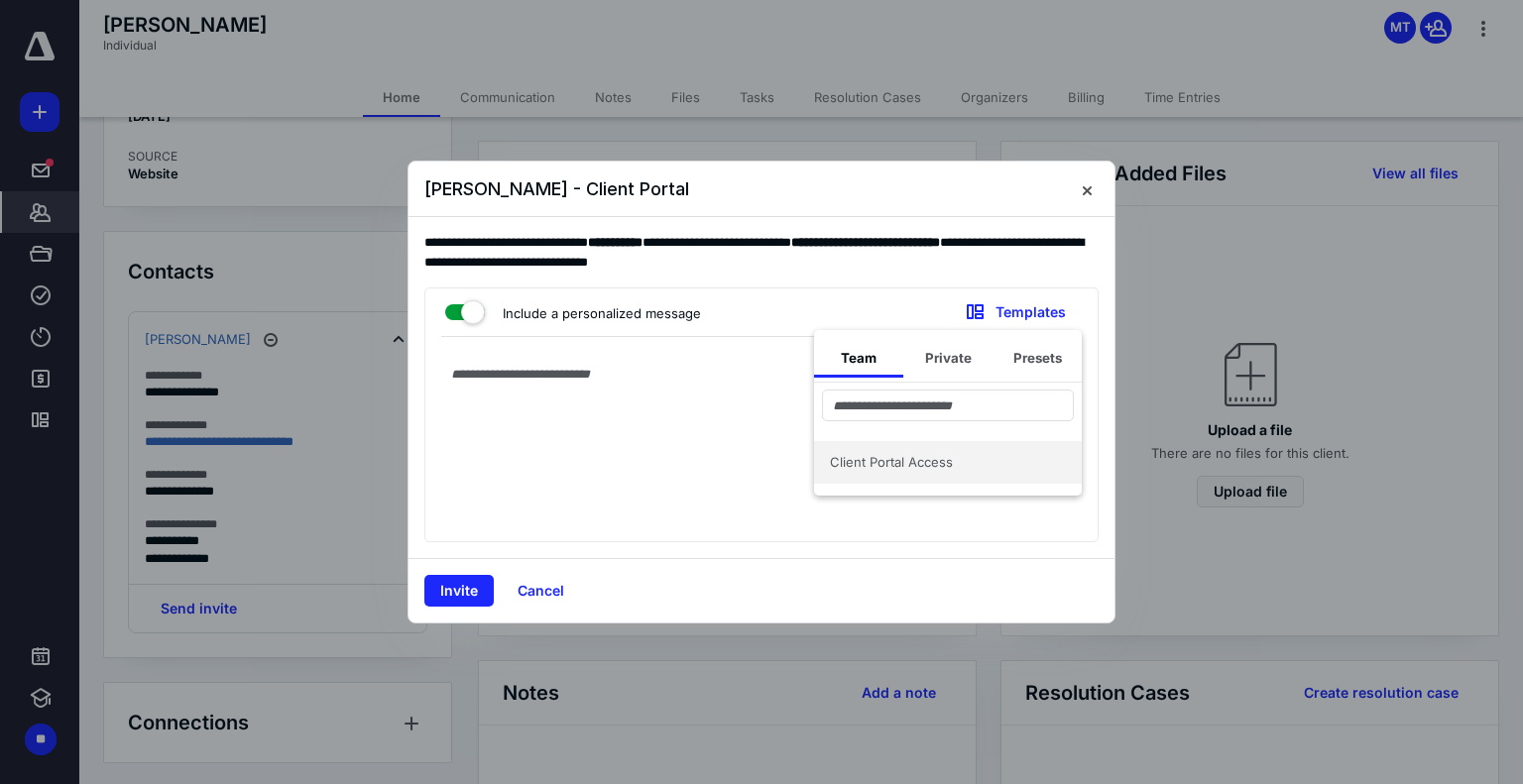 click on "Client Portal Access" at bounding box center [948, 462] 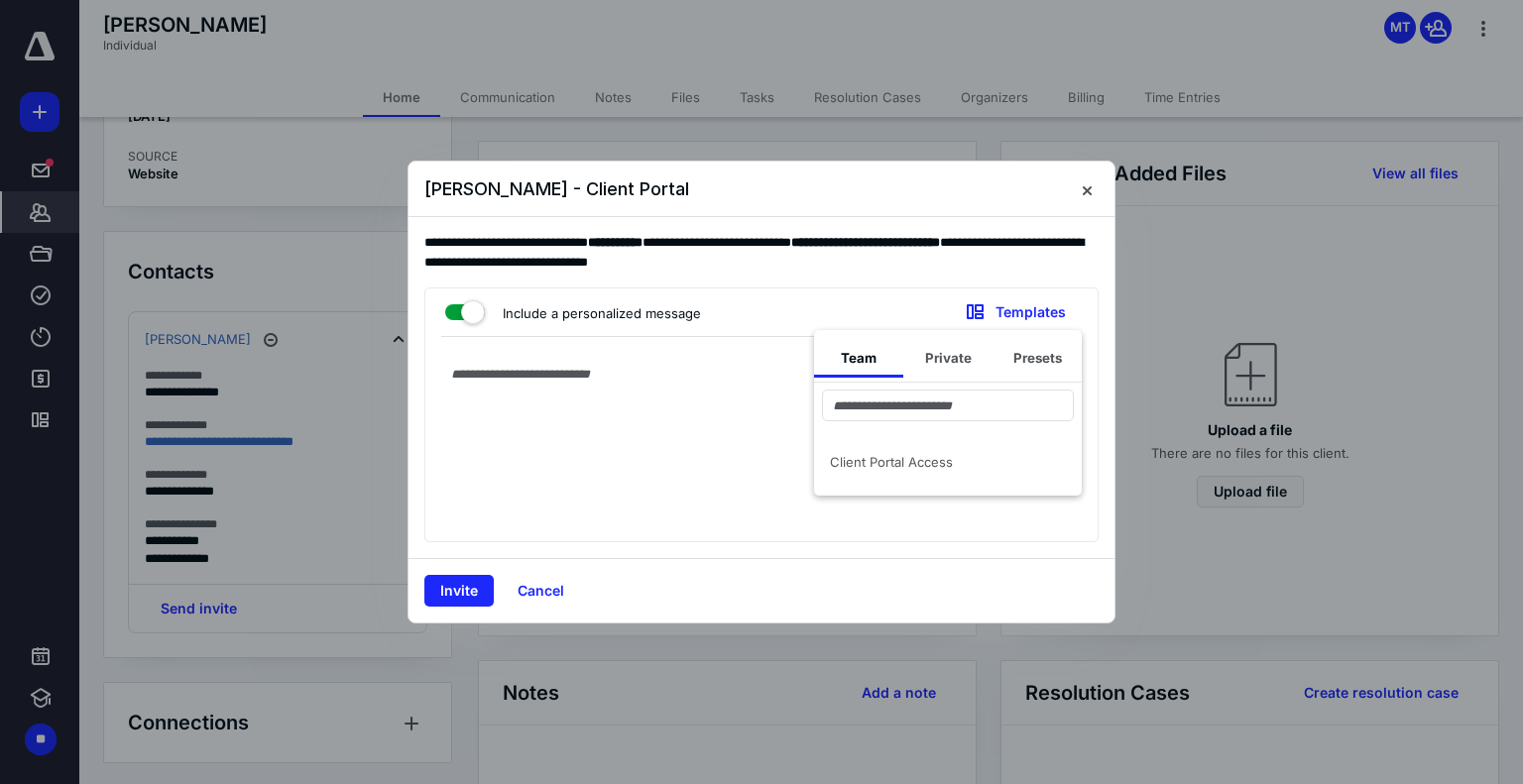 type on "**********" 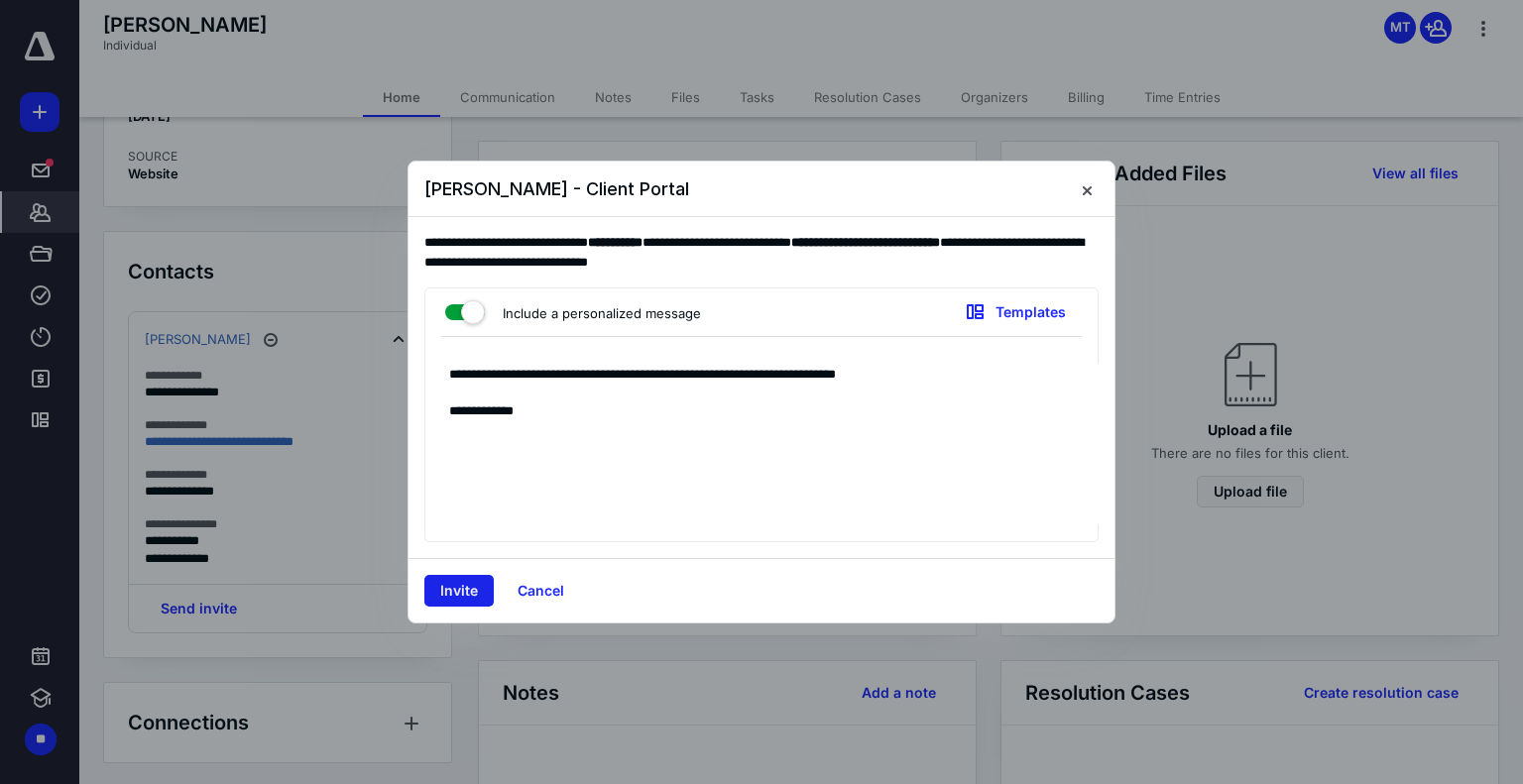 click on "Invite" at bounding box center (459, 591) 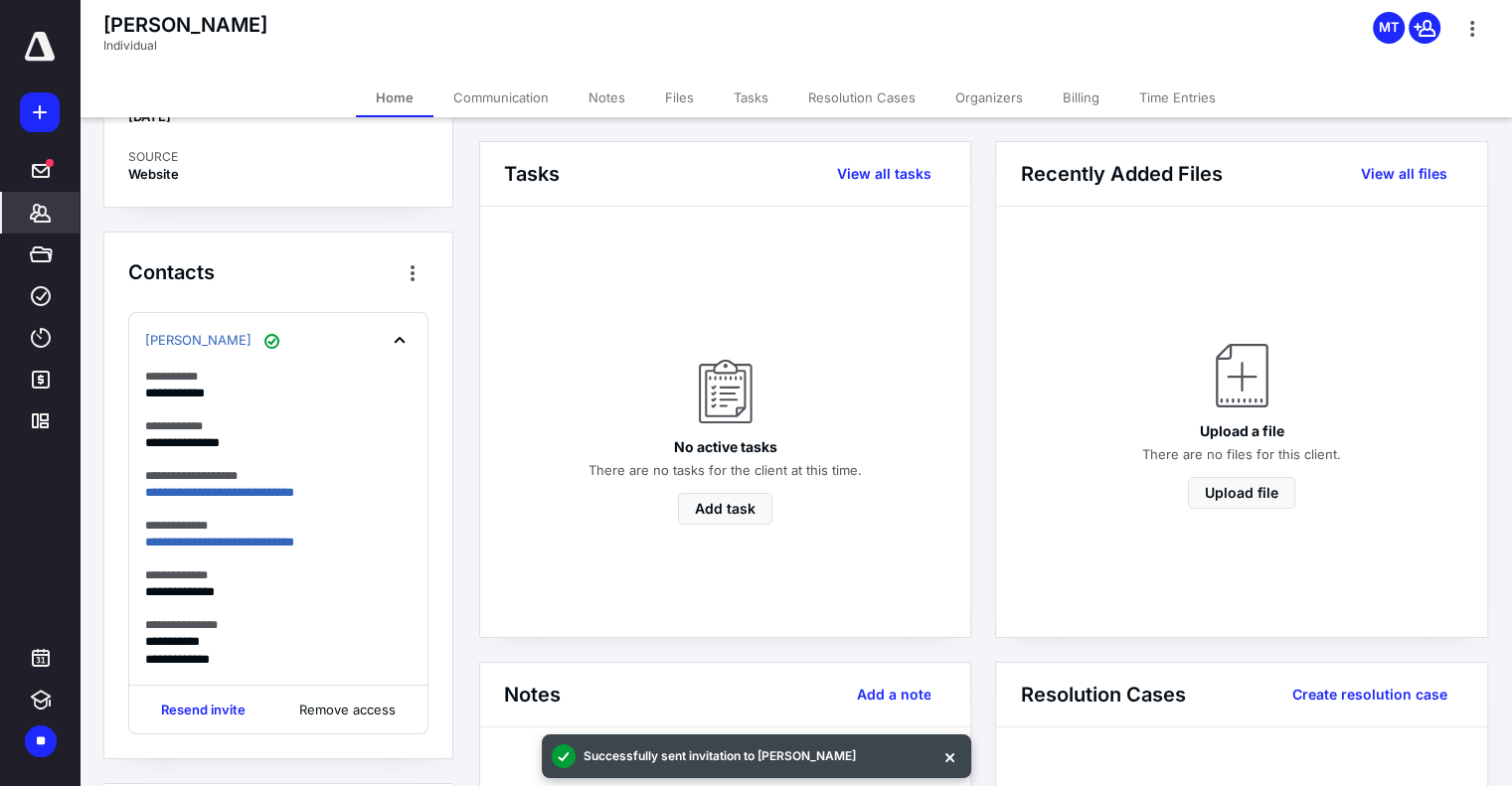 click on "Files" at bounding box center [679, 97] 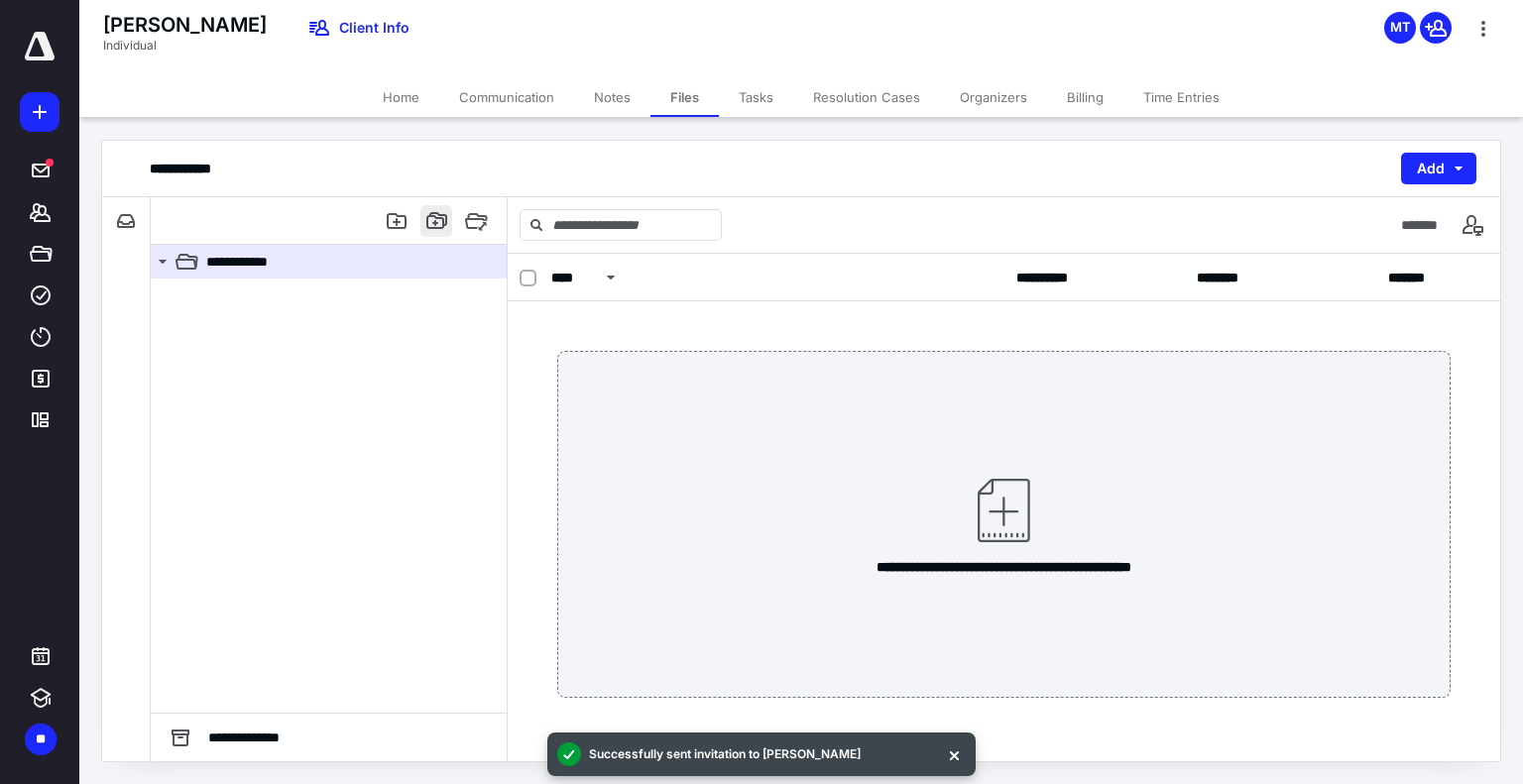 click at bounding box center (436, 221) 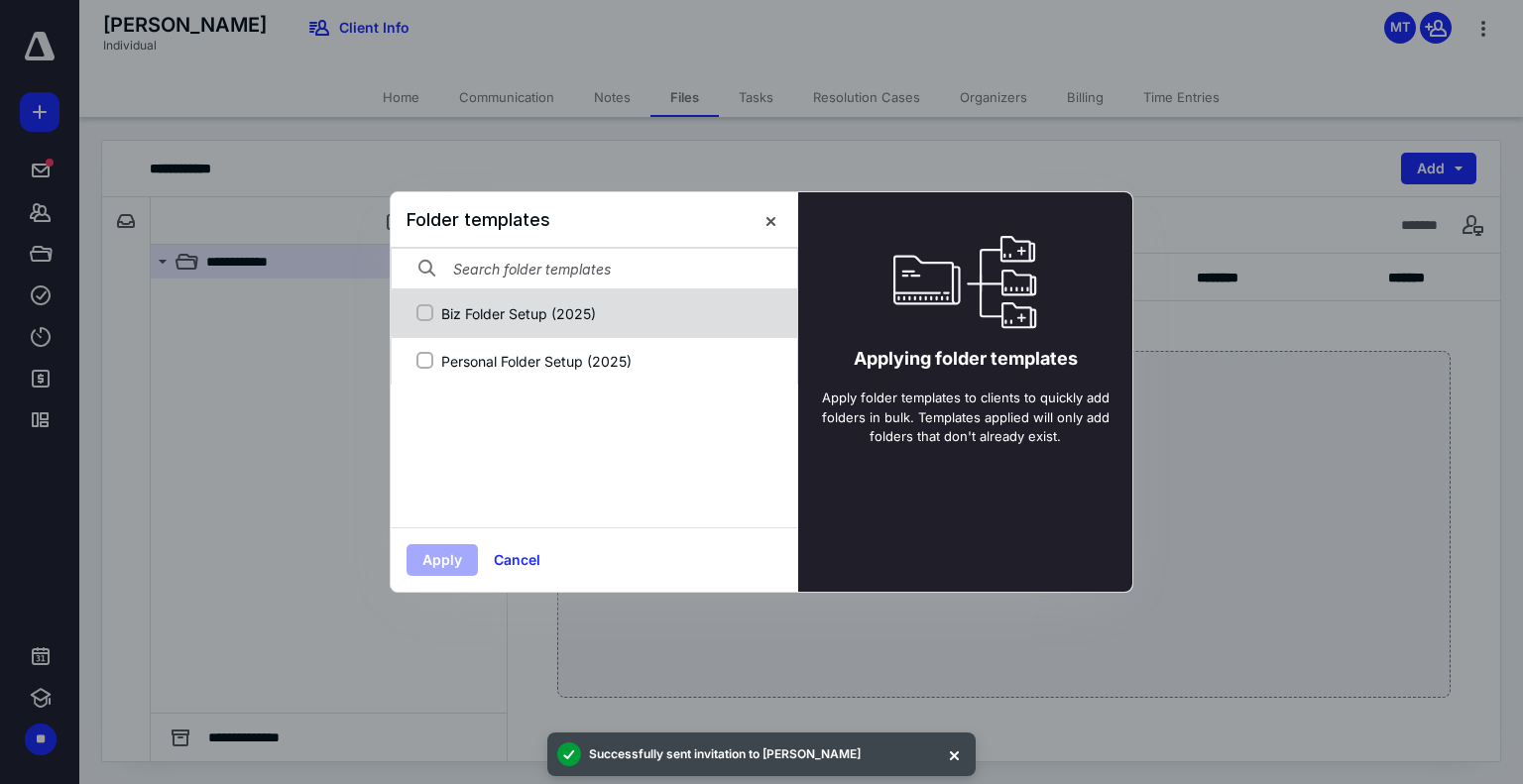 click on "Biz Folder Setup (2025)" at bounding box center [605, 313] 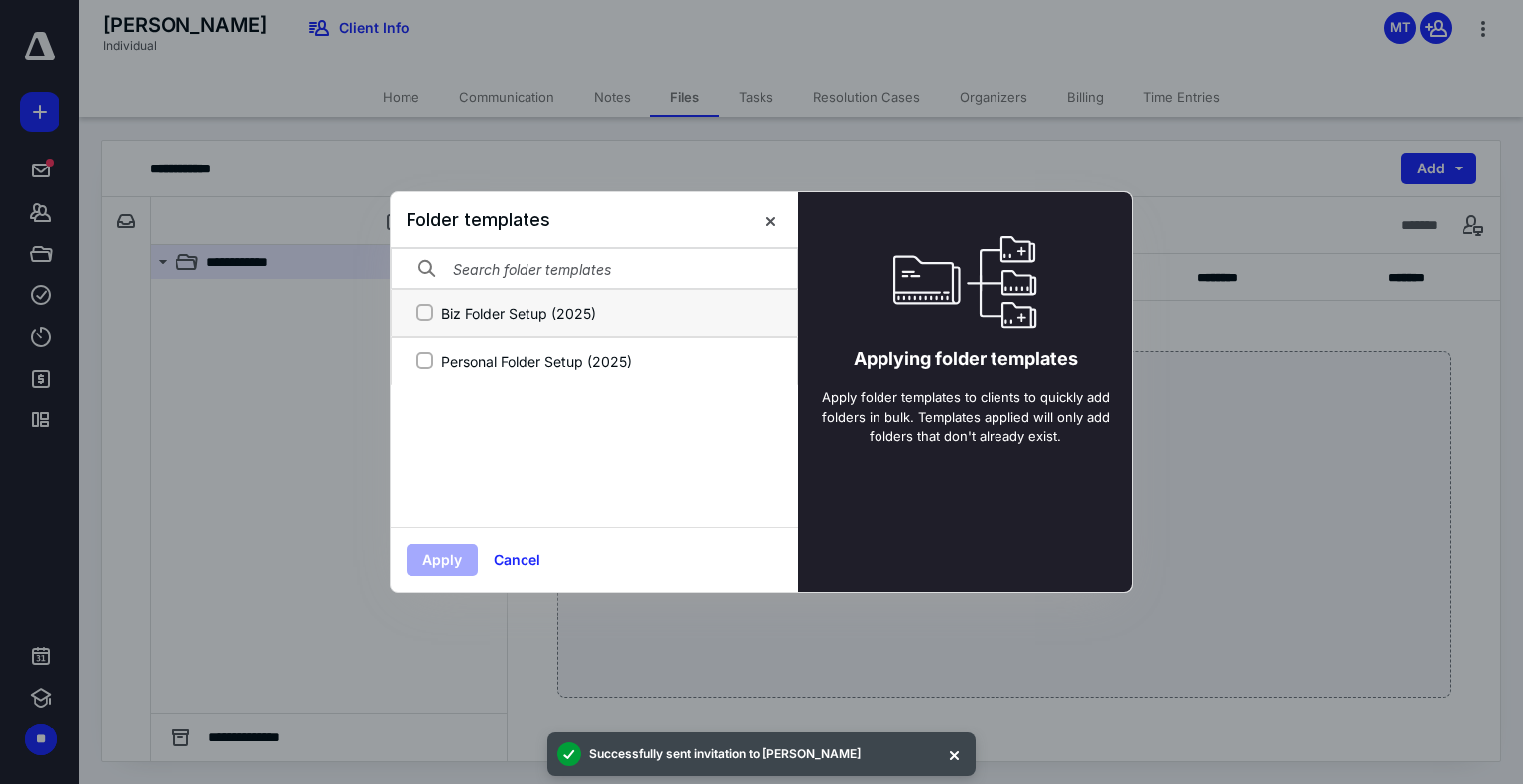 click on "Biz Folder Setup (2025)" at bounding box center (424, 313) 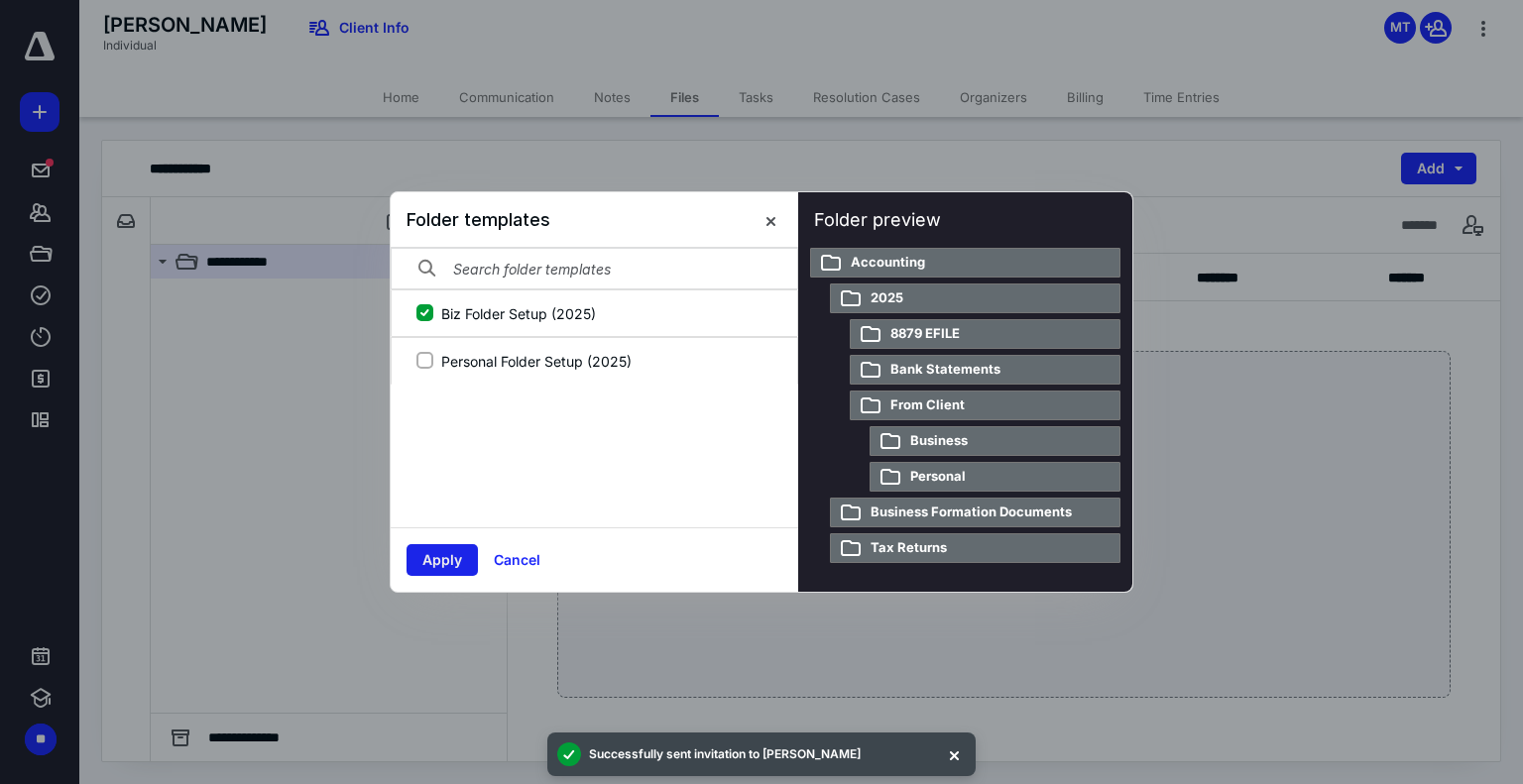 click on "Apply" at bounding box center [442, 560] 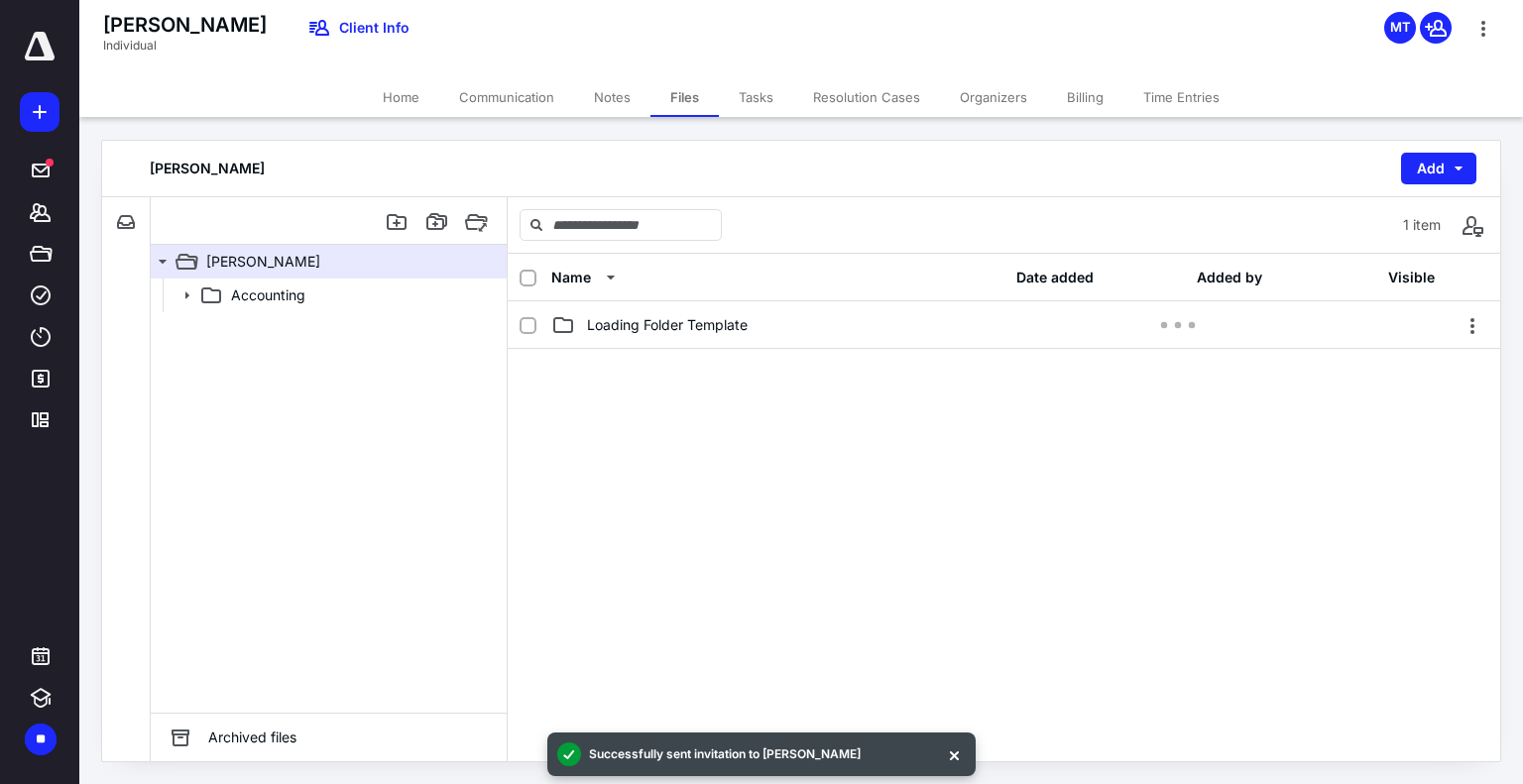 click on "Home" at bounding box center [401, 97] 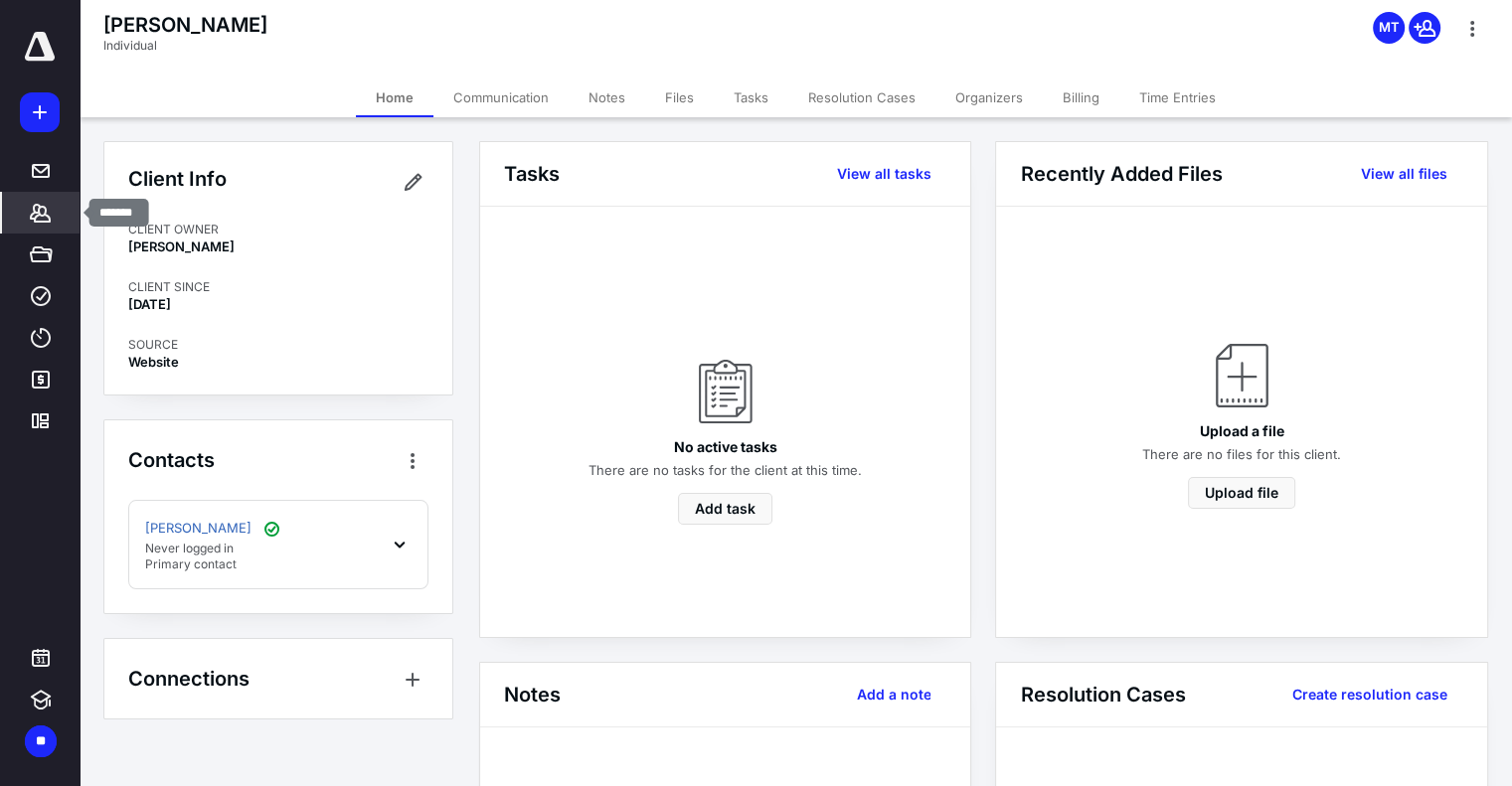 click 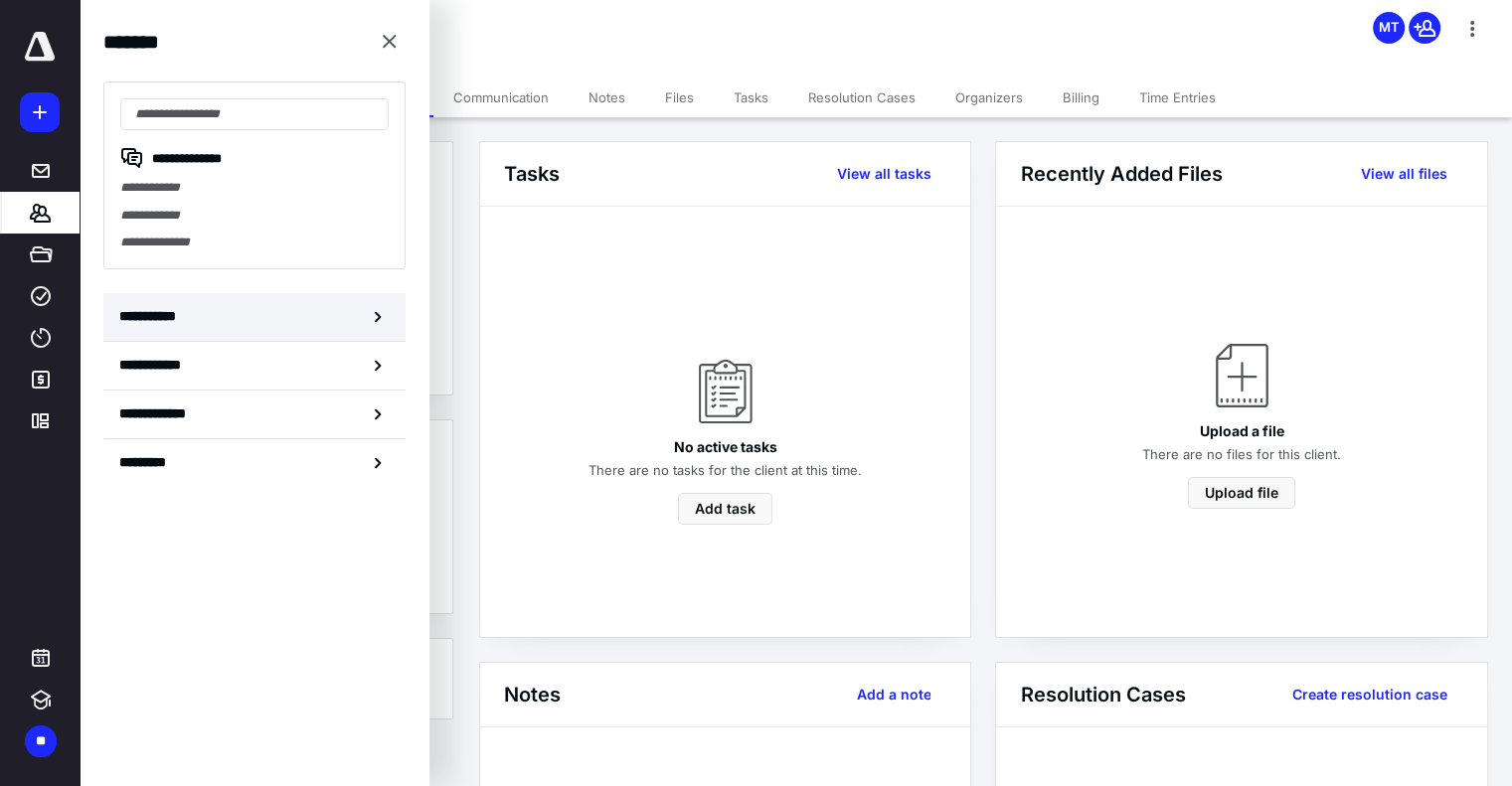 click on "**********" at bounding box center [152, 316] 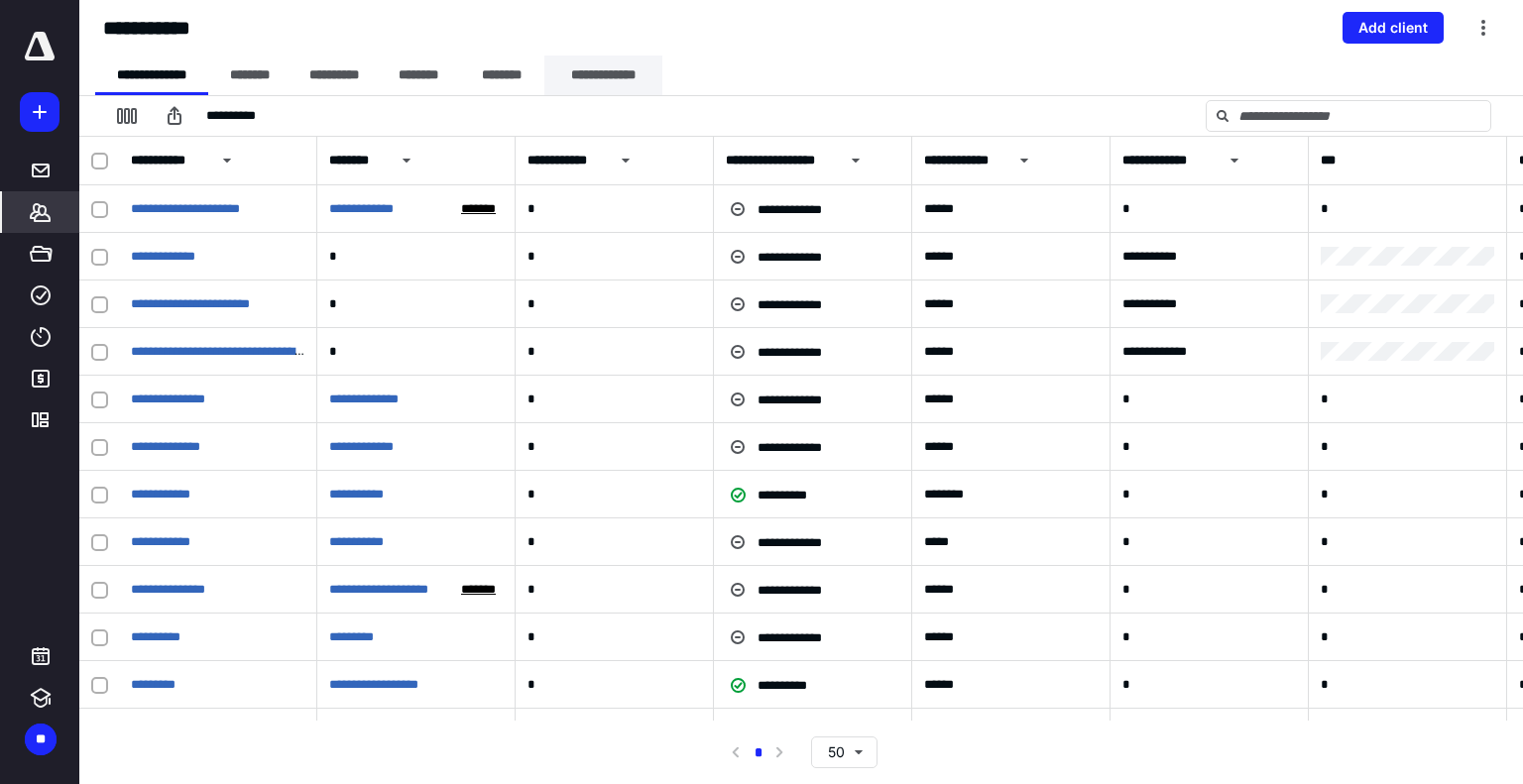 click on "**********" at bounding box center (603, 75) 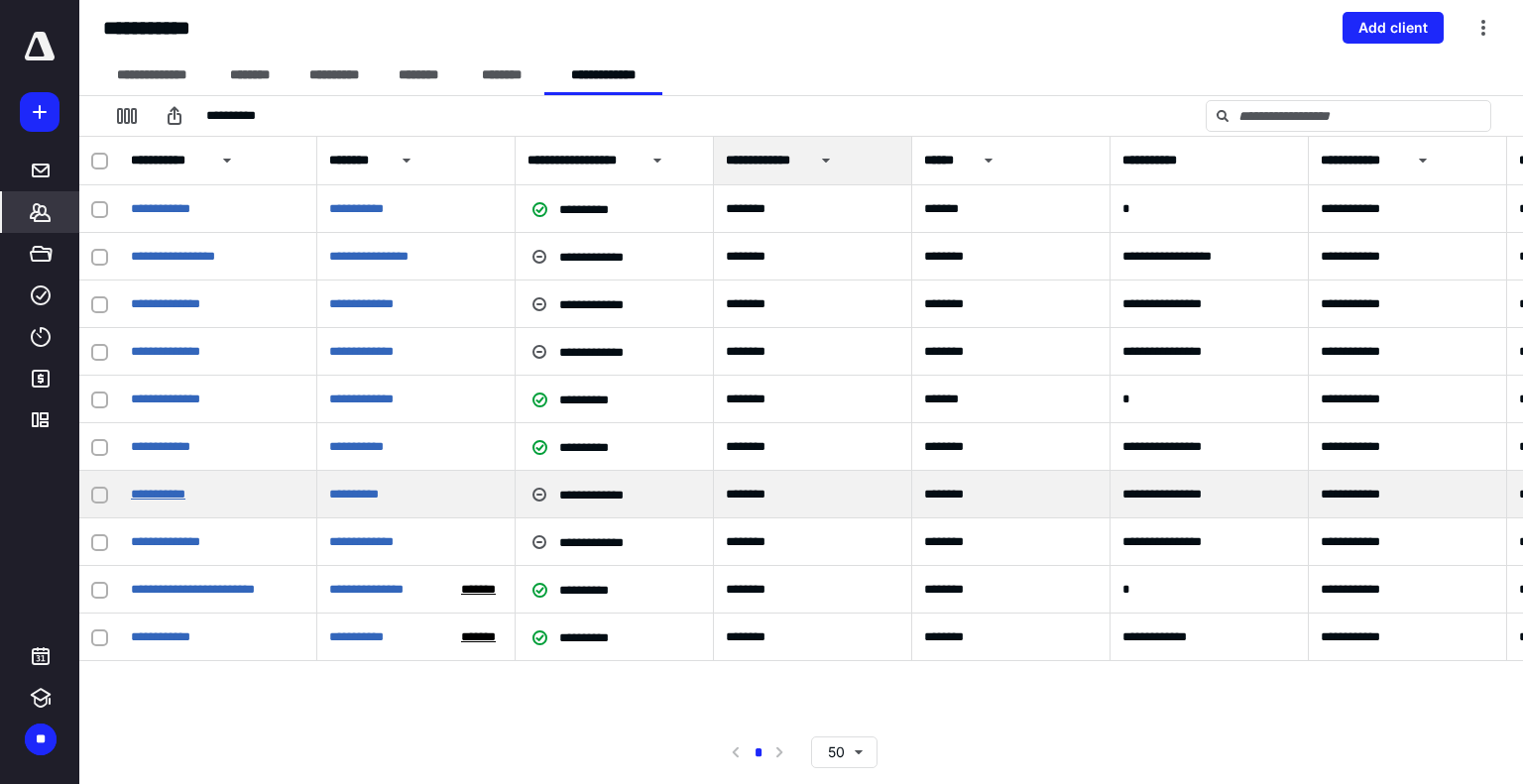 click on "**********" at bounding box center (158, 494) 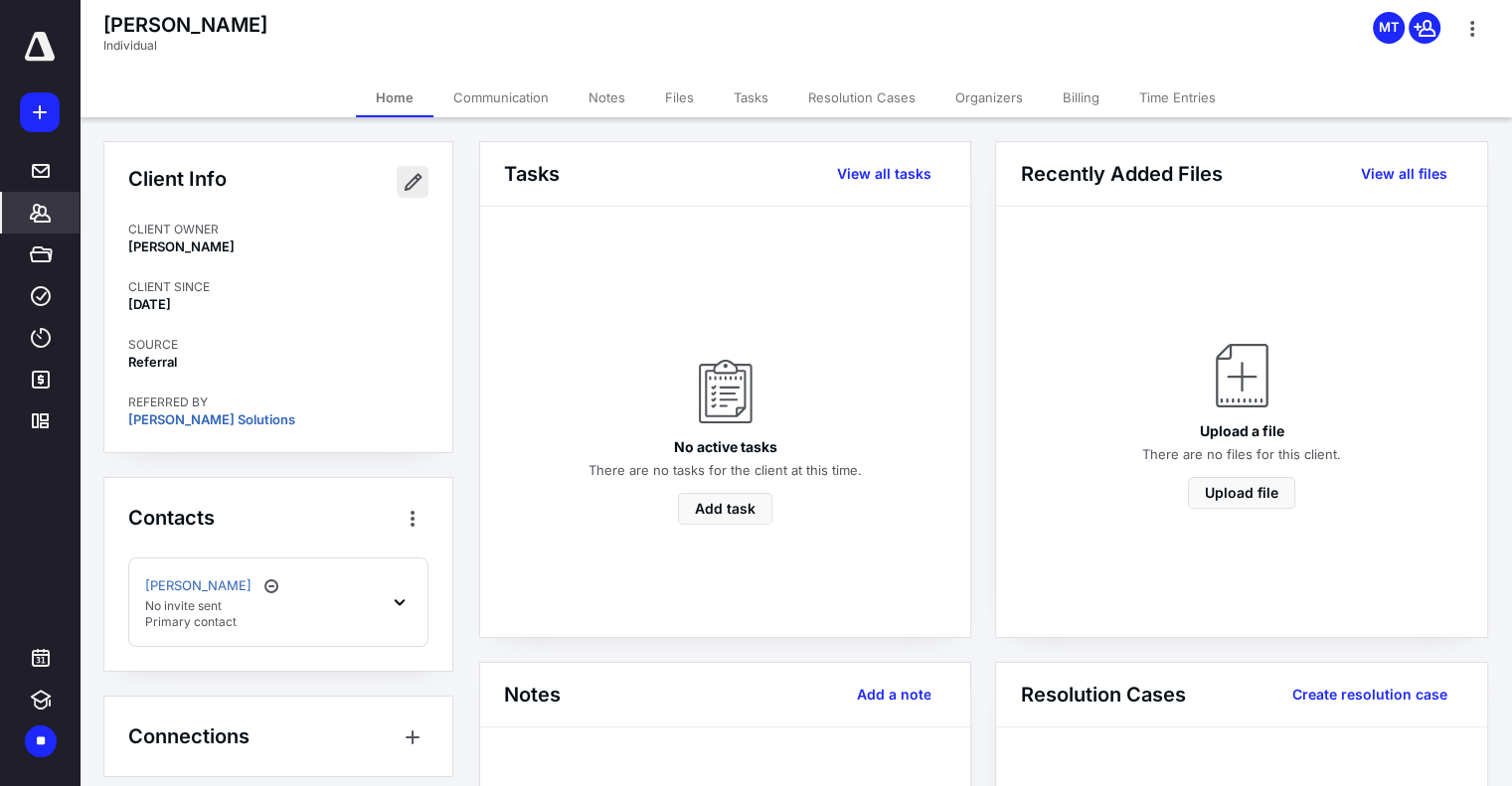 click at bounding box center [413, 182] 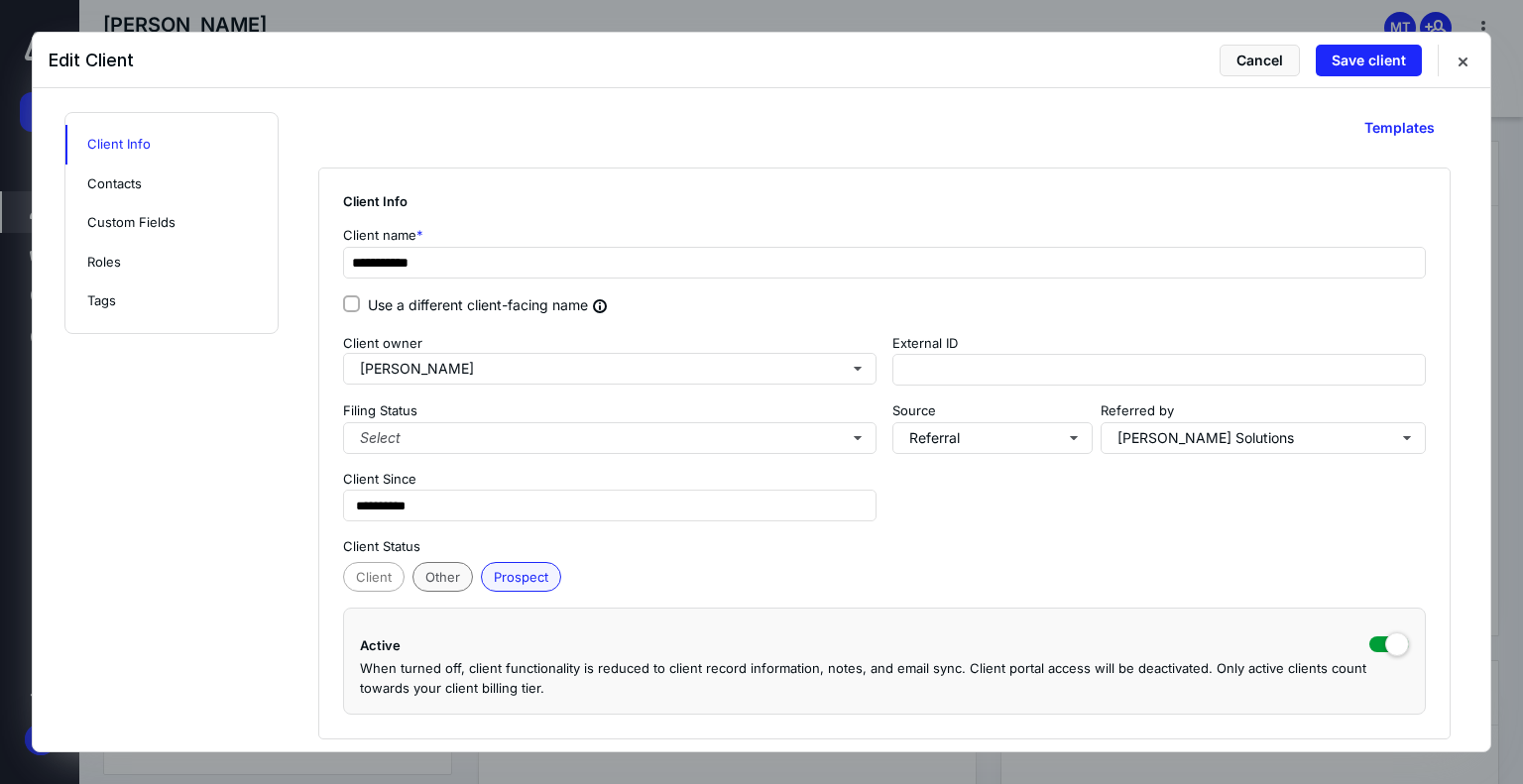 click on "Other" at bounding box center [442, 577] 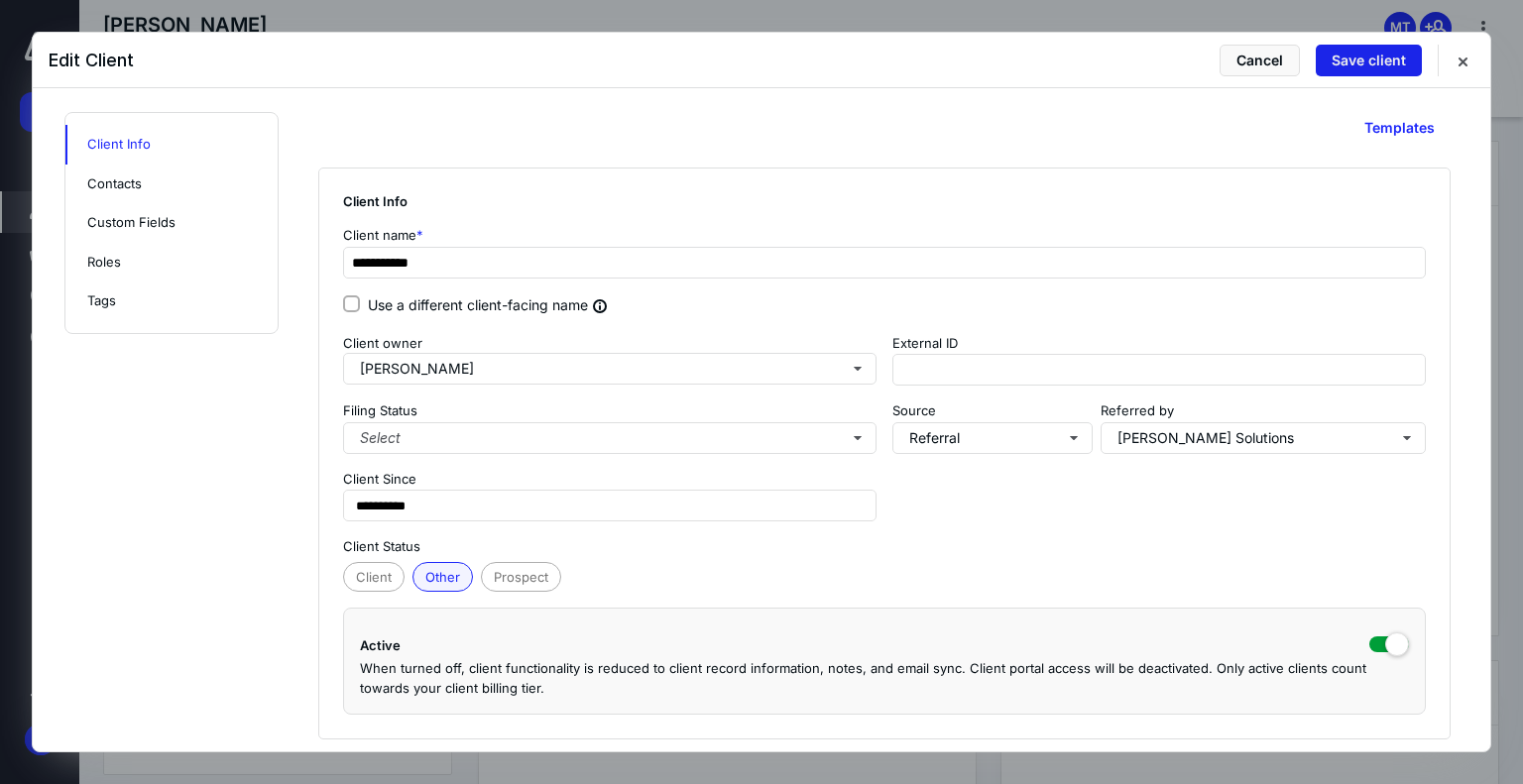 click on "Save client" at bounding box center [1368, 60] 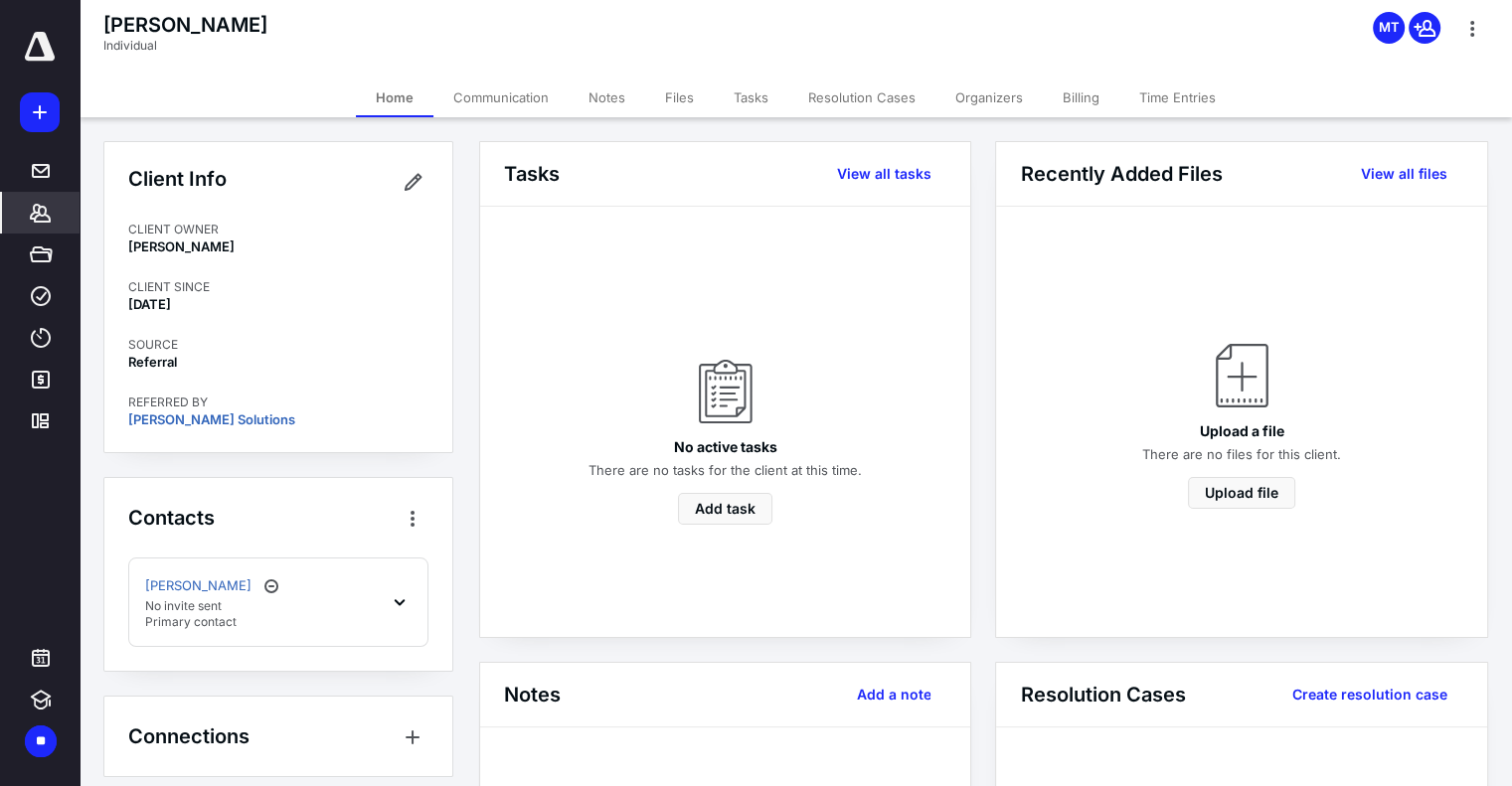 click 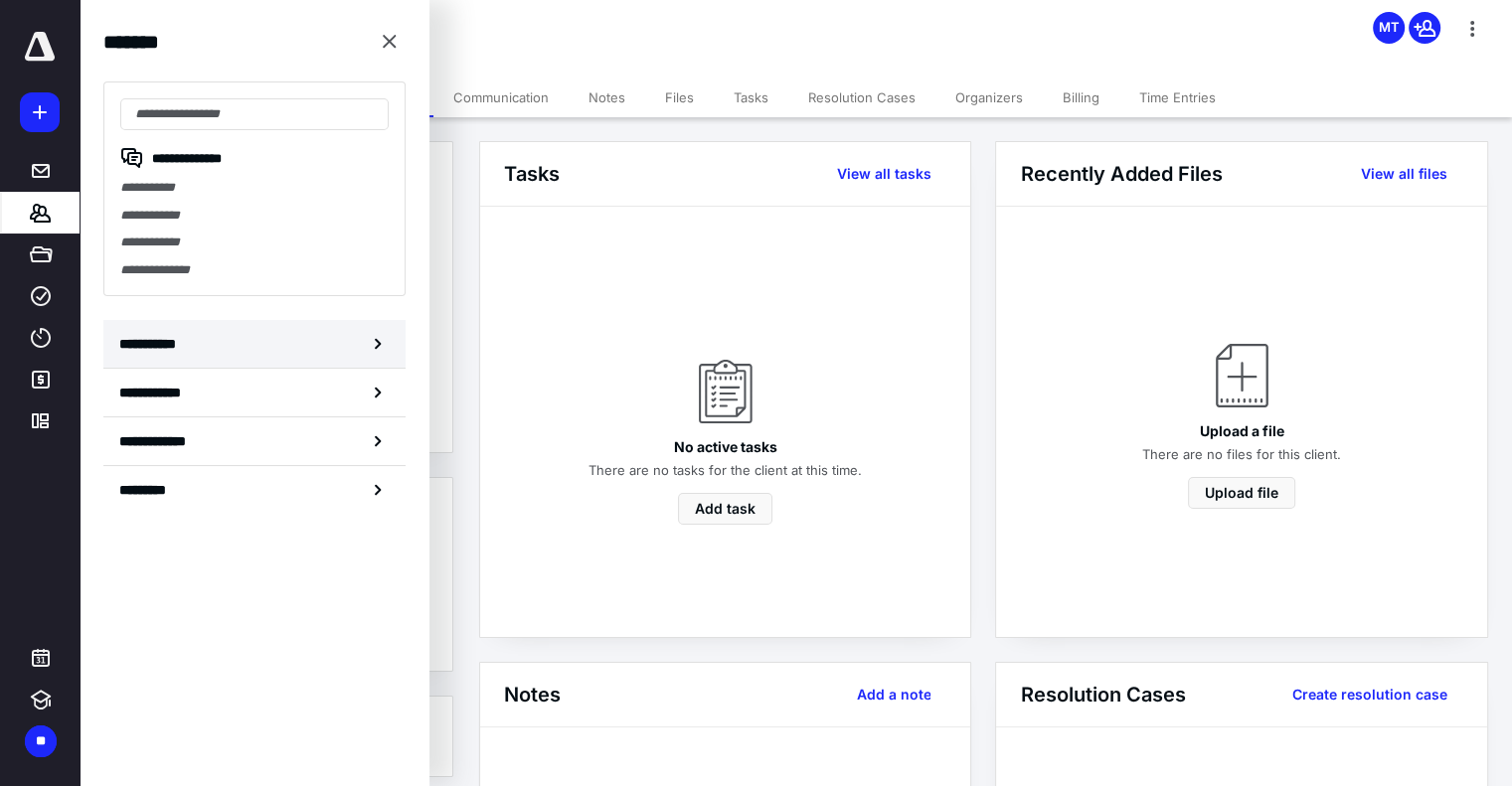 click on "**********" at bounding box center (254, 344) 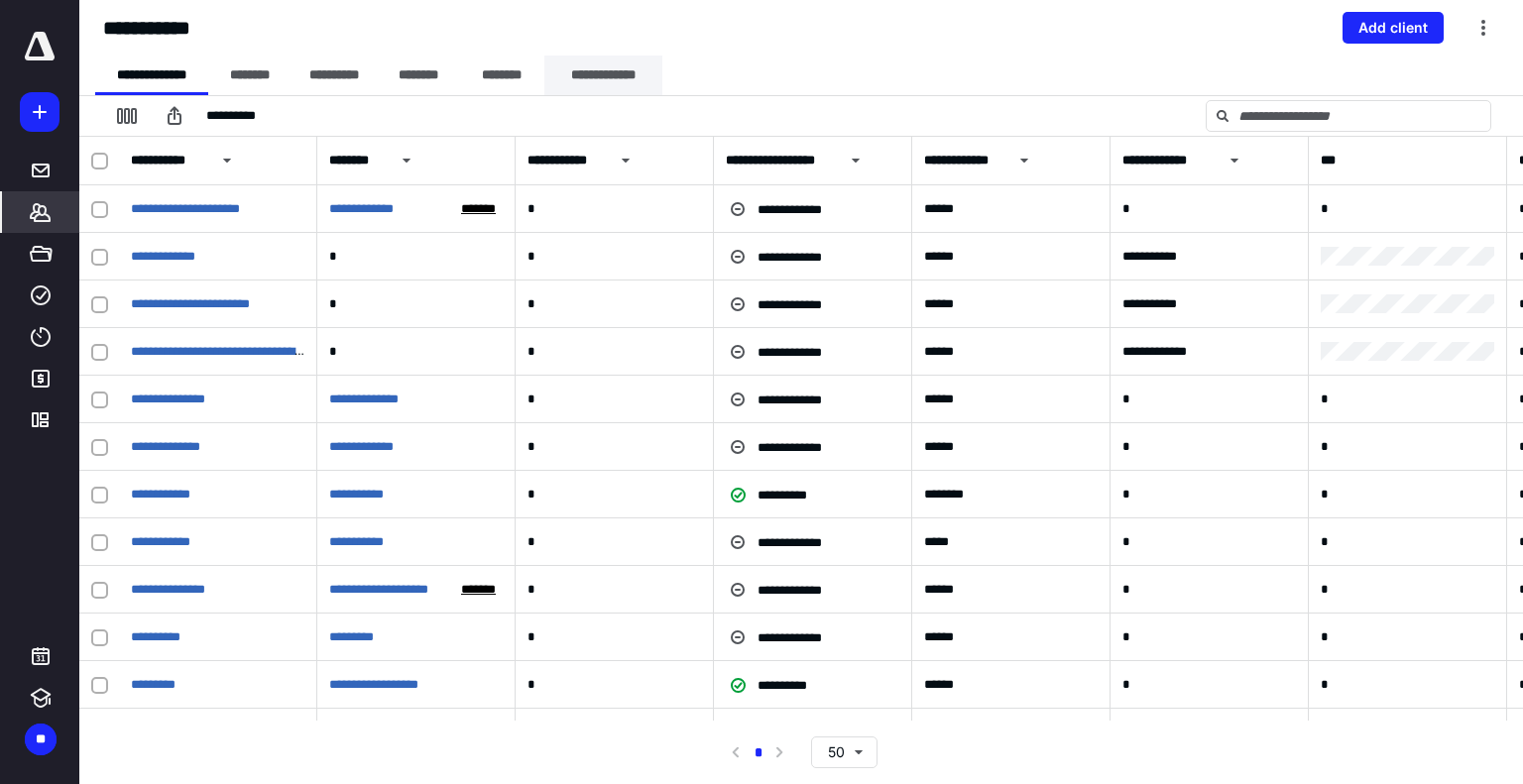 click on "**********" at bounding box center [603, 75] 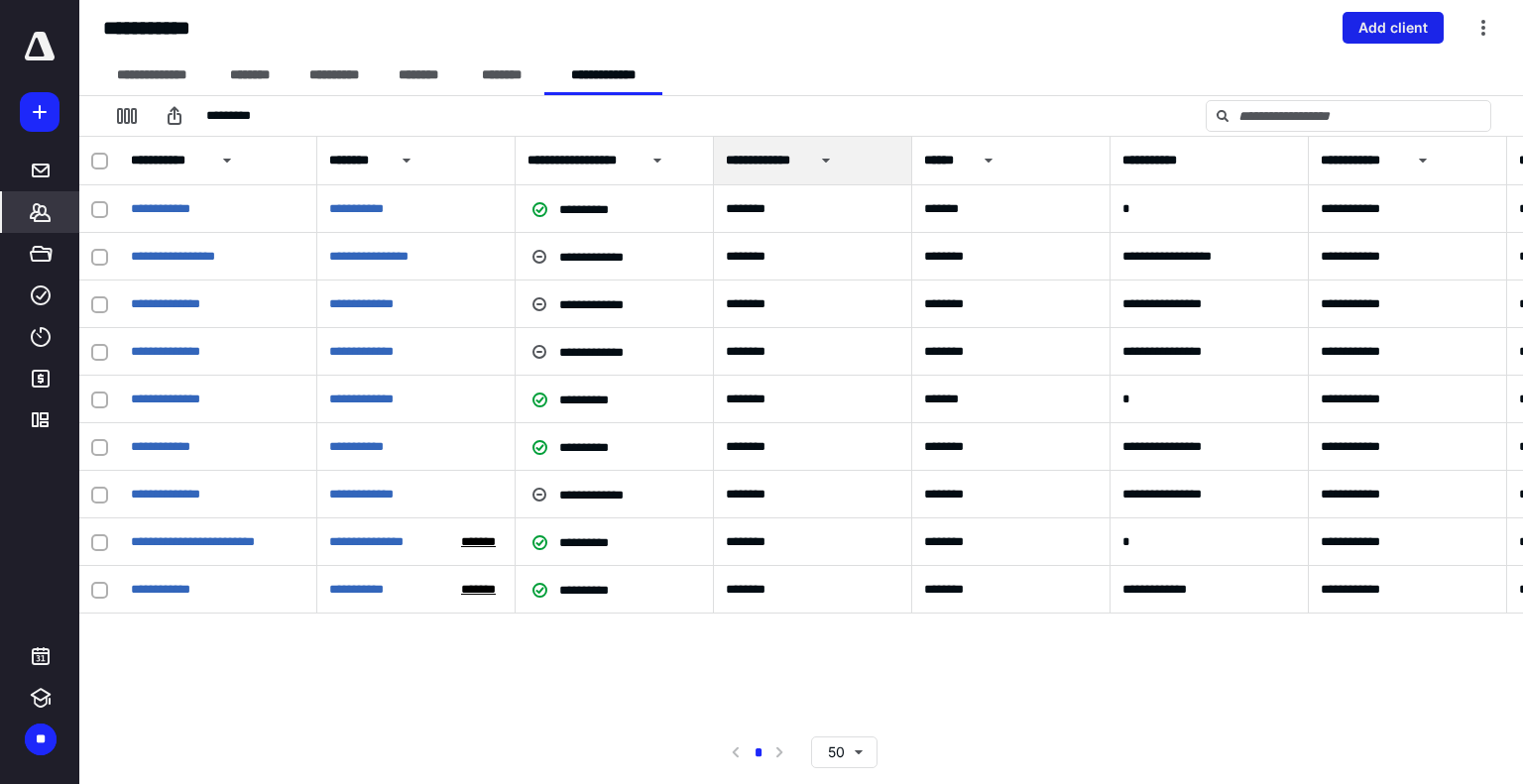 click on "Add client" at bounding box center [1393, 28] 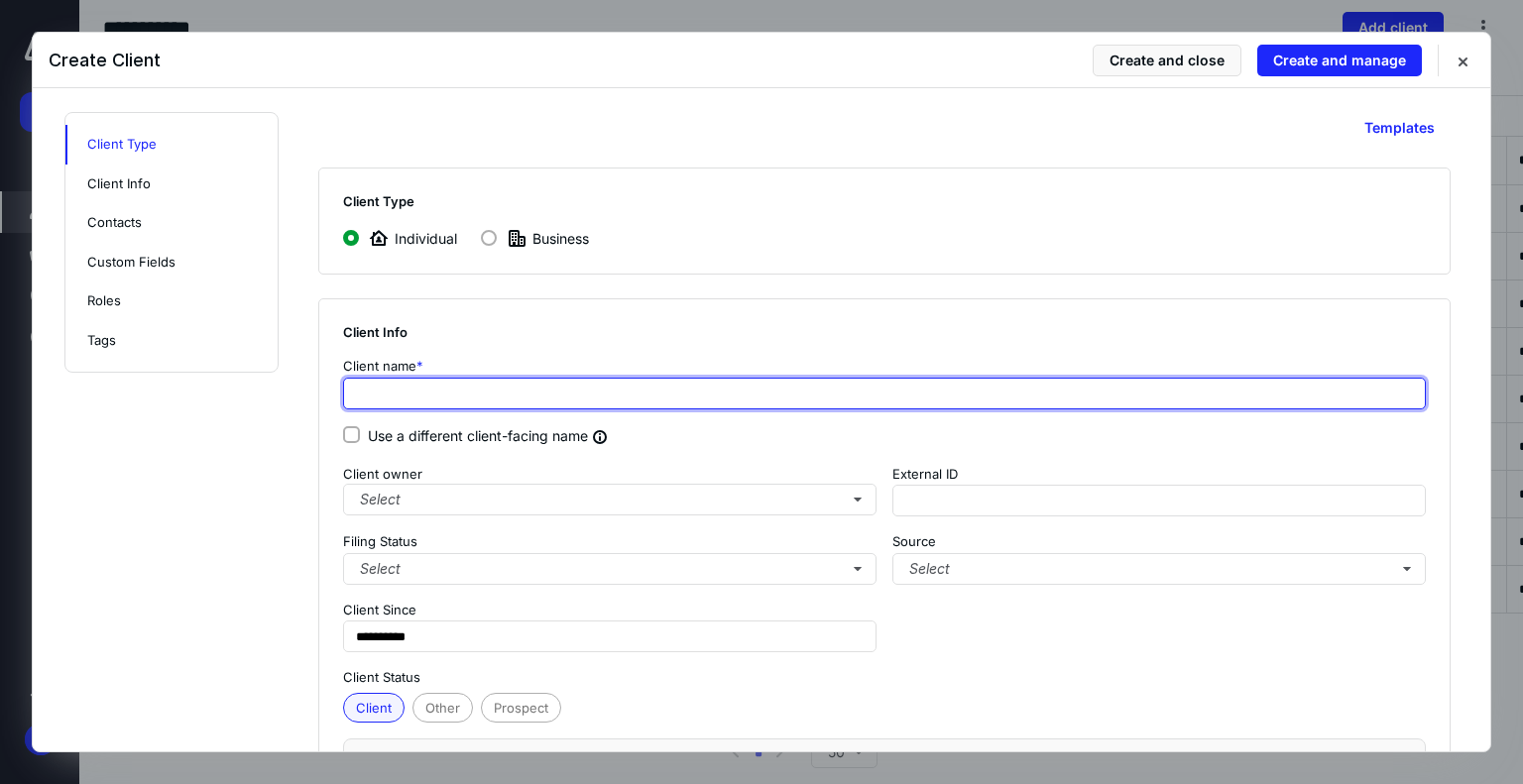click at bounding box center [884, 393] 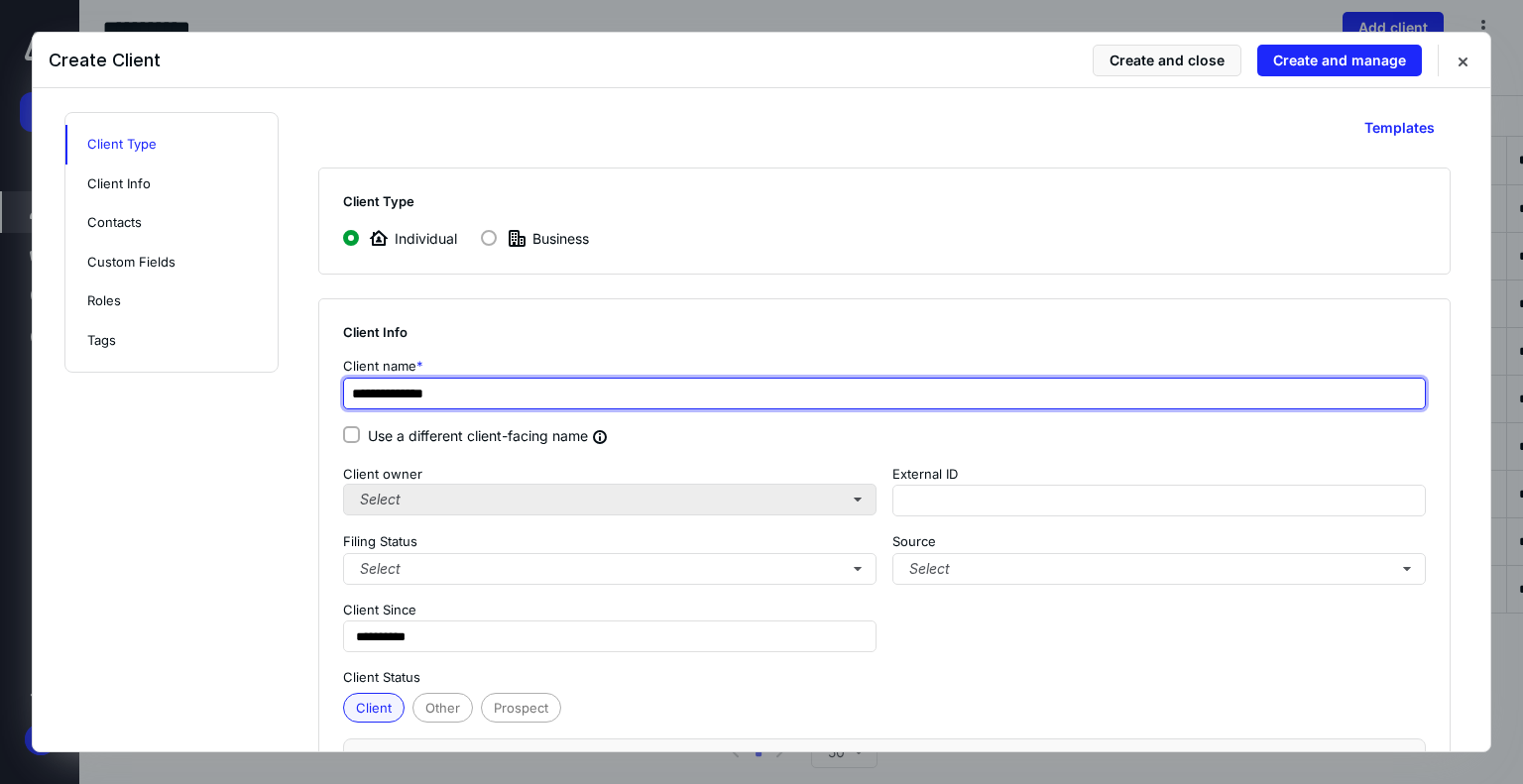 type on "**********" 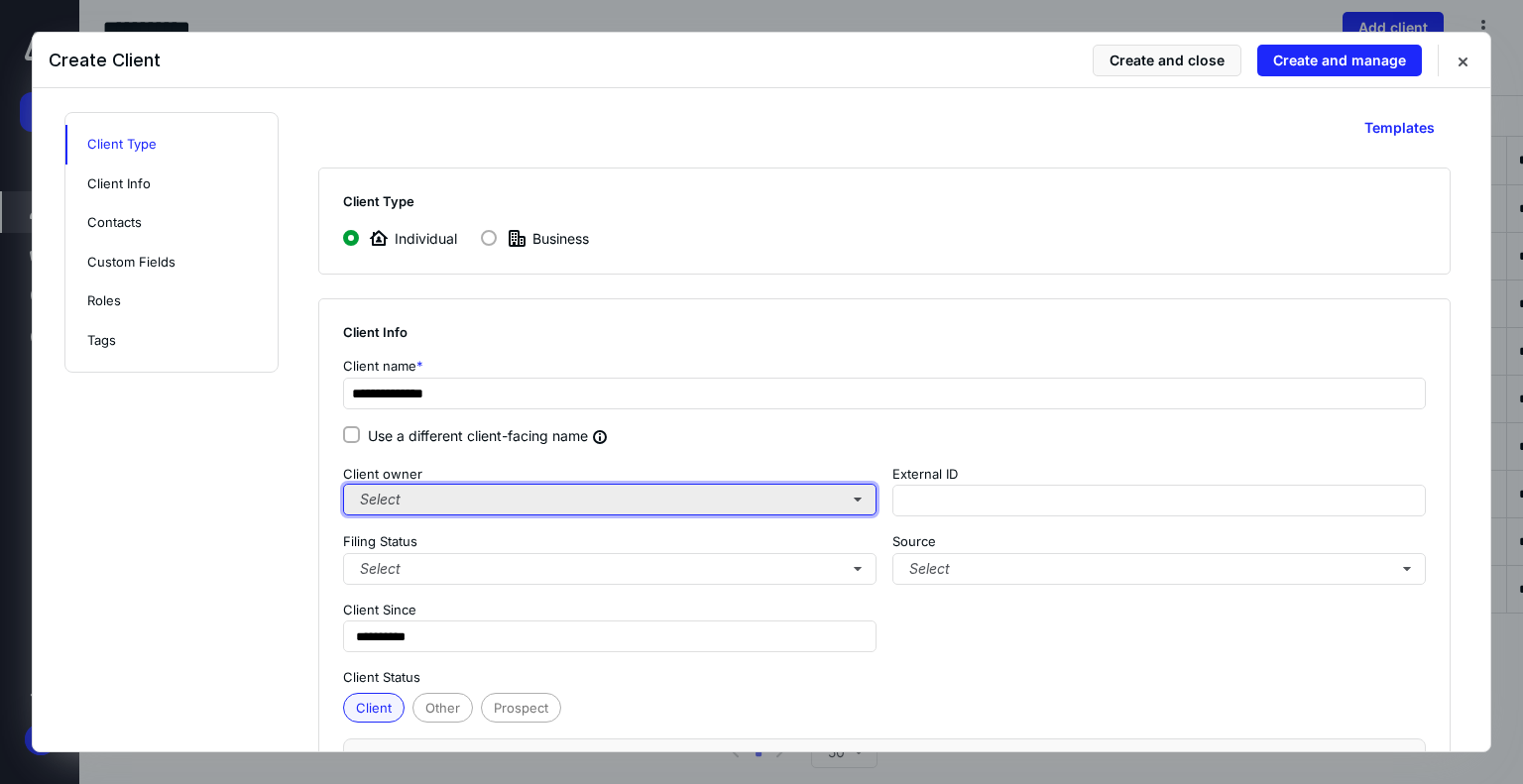 click on "Select" at bounding box center [610, 500] 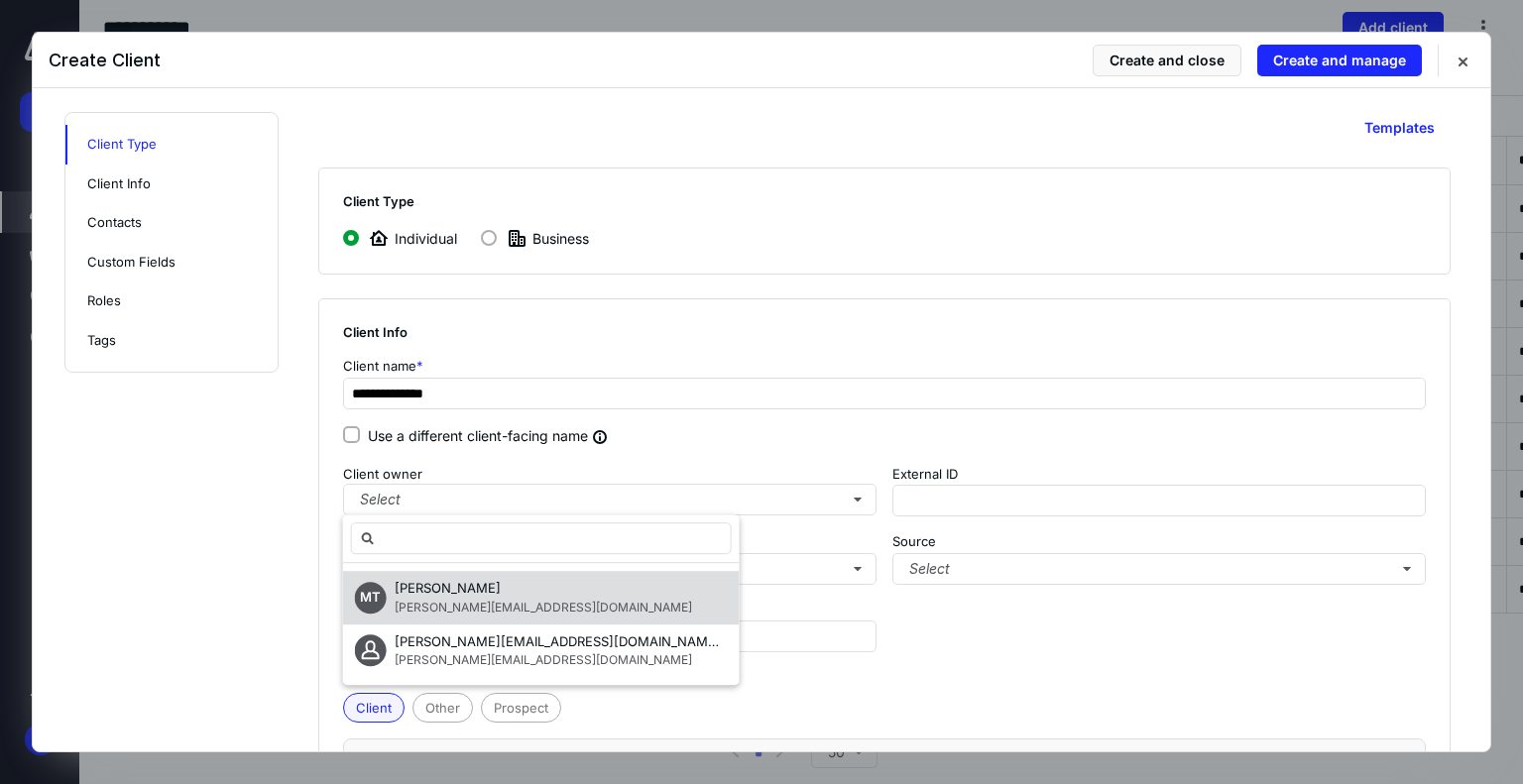 click on "[PERSON_NAME]" at bounding box center [447, 588] 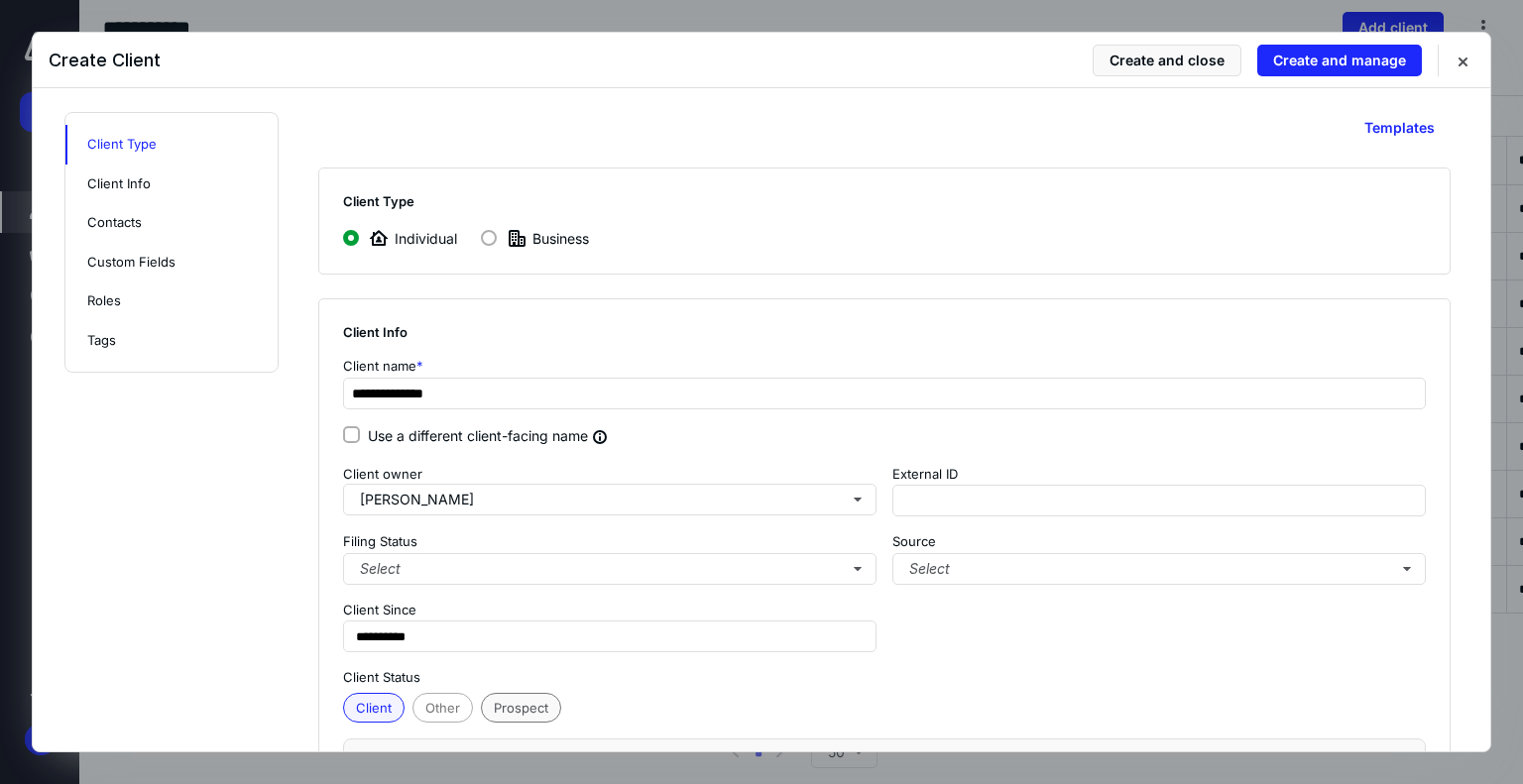 click on "Prospect" at bounding box center [521, 708] 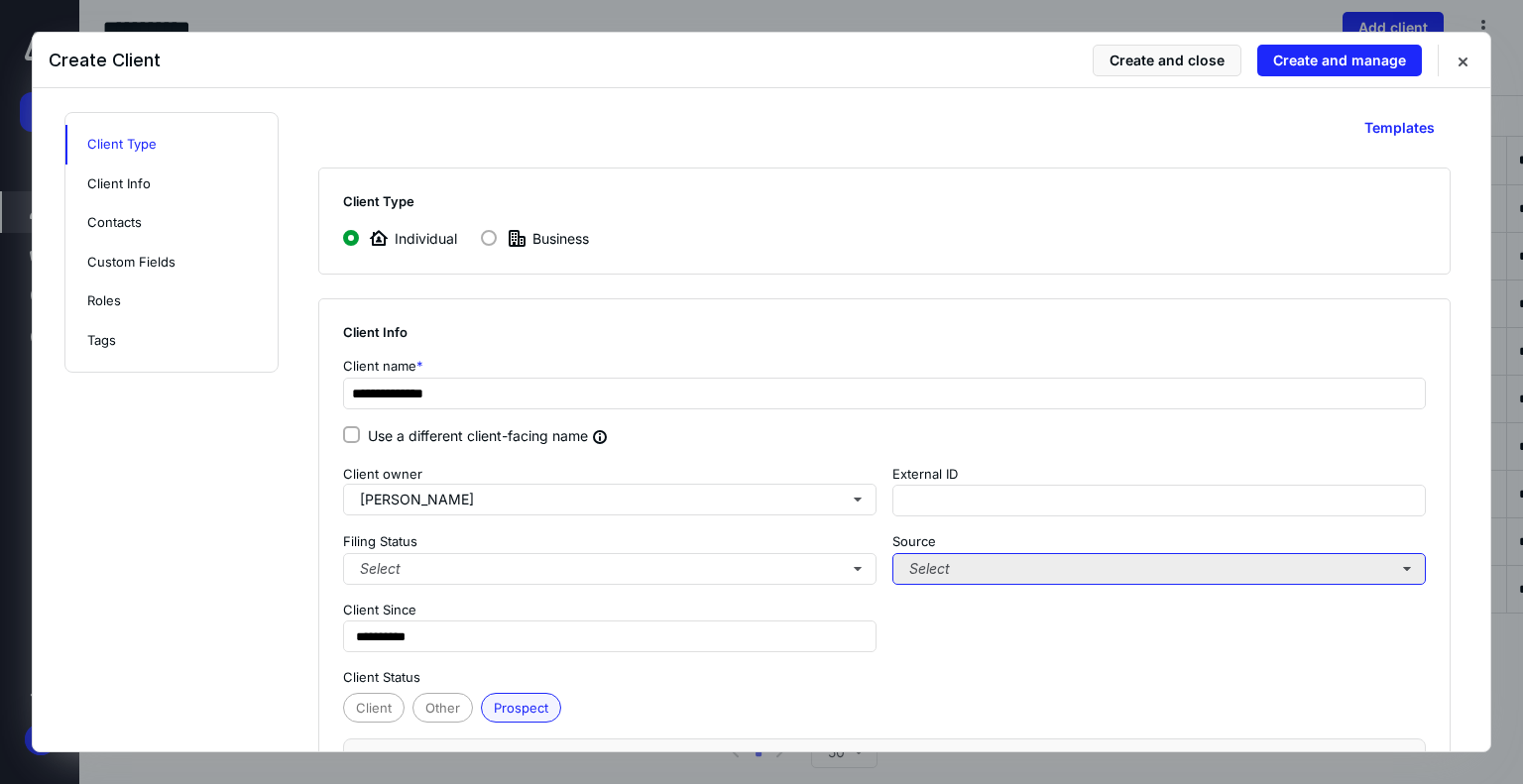click on "Select" at bounding box center (1159, 569) 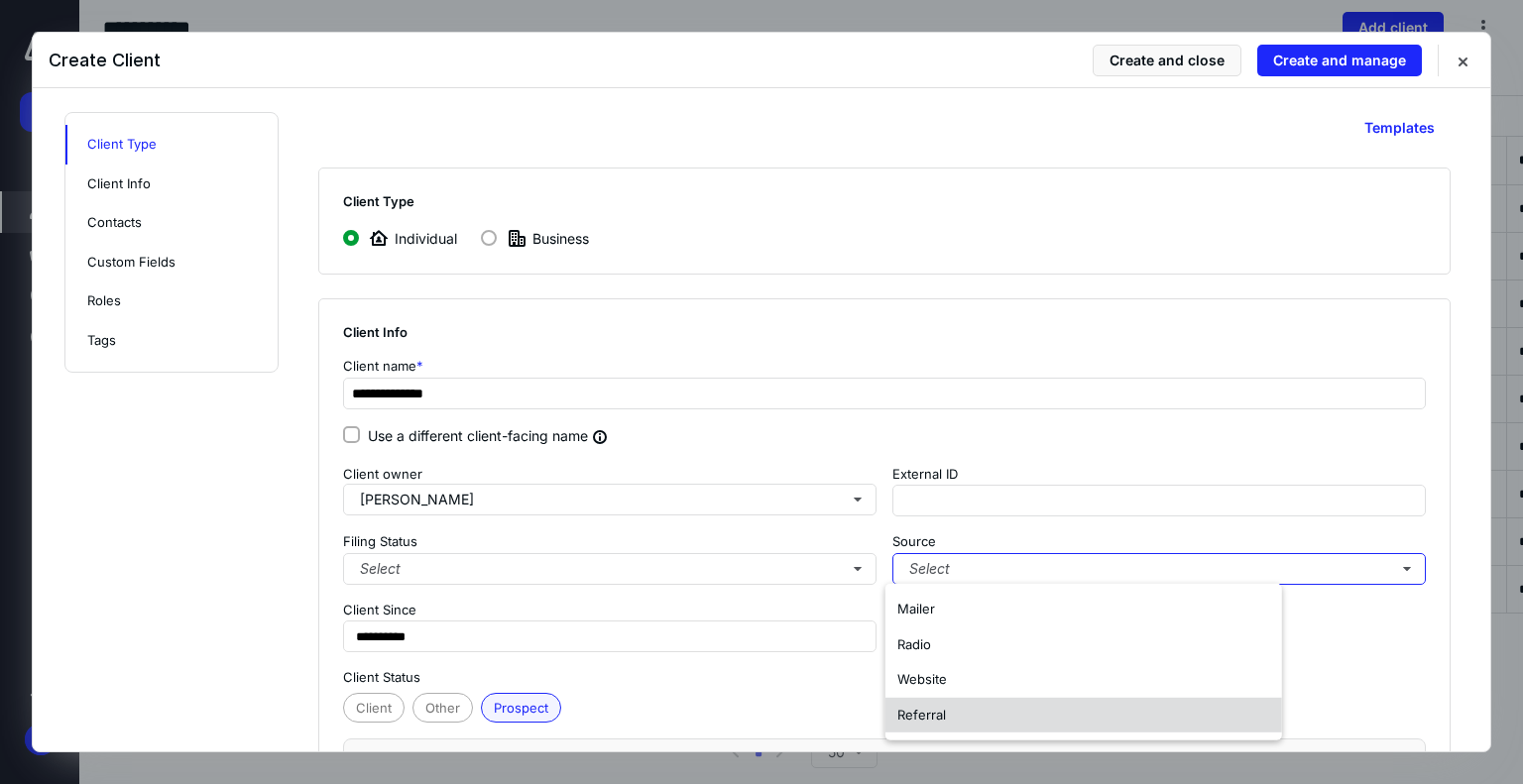 click on "Referral" at bounding box center [1084, 715] 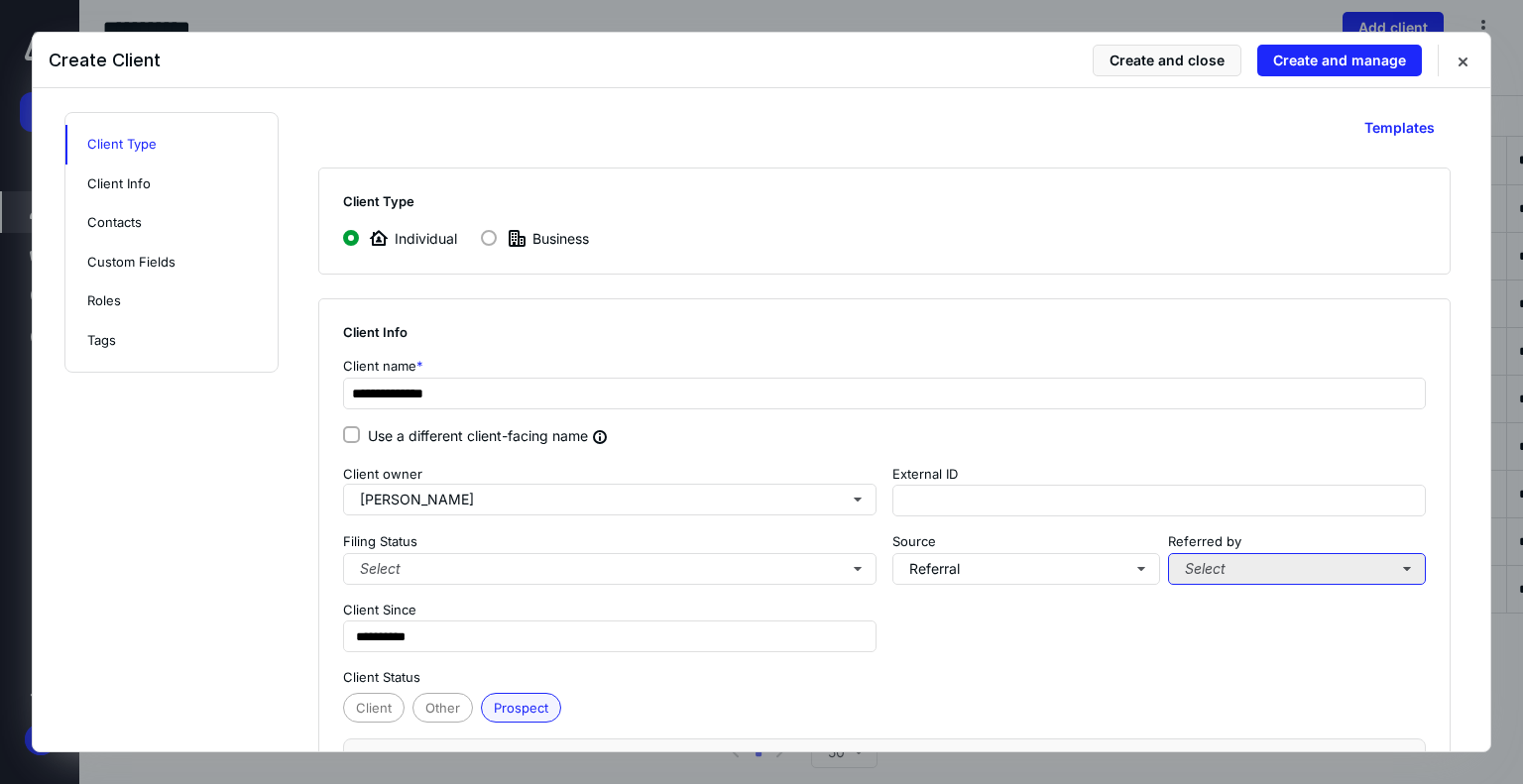 click on "Select" at bounding box center (1297, 569) 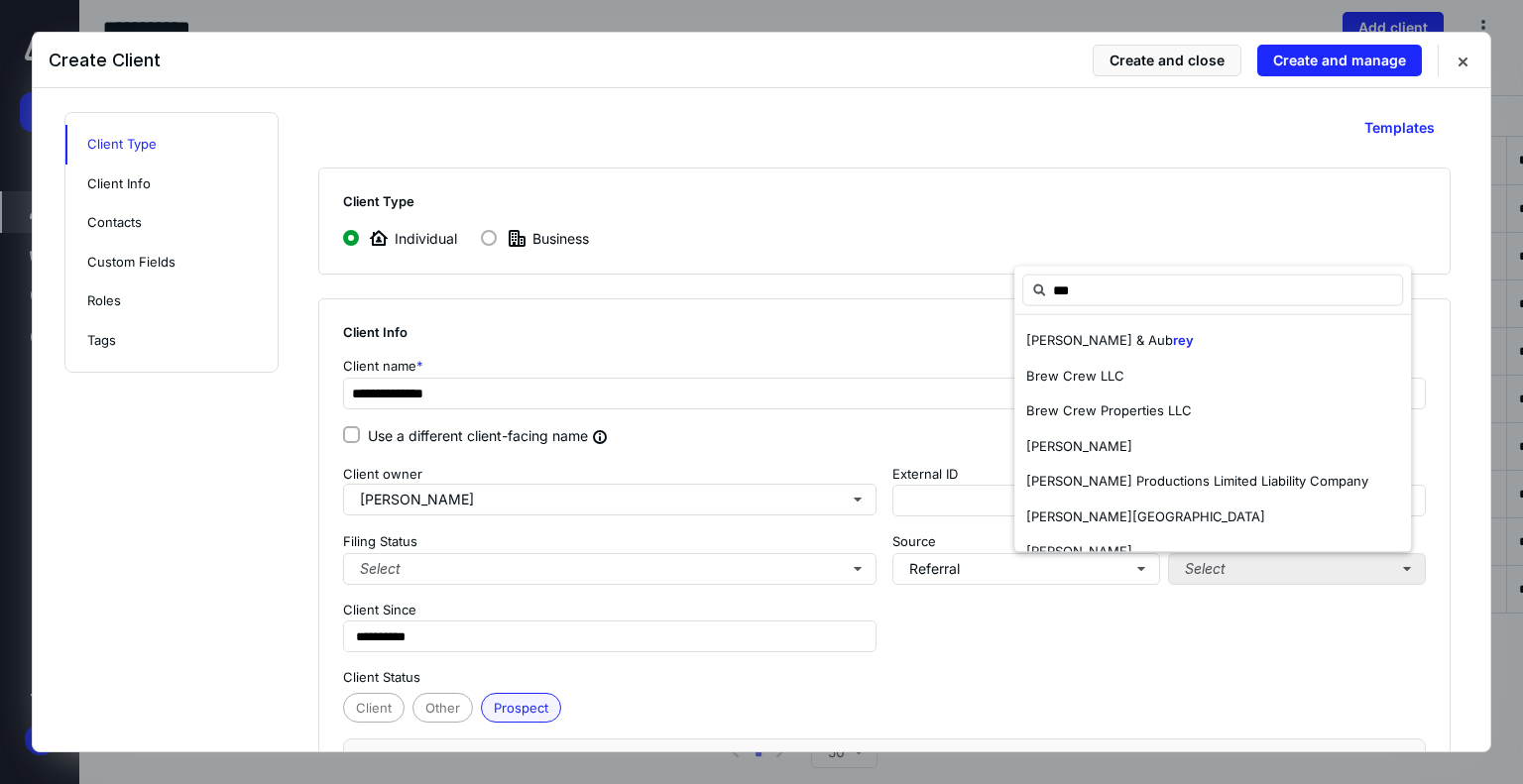 type on "****" 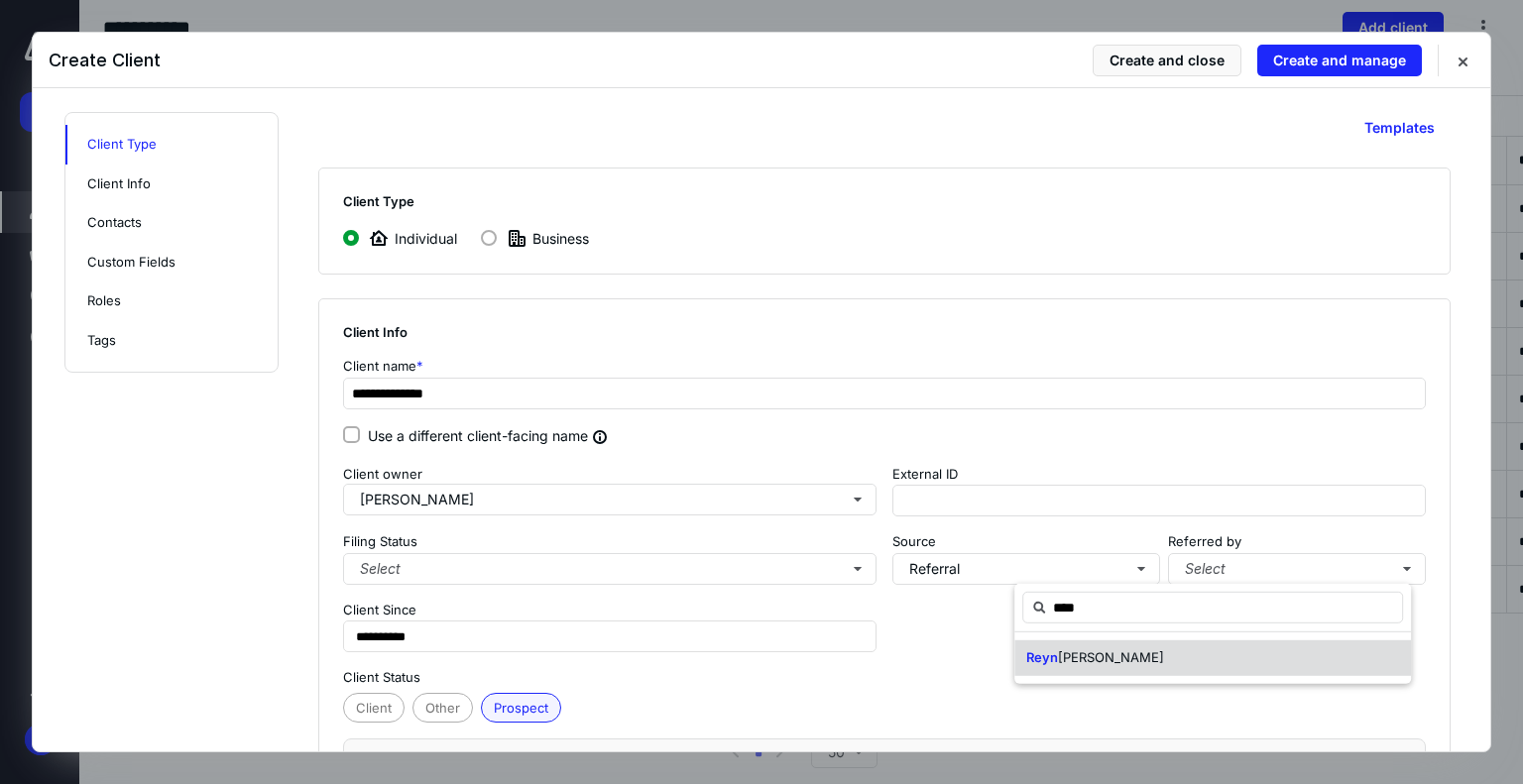 click on "Reyn olds, Jim" at bounding box center [1095, 658] 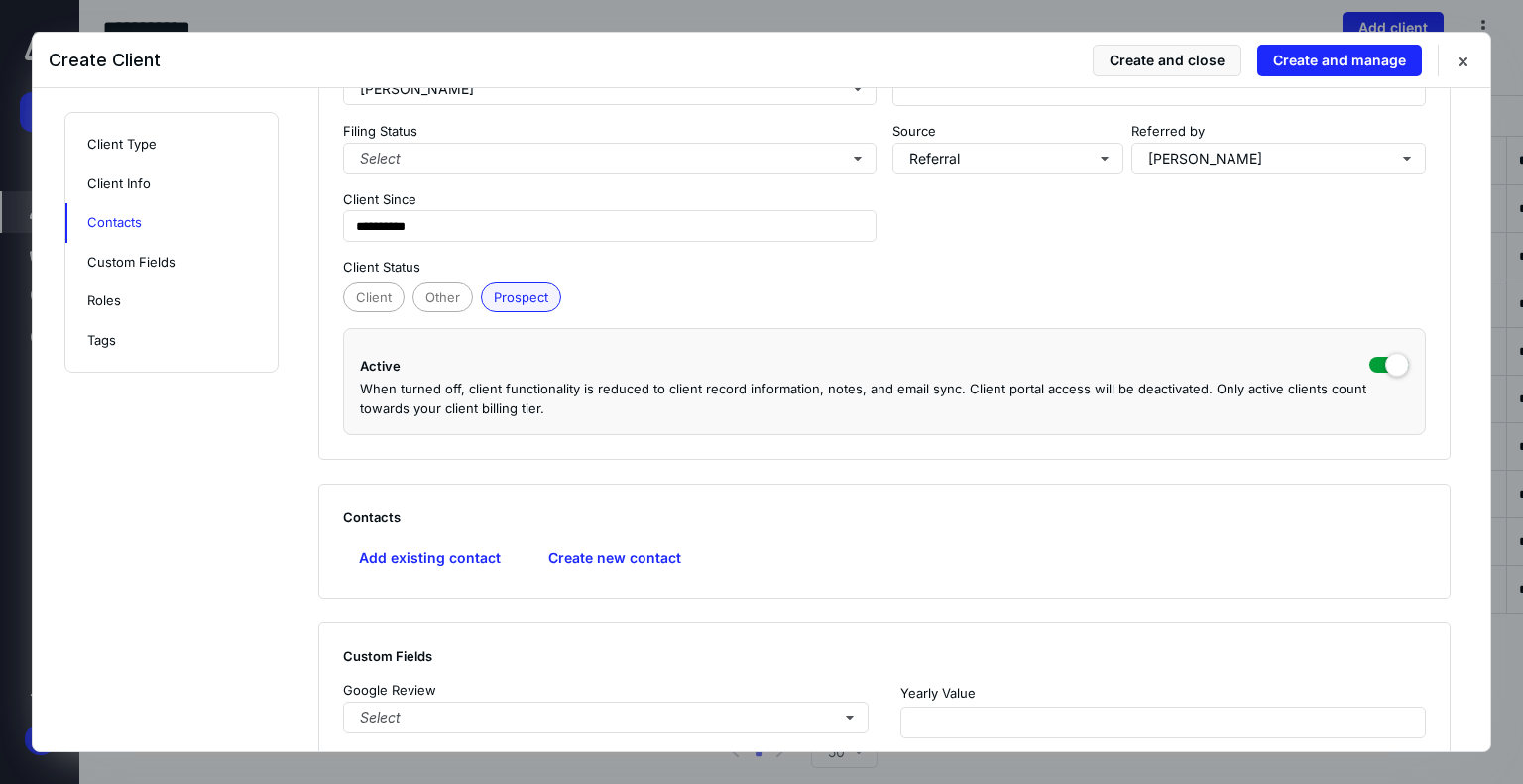 scroll, scrollTop: 496, scrollLeft: 0, axis: vertical 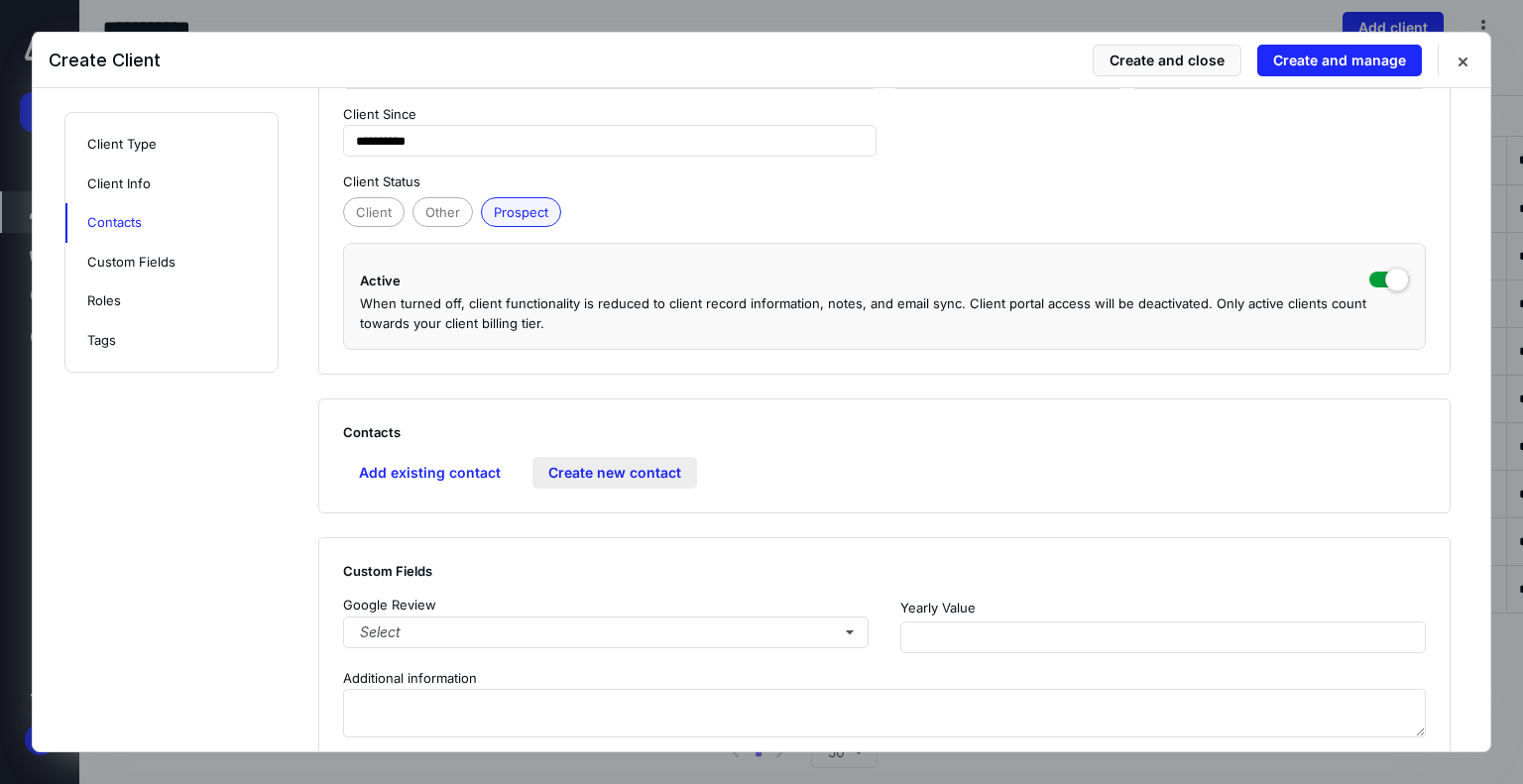 click on "Create new contact" at bounding box center [615, 473] 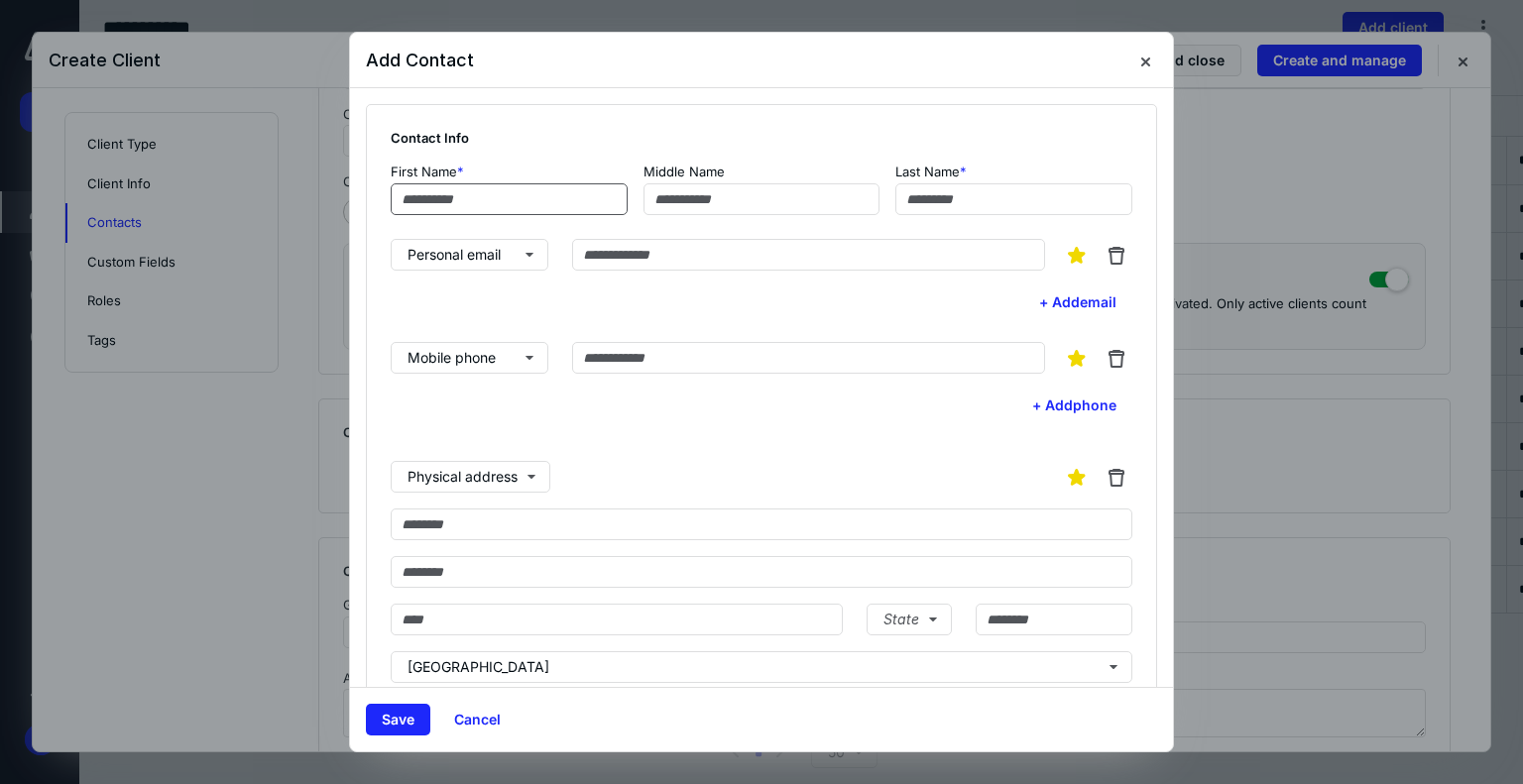 click at bounding box center (509, 199) 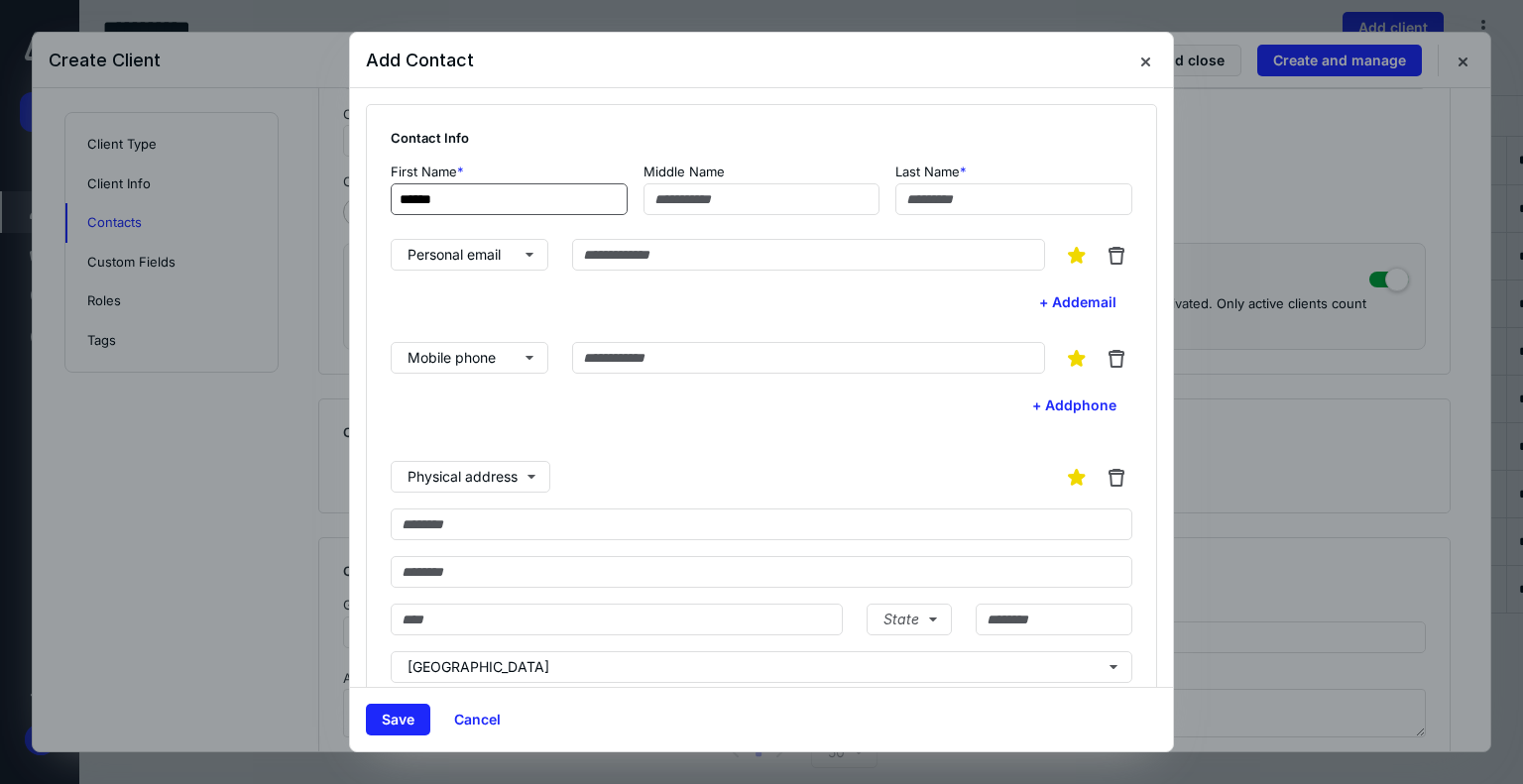 type on "******" 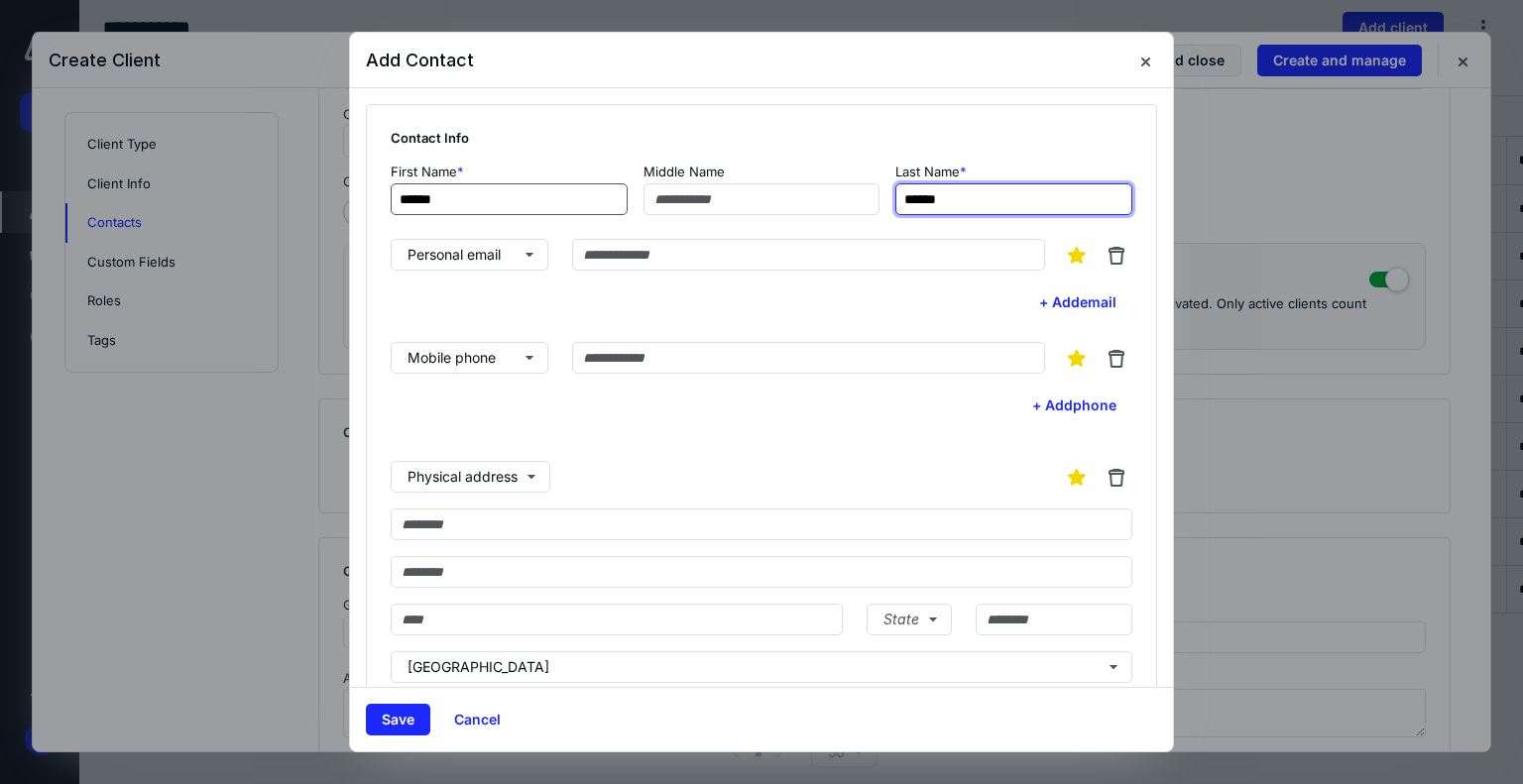 type on "******" 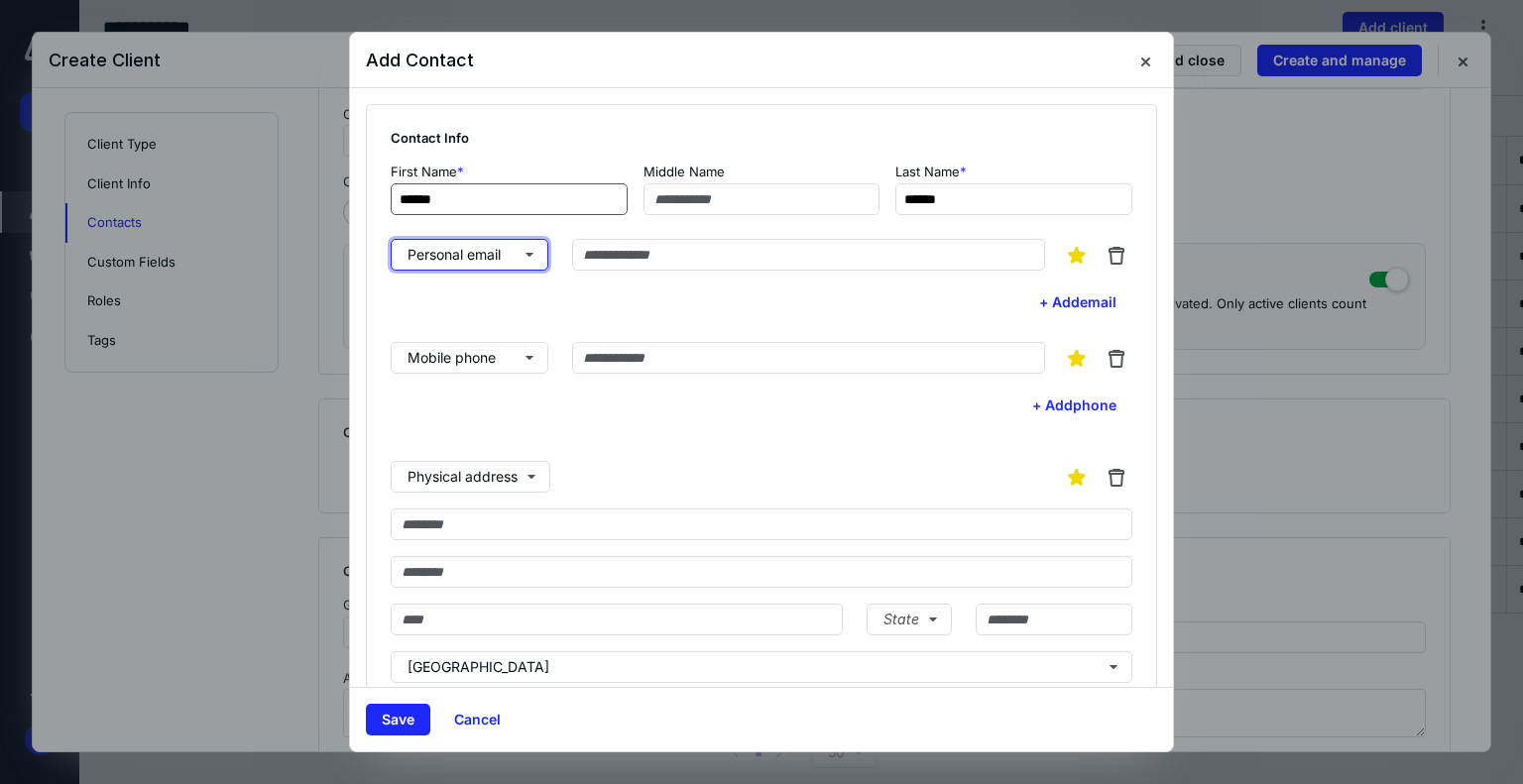 type 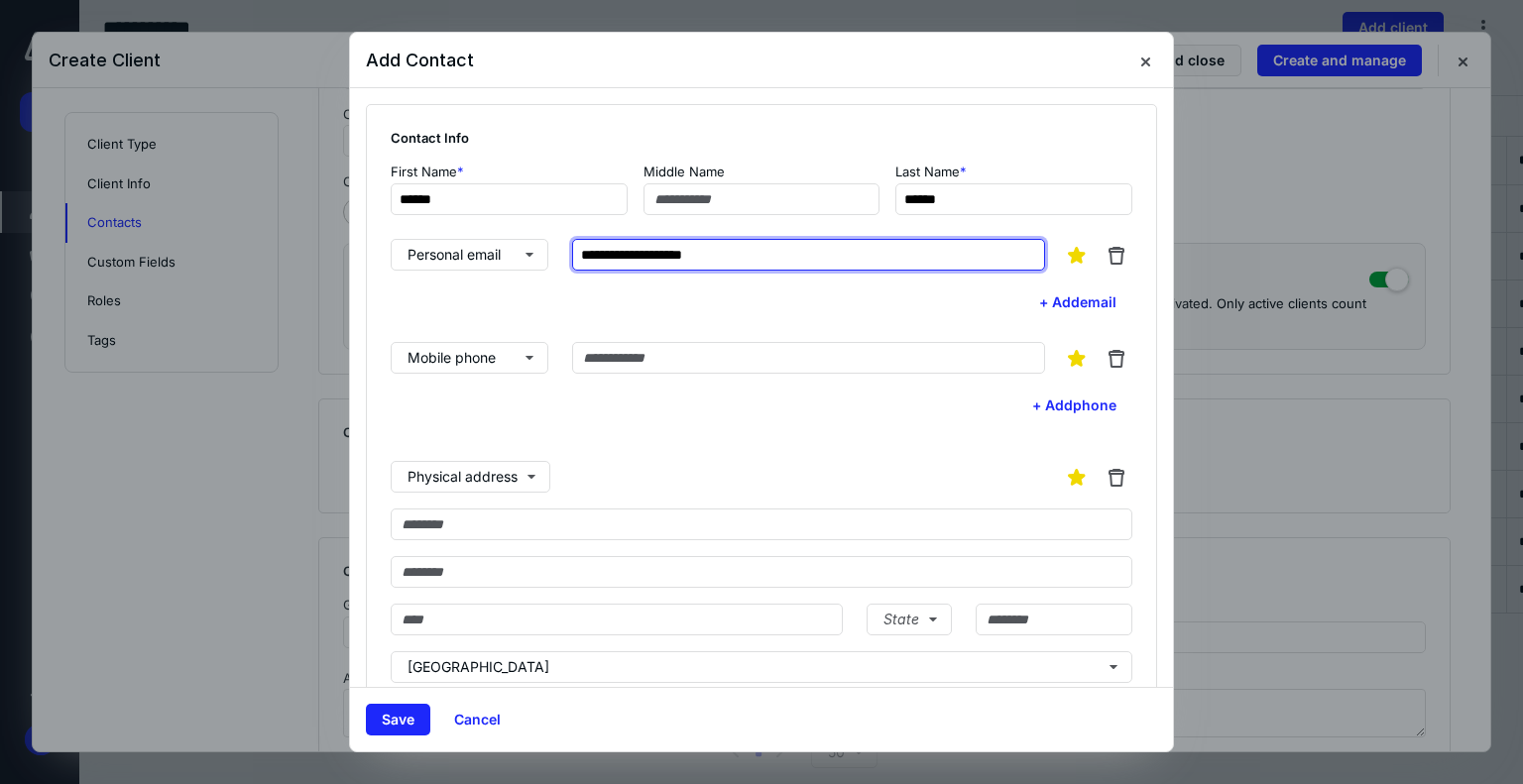 type on "**********" 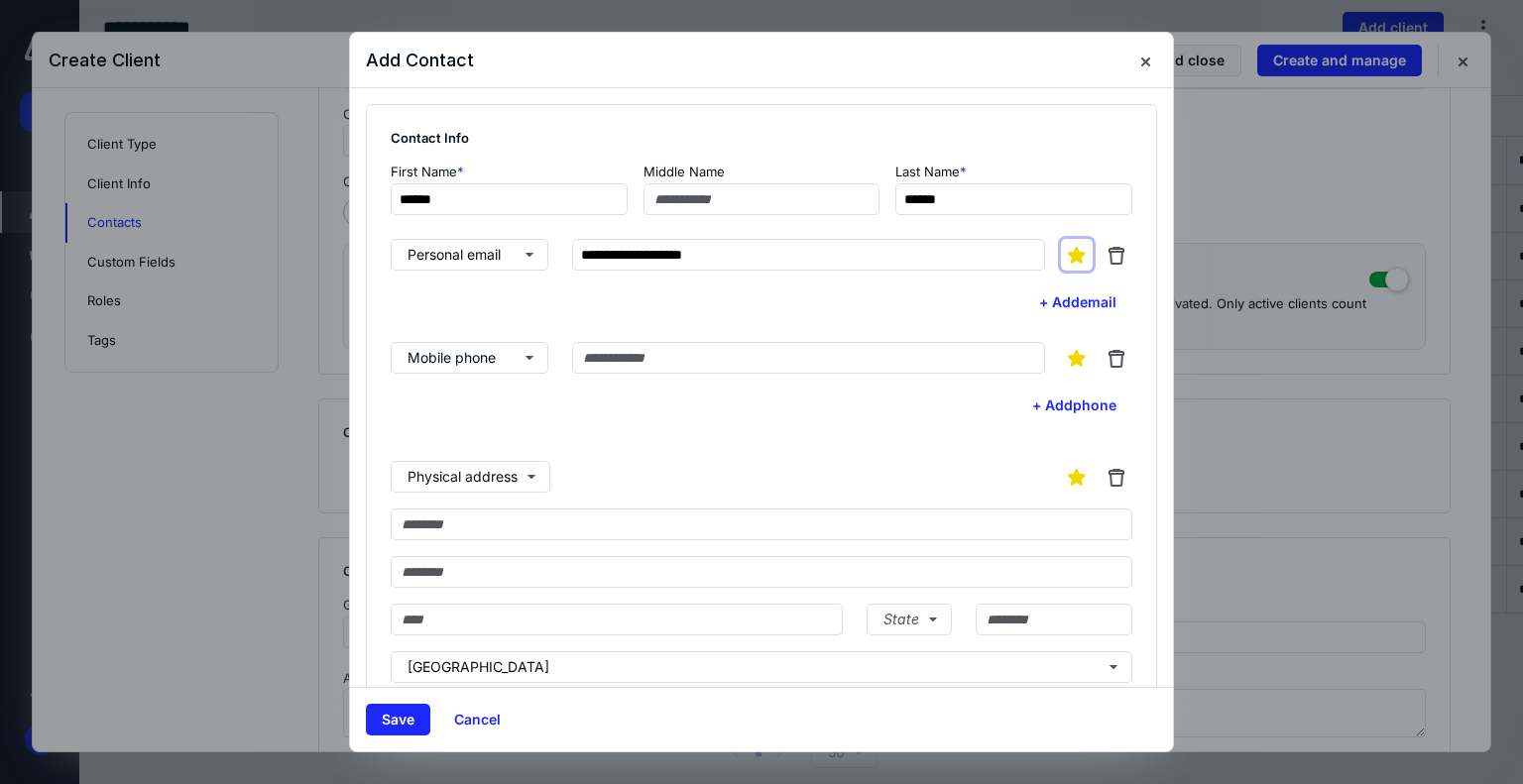 type 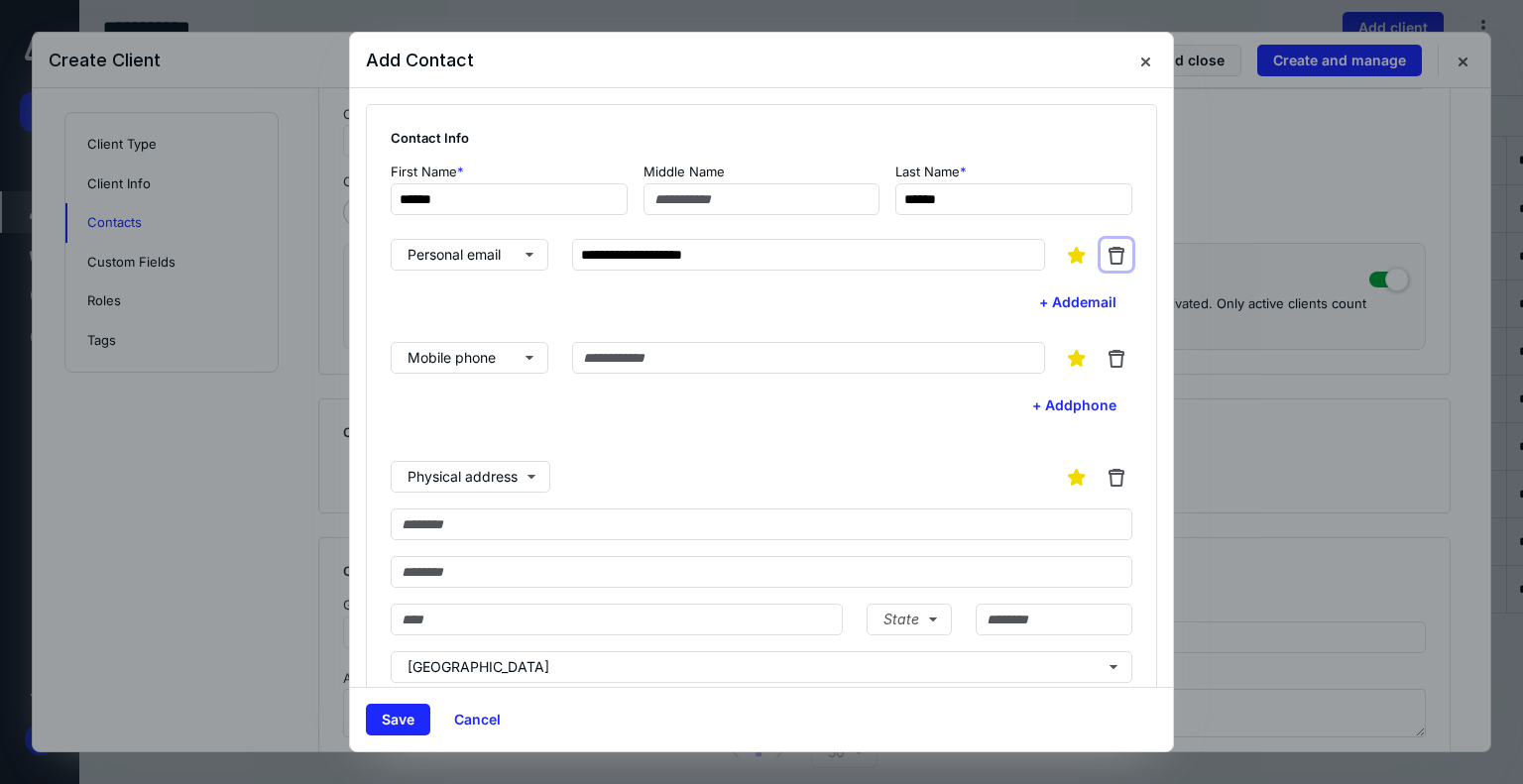 type 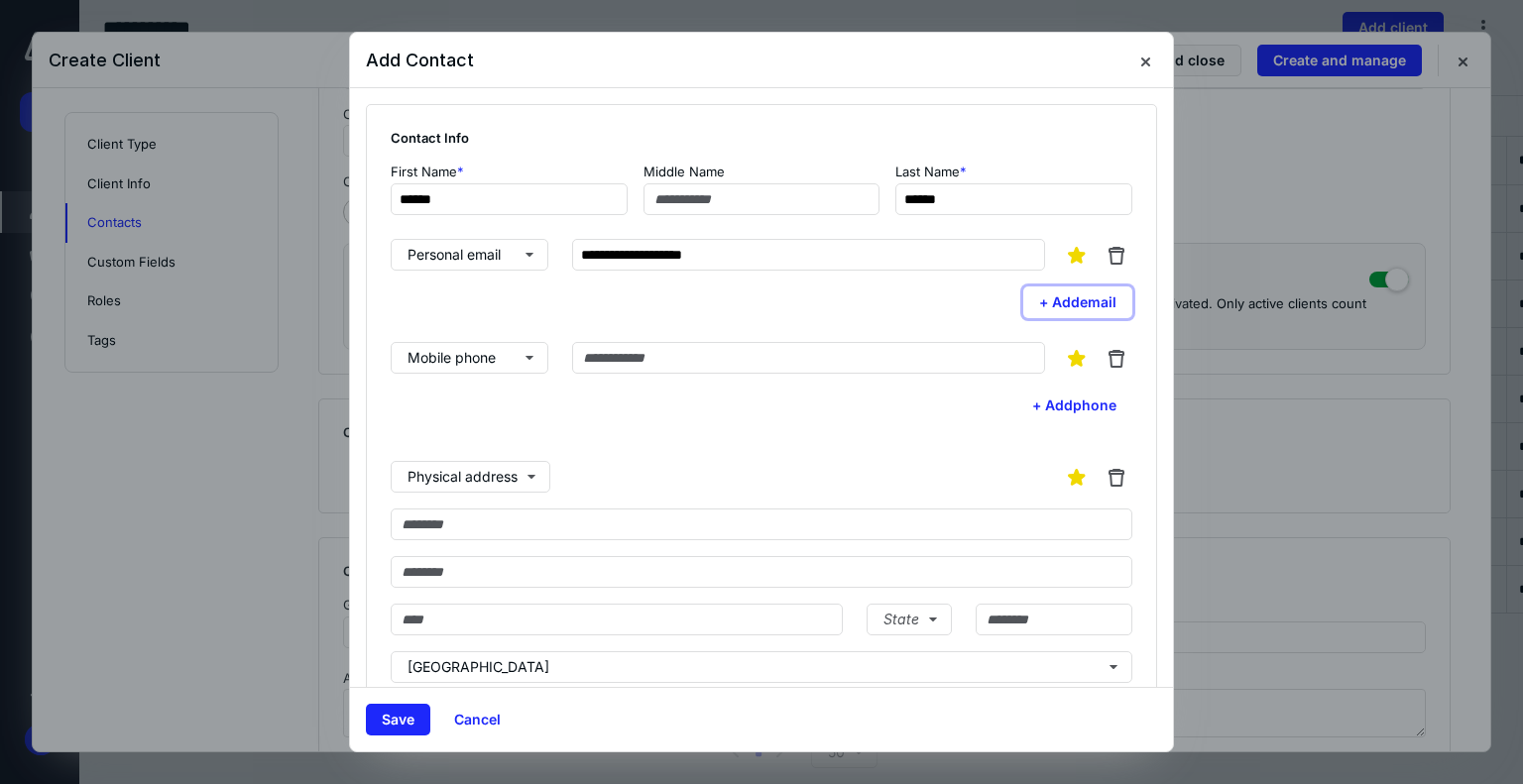 type 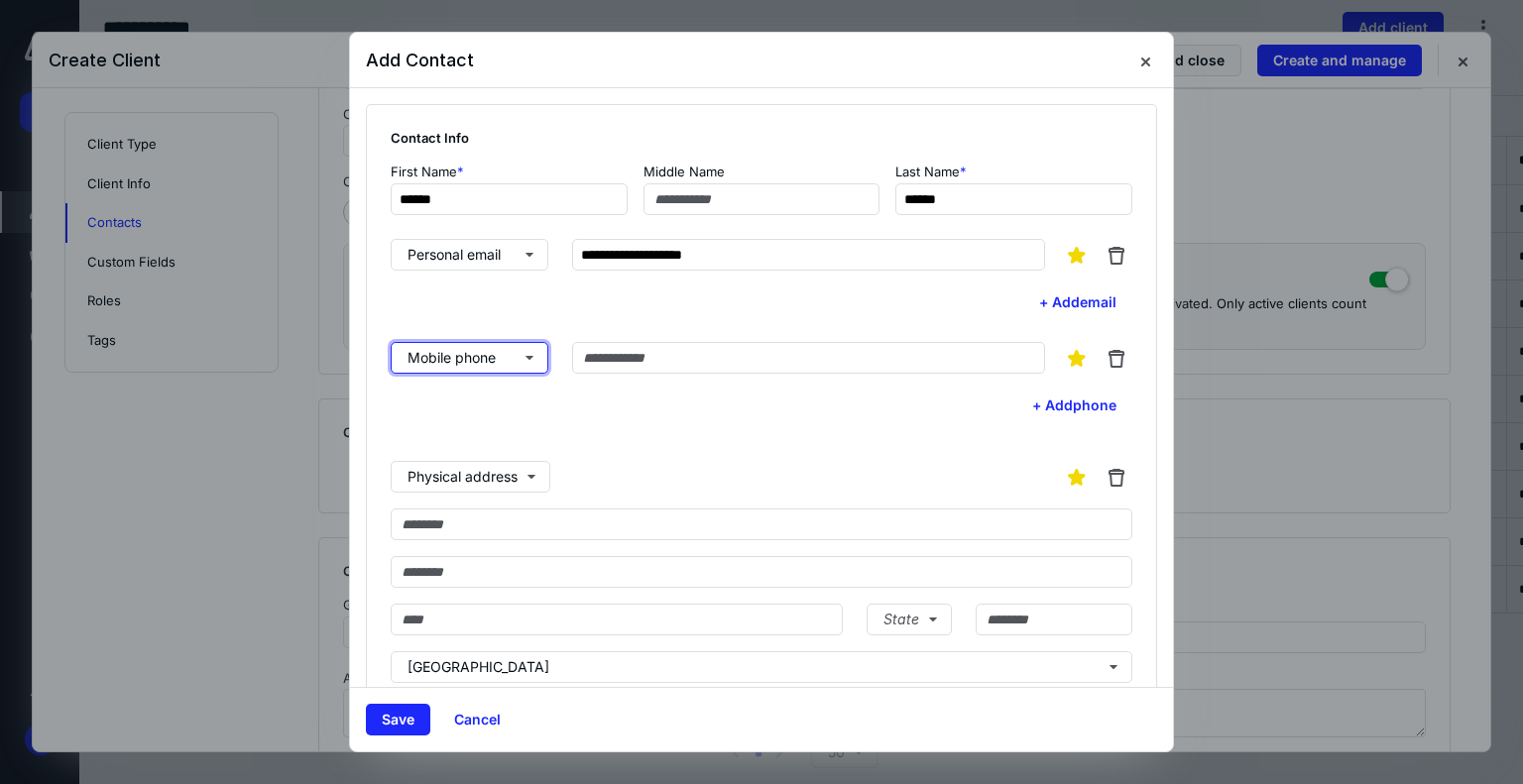 type 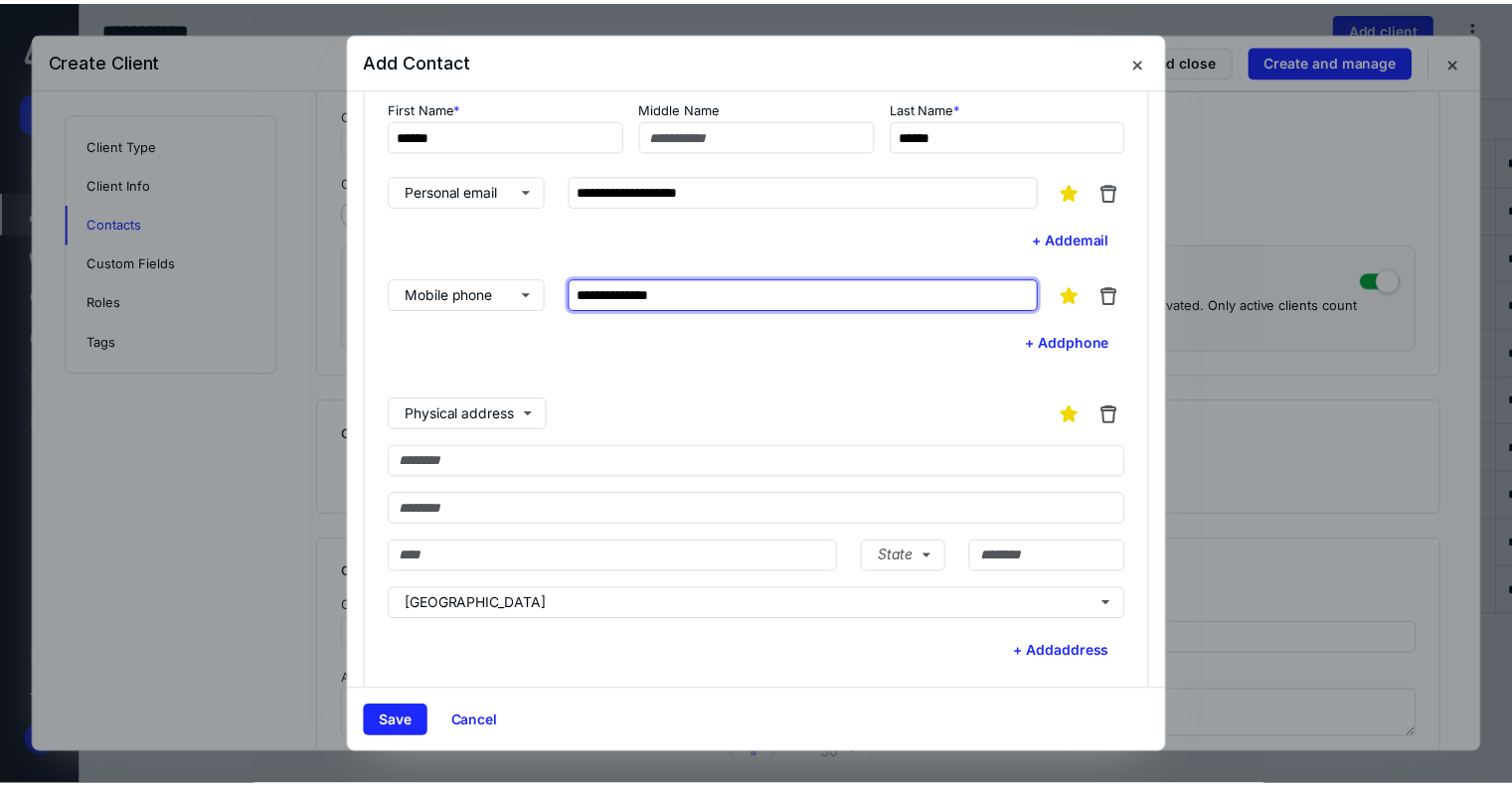 scroll, scrollTop: 99, scrollLeft: 0, axis: vertical 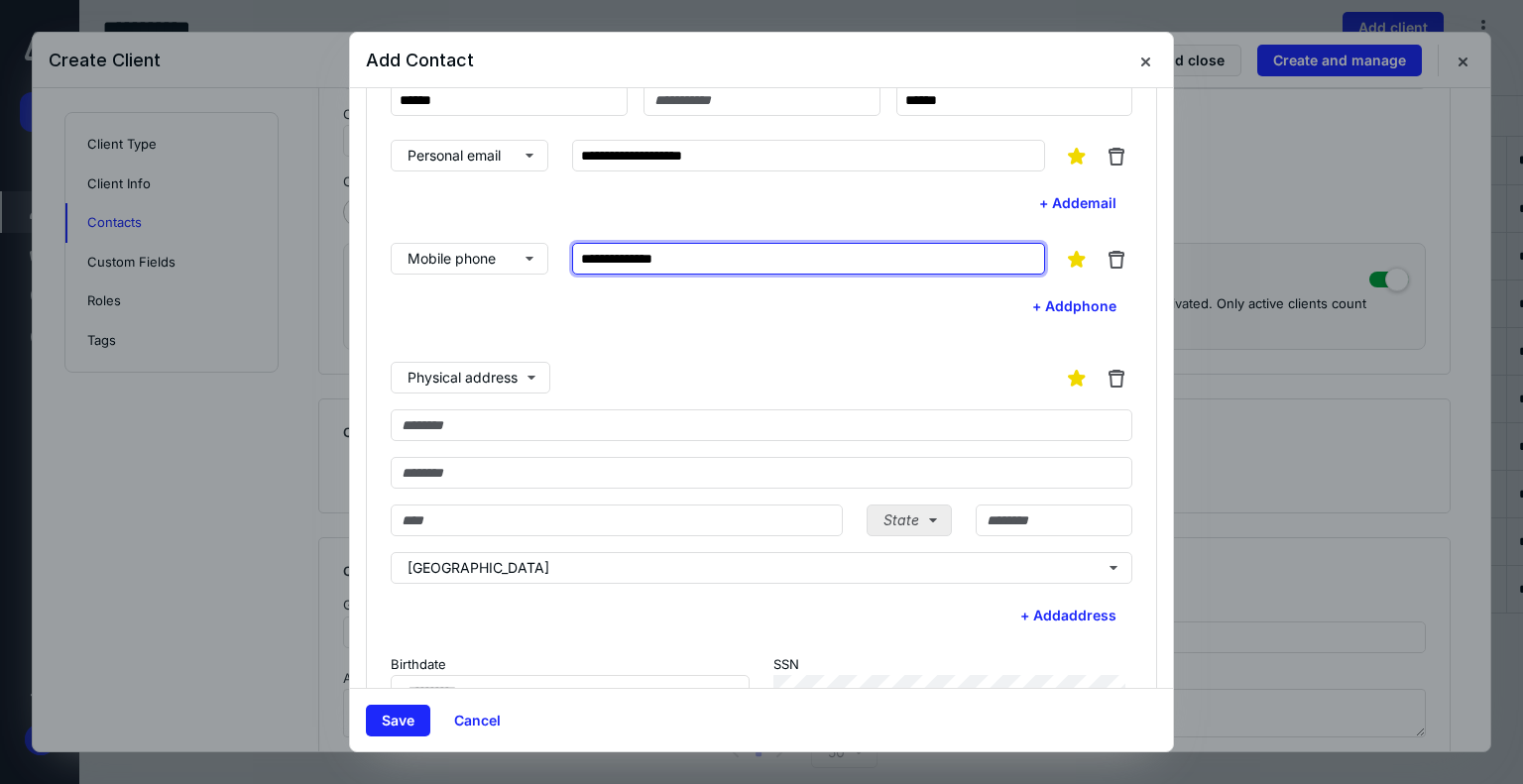 type on "**********" 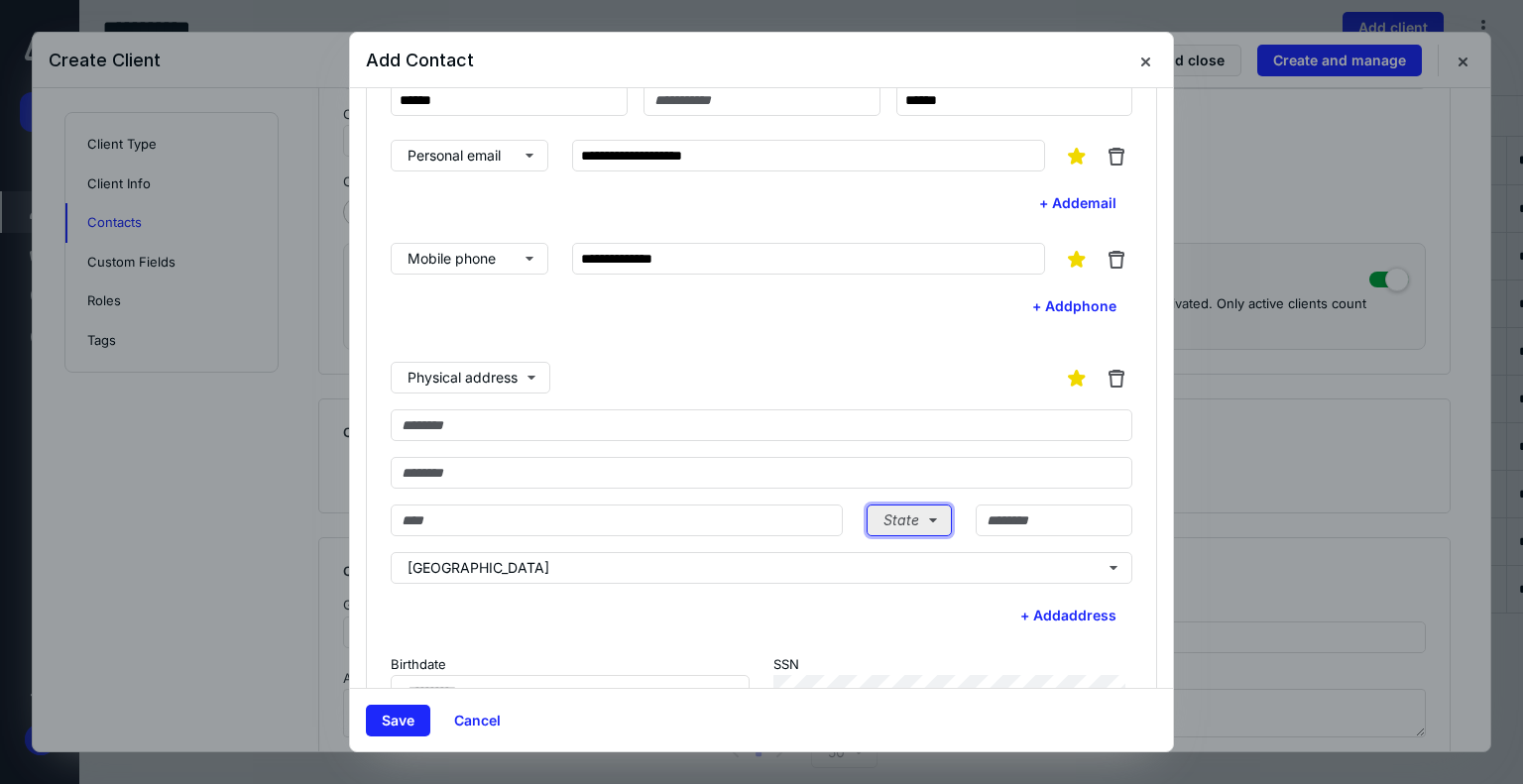 click on "State" at bounding box center (909, 520) 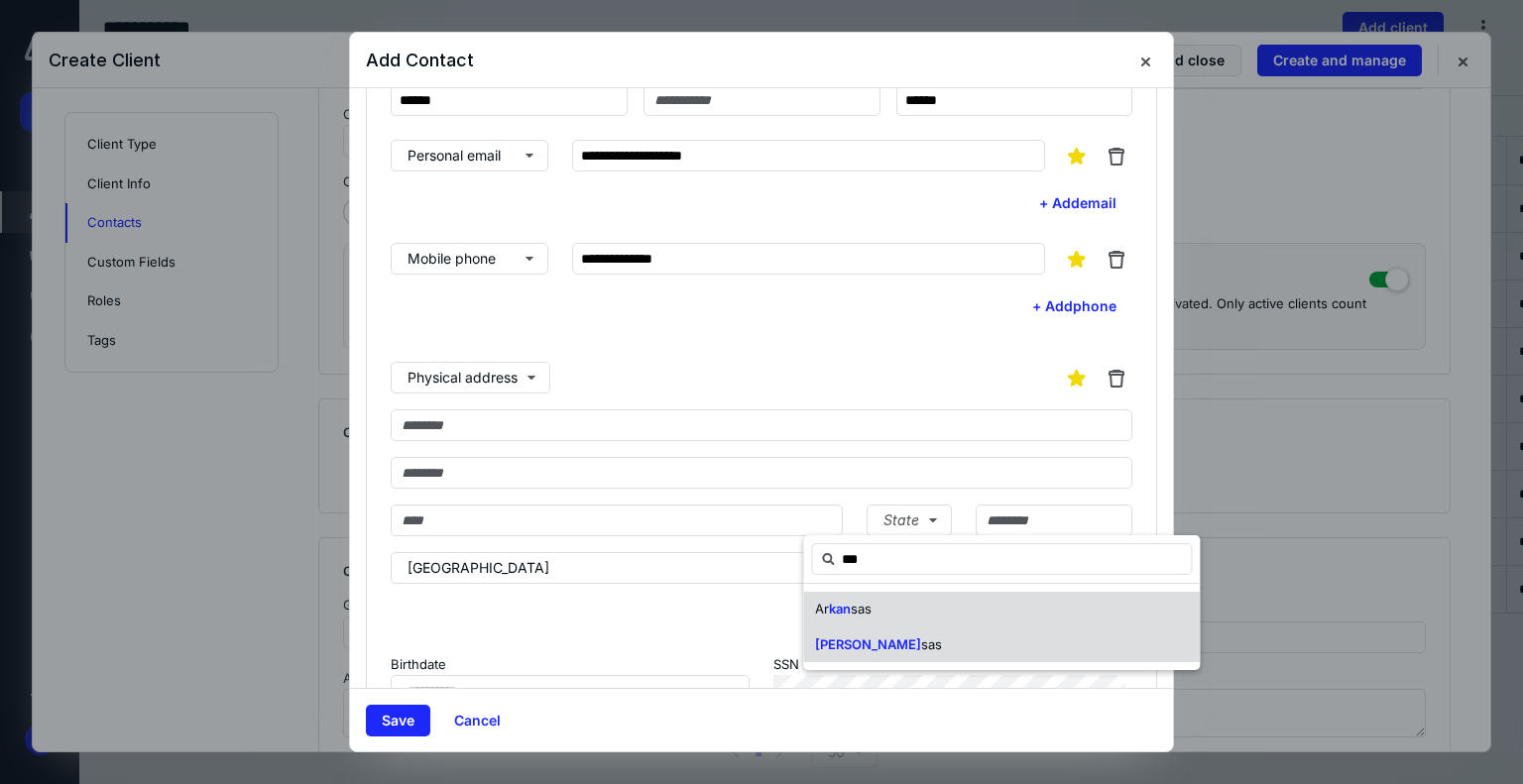 click on "Kan sas" at bounding box center (1001, 645) 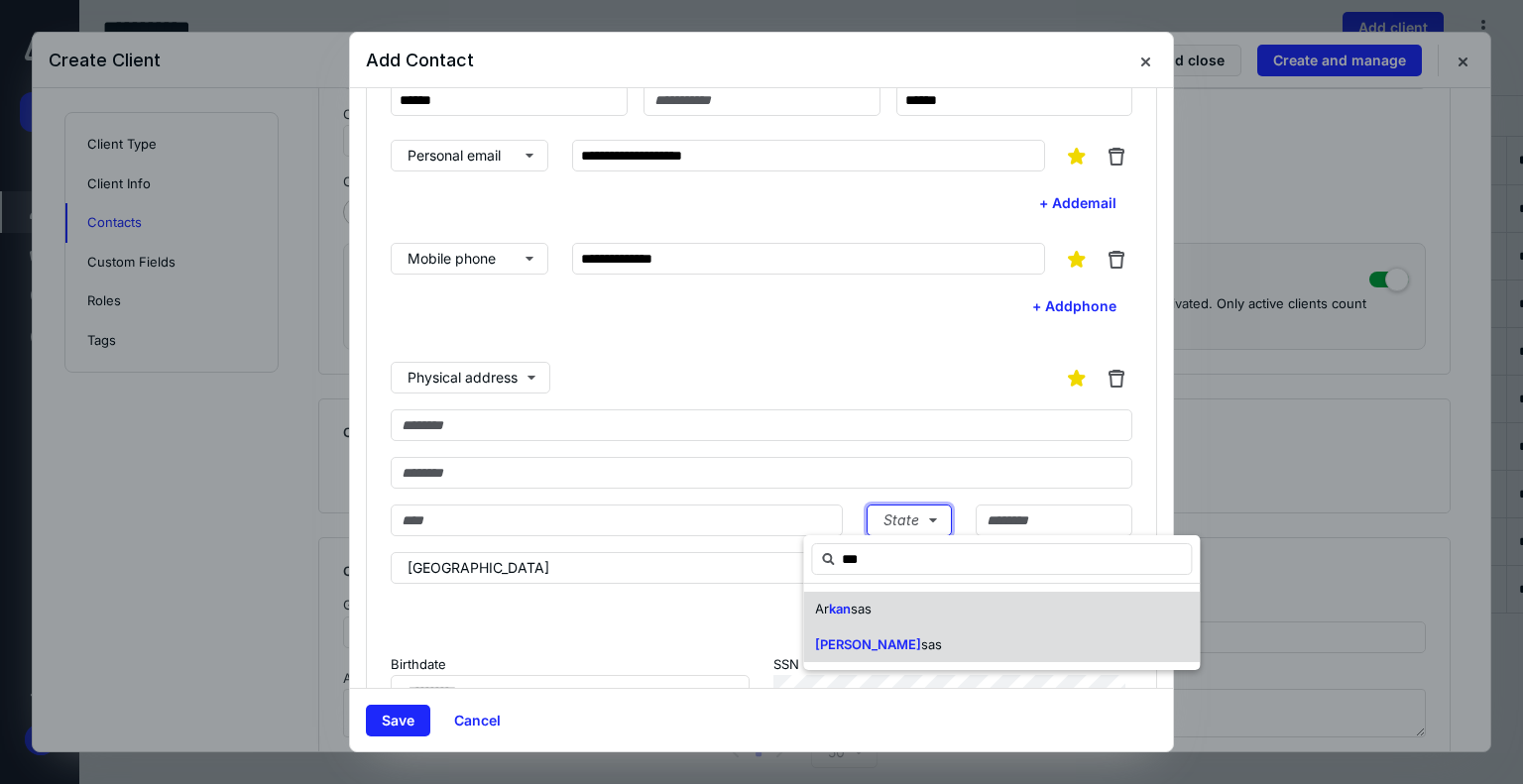 type 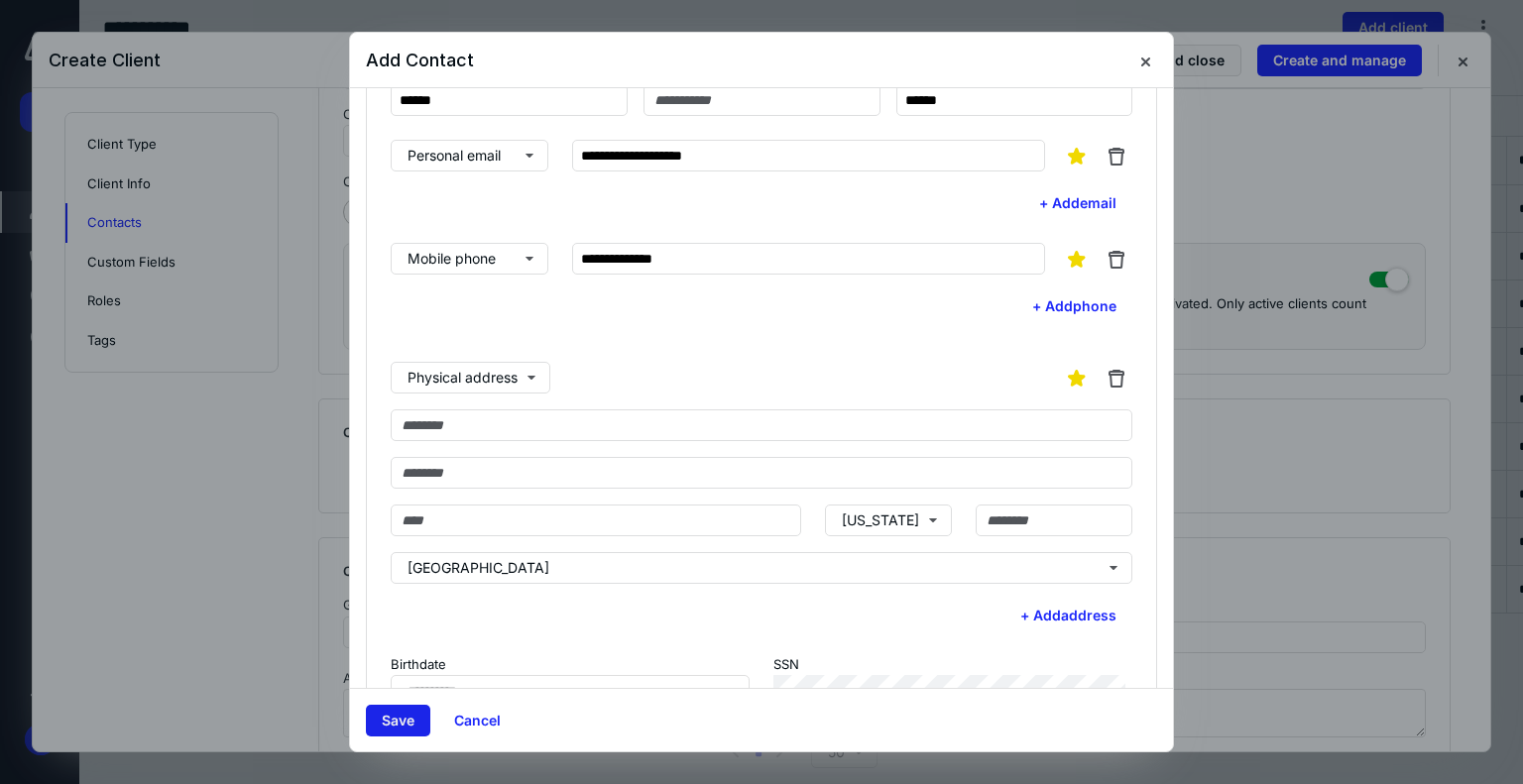 click on "Save" at bounding box center (398, 721) 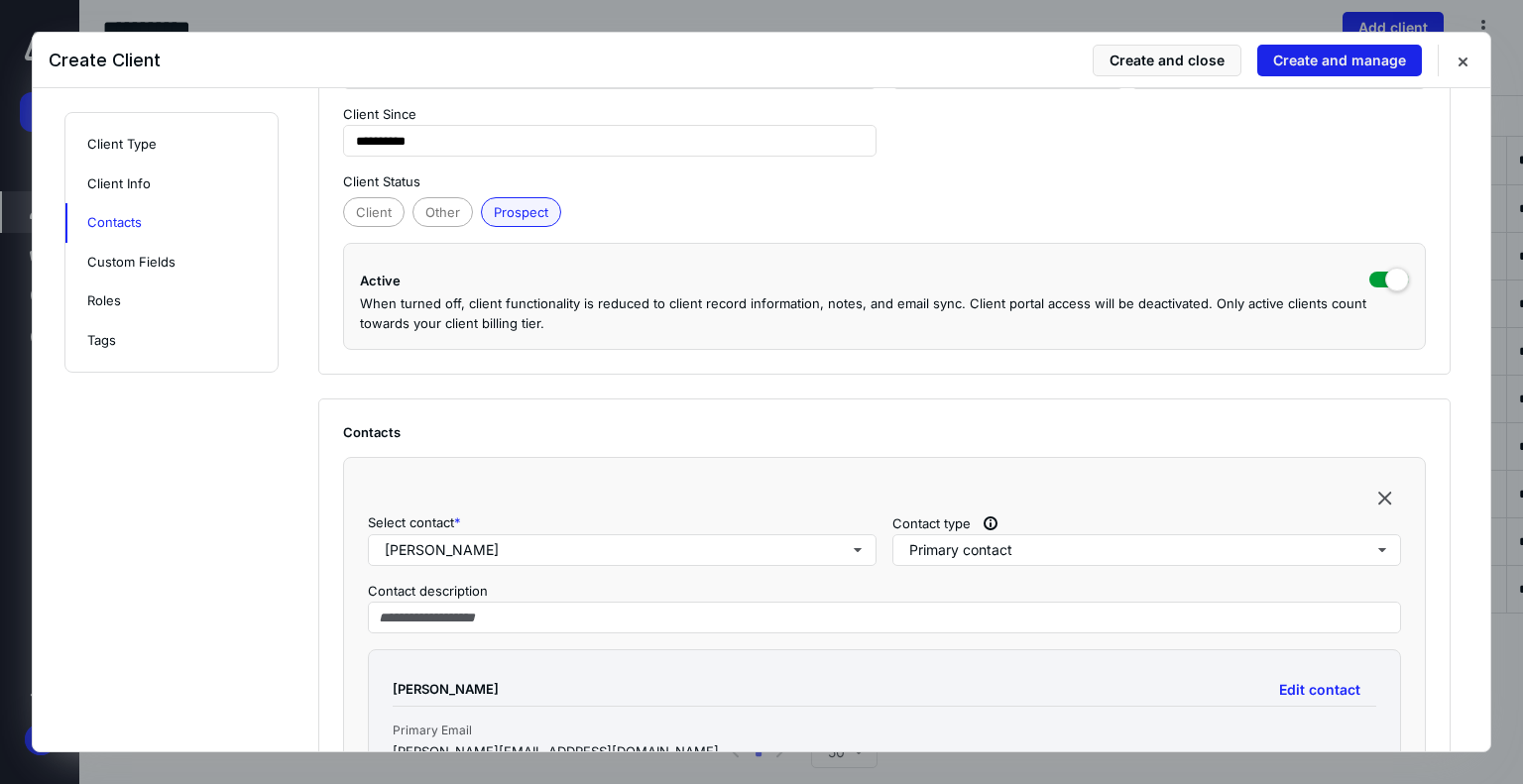 click on "Create and manage" at bounding box center (1340, 60) 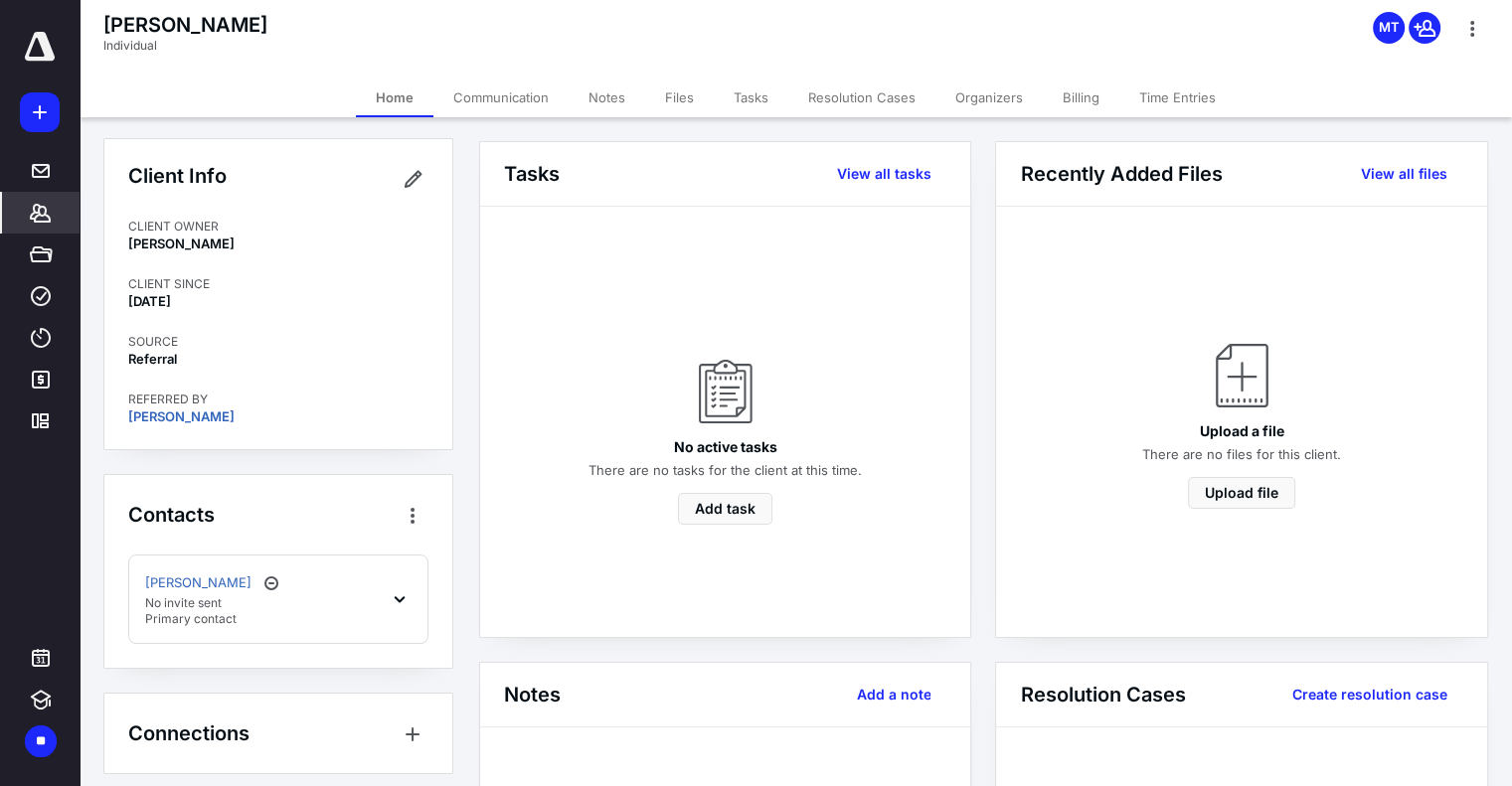 scroll, scrollTop: 0, scrollLeft: 0, axis: both 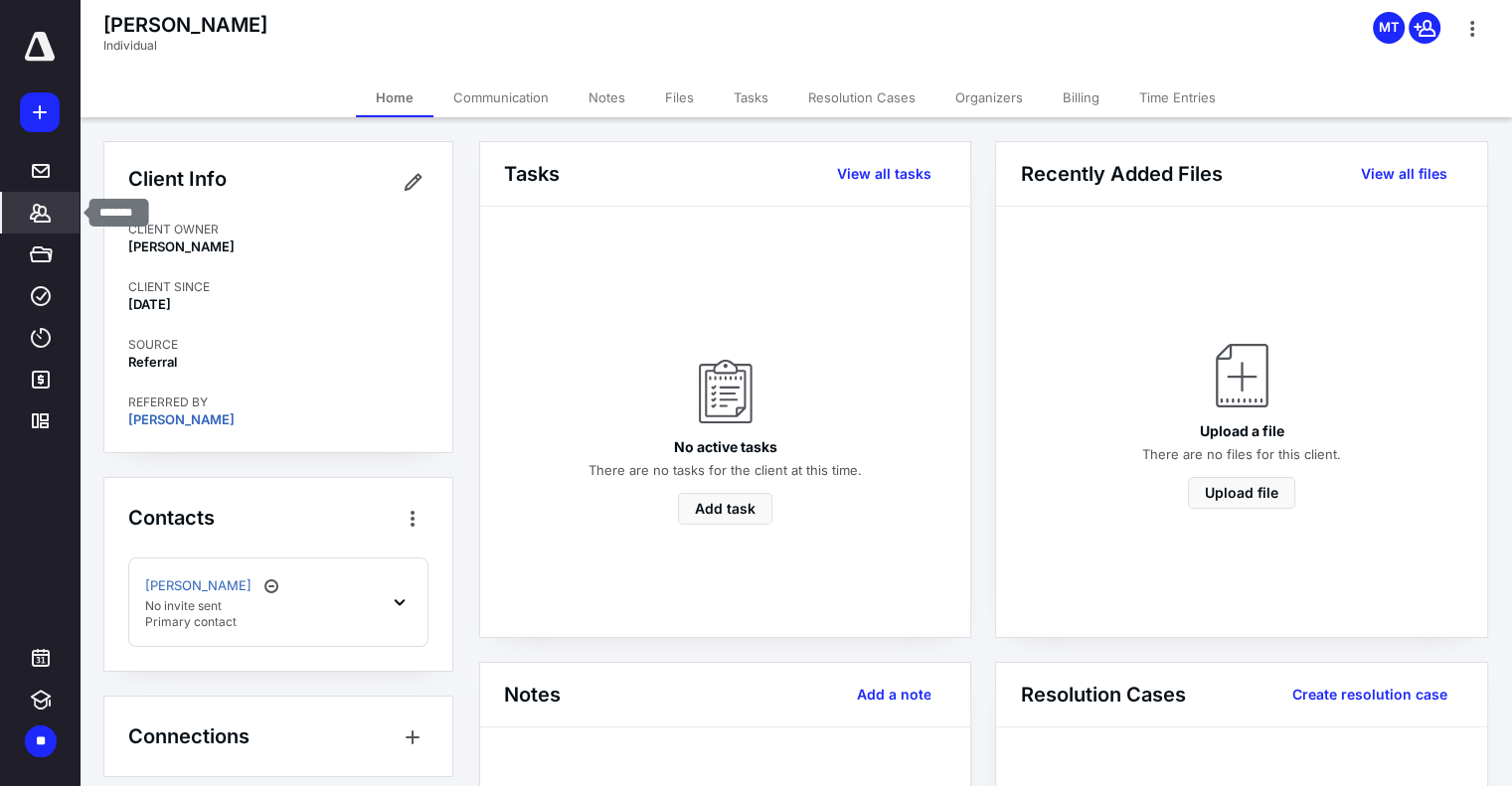 click 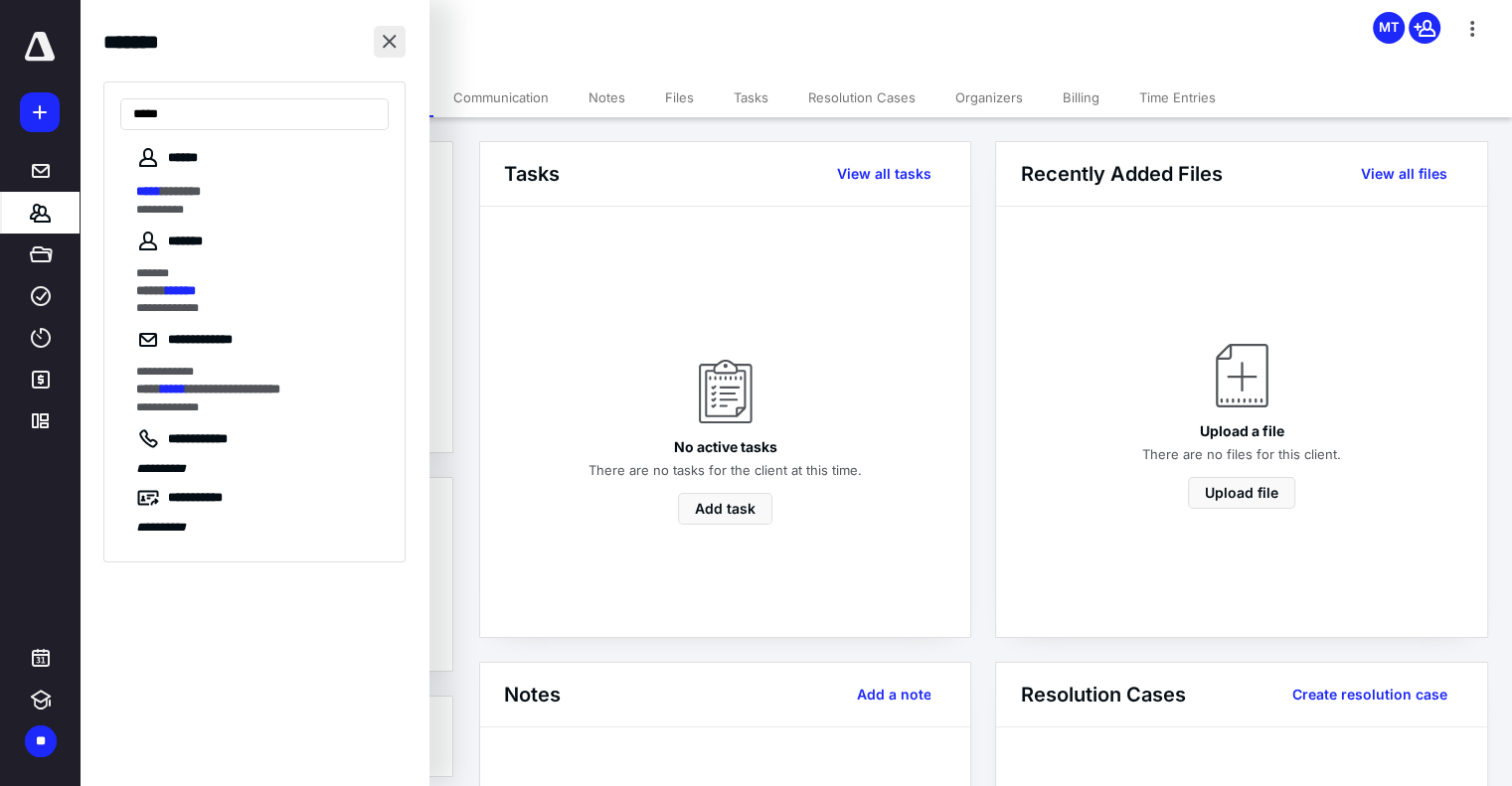 type on "*****" 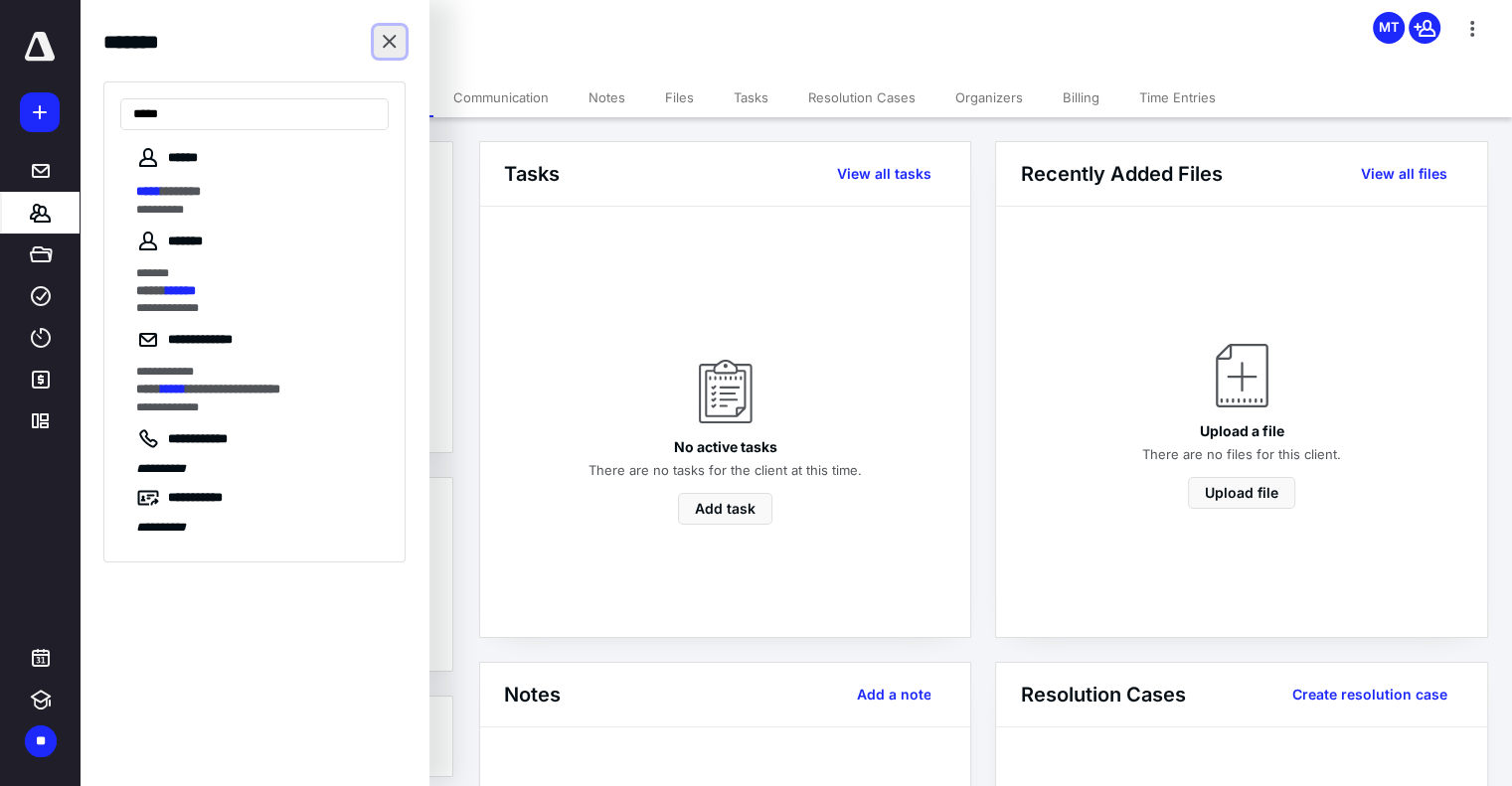 click at bounding box center (390, 42) 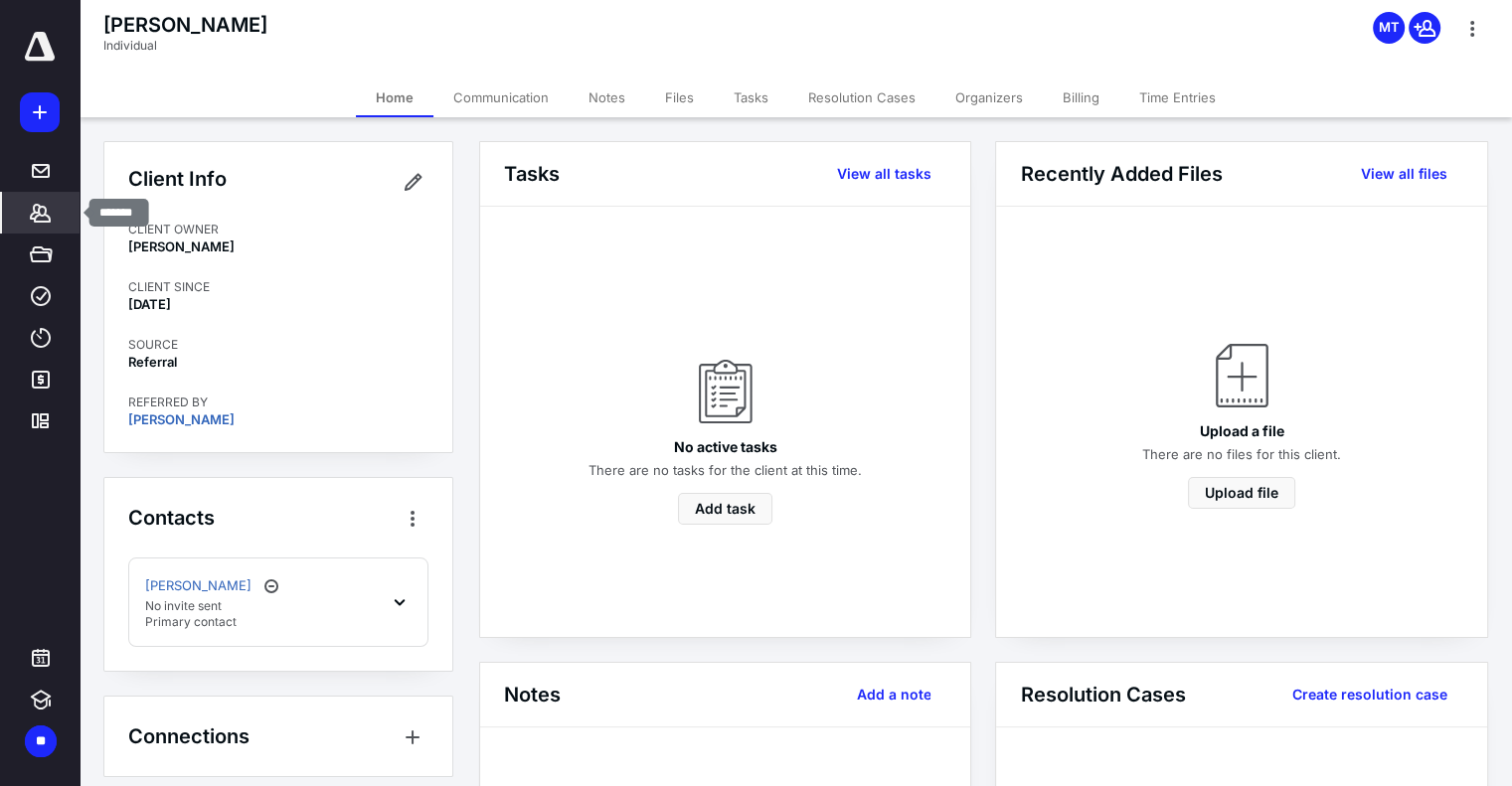 click 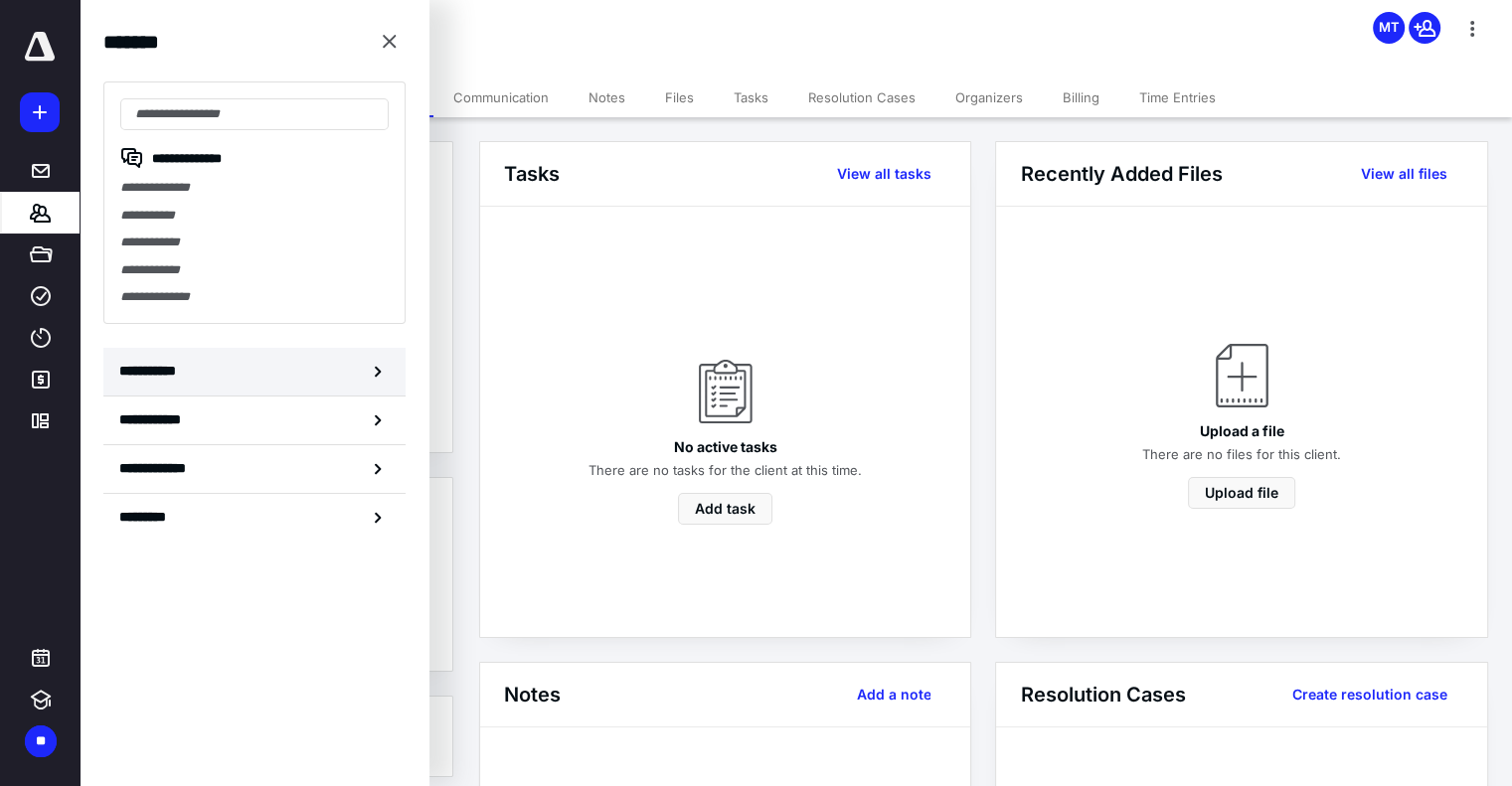 click on "**********" at bounding box center [254, 372] 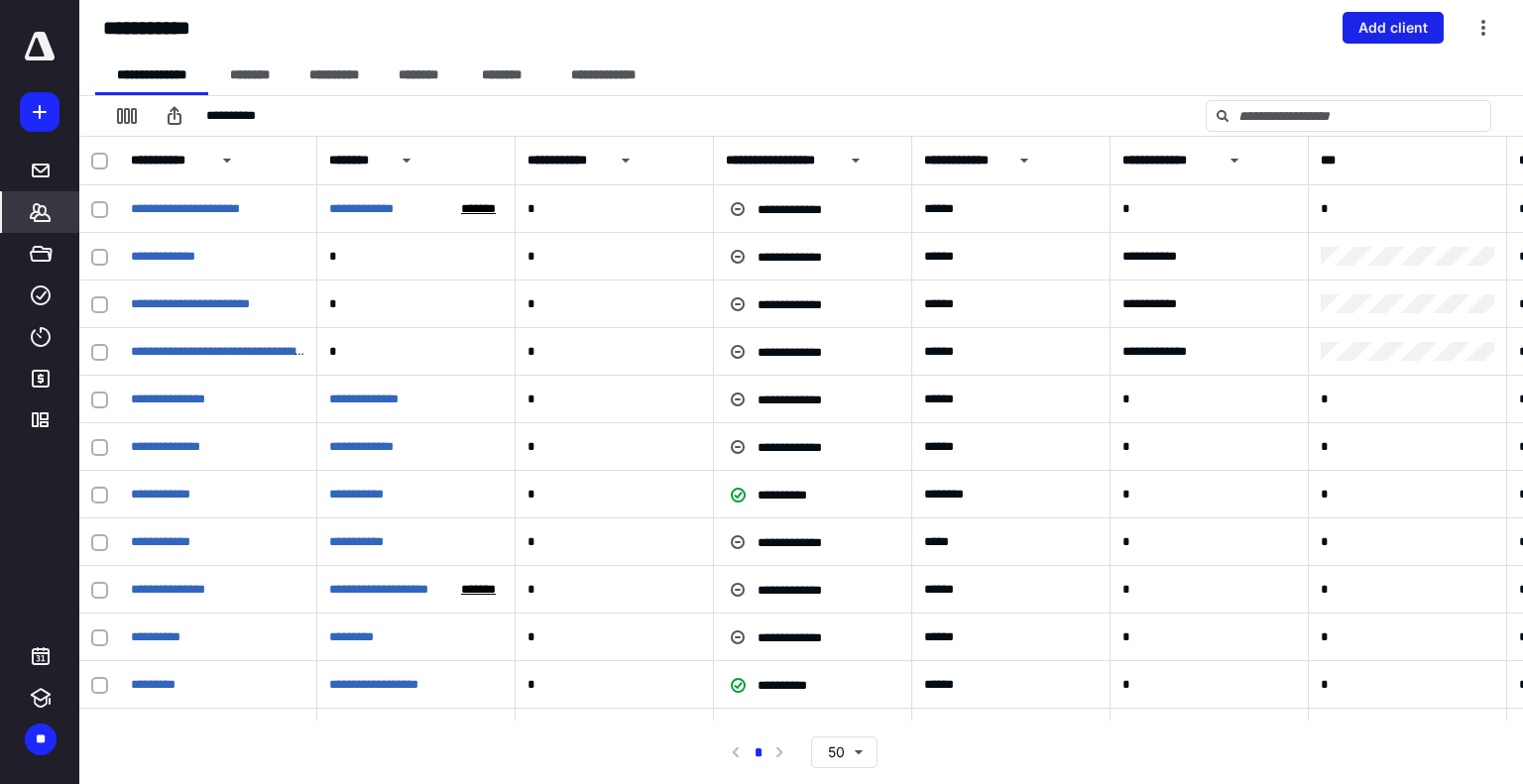 click on "Add client" at bounding box center [1393, 28] 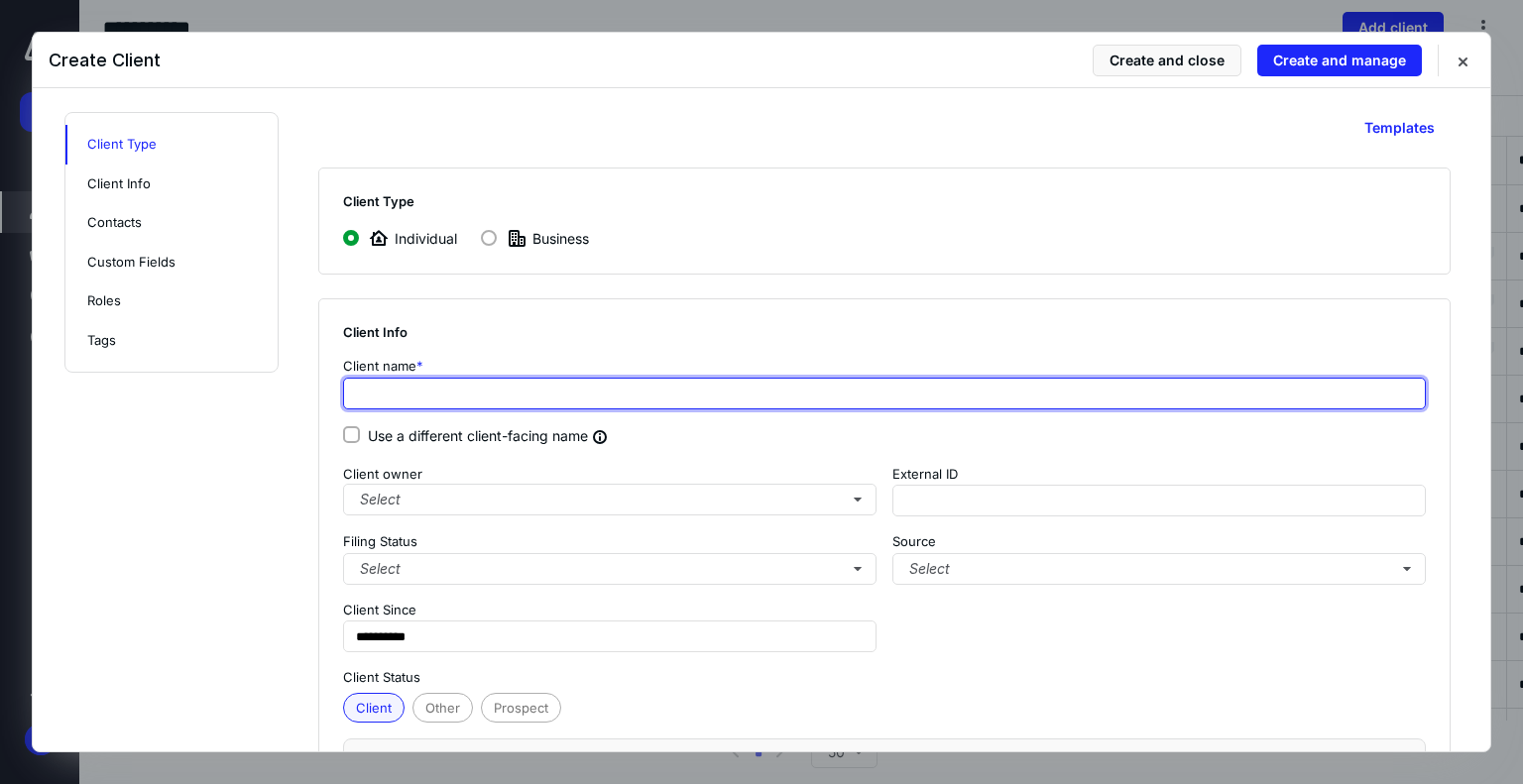 click at bounding box center [884, 393] 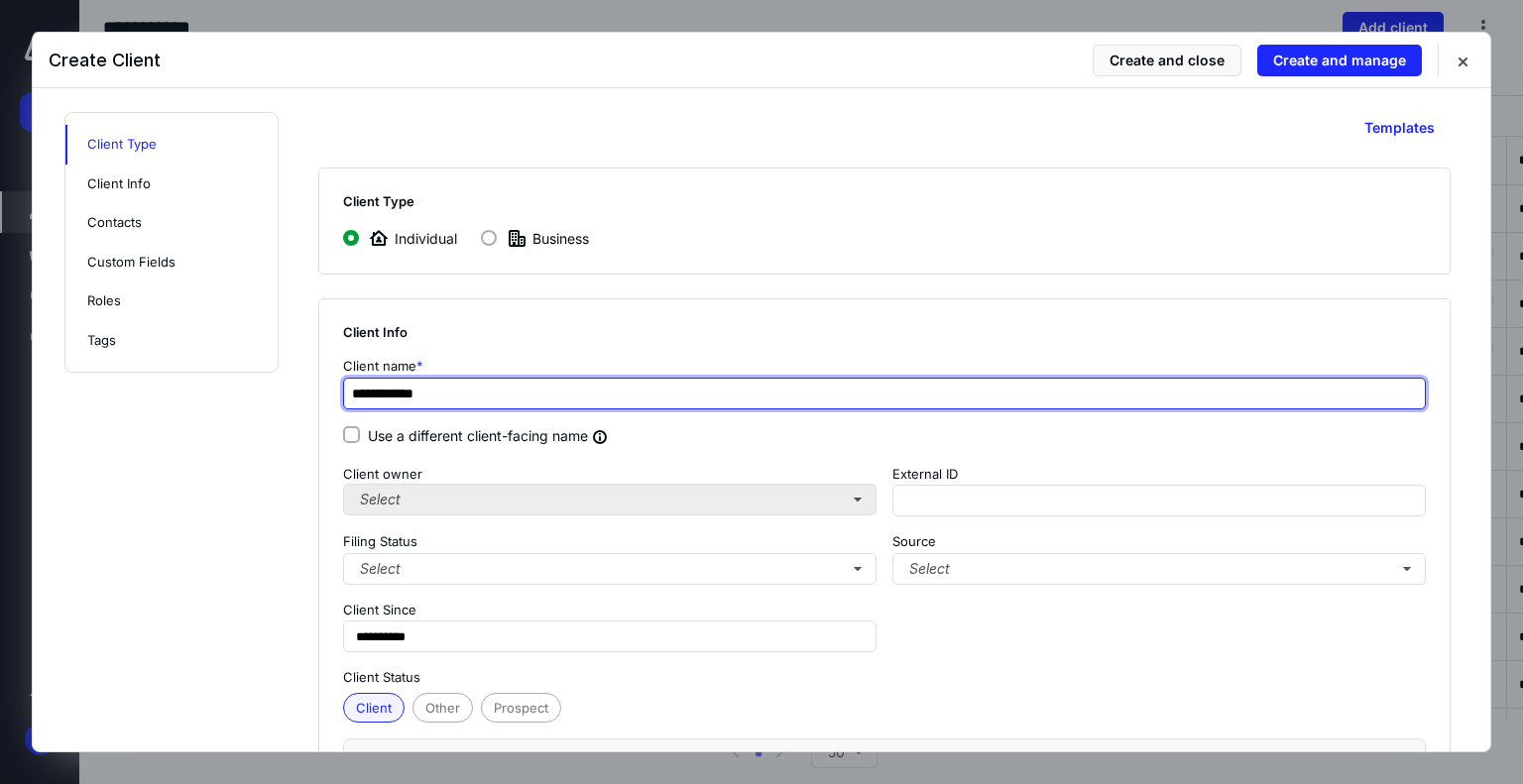 type on "**********" 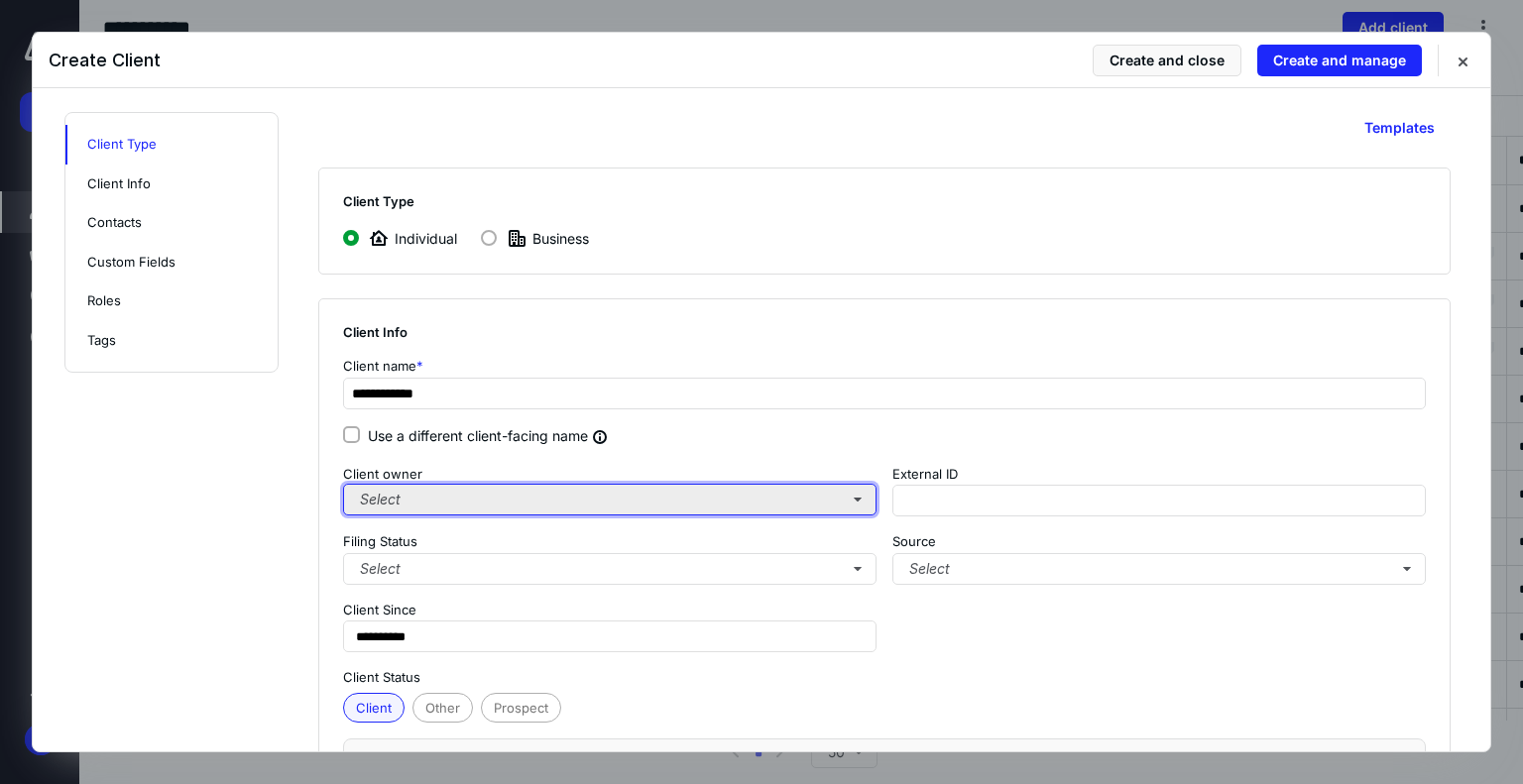 click on "Select" at bounding box center (610, 500) 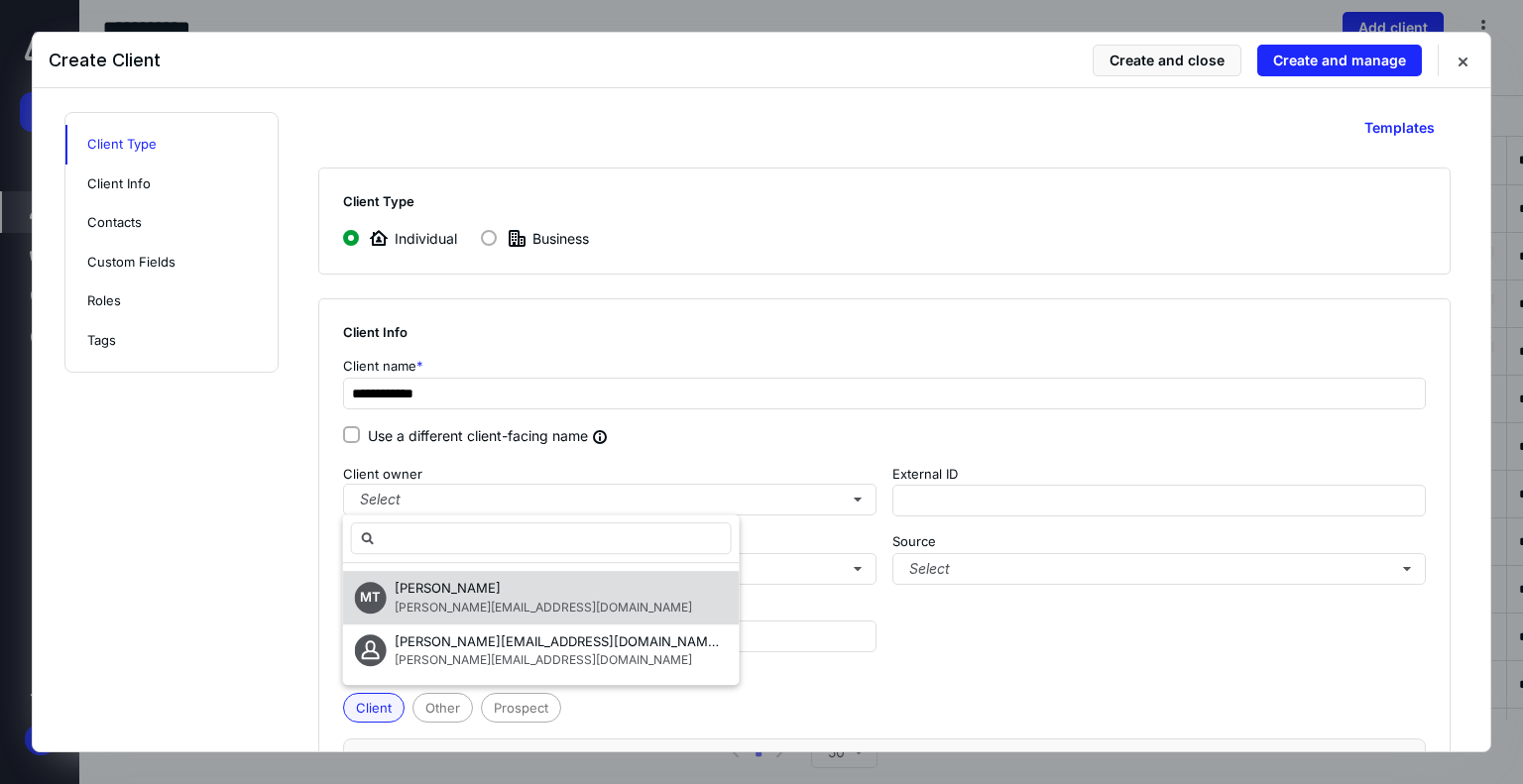click on "[PERSON_NAME]" at bounding box center [447, 588] 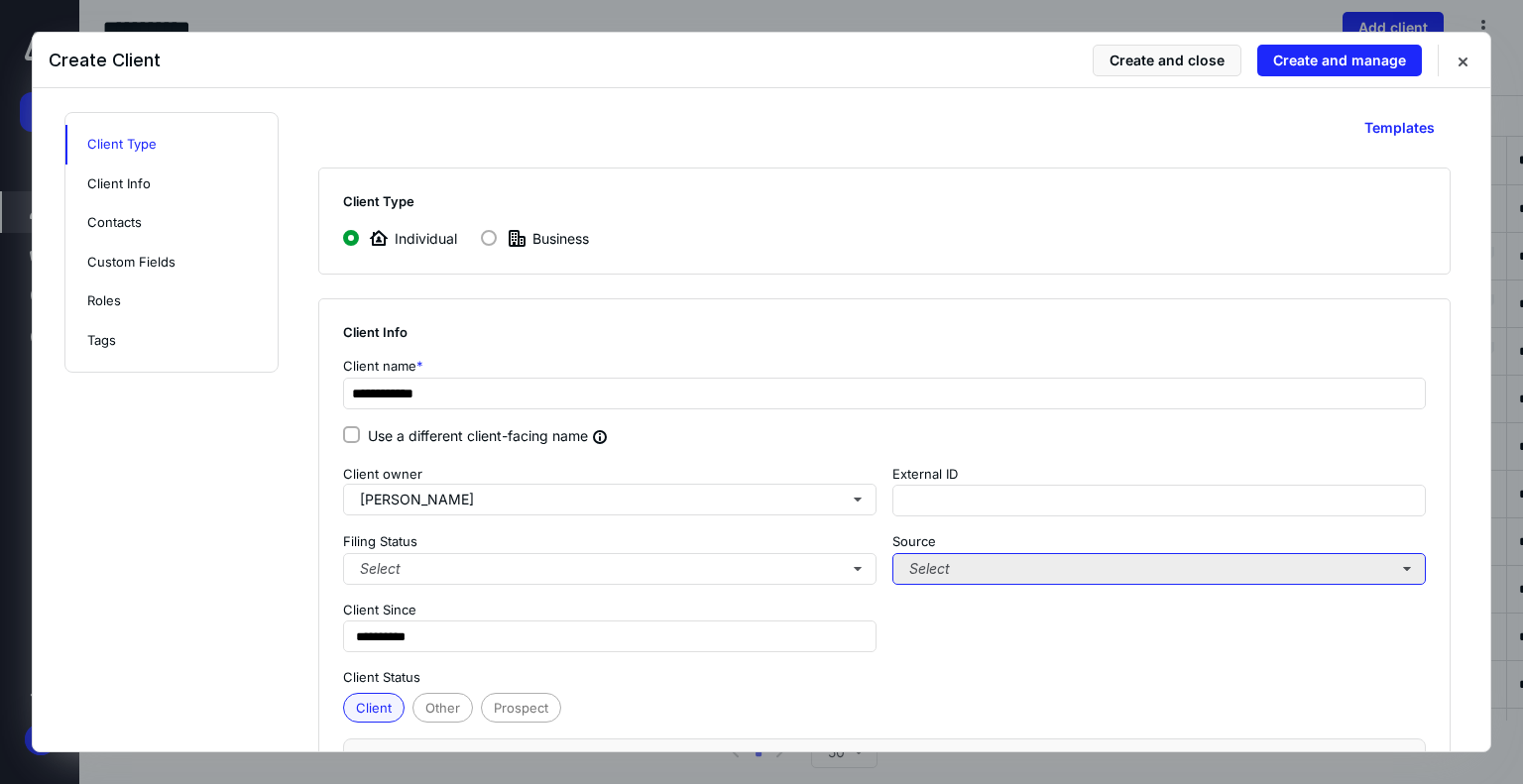 click on "Select" at bounding box center [1159, 569] 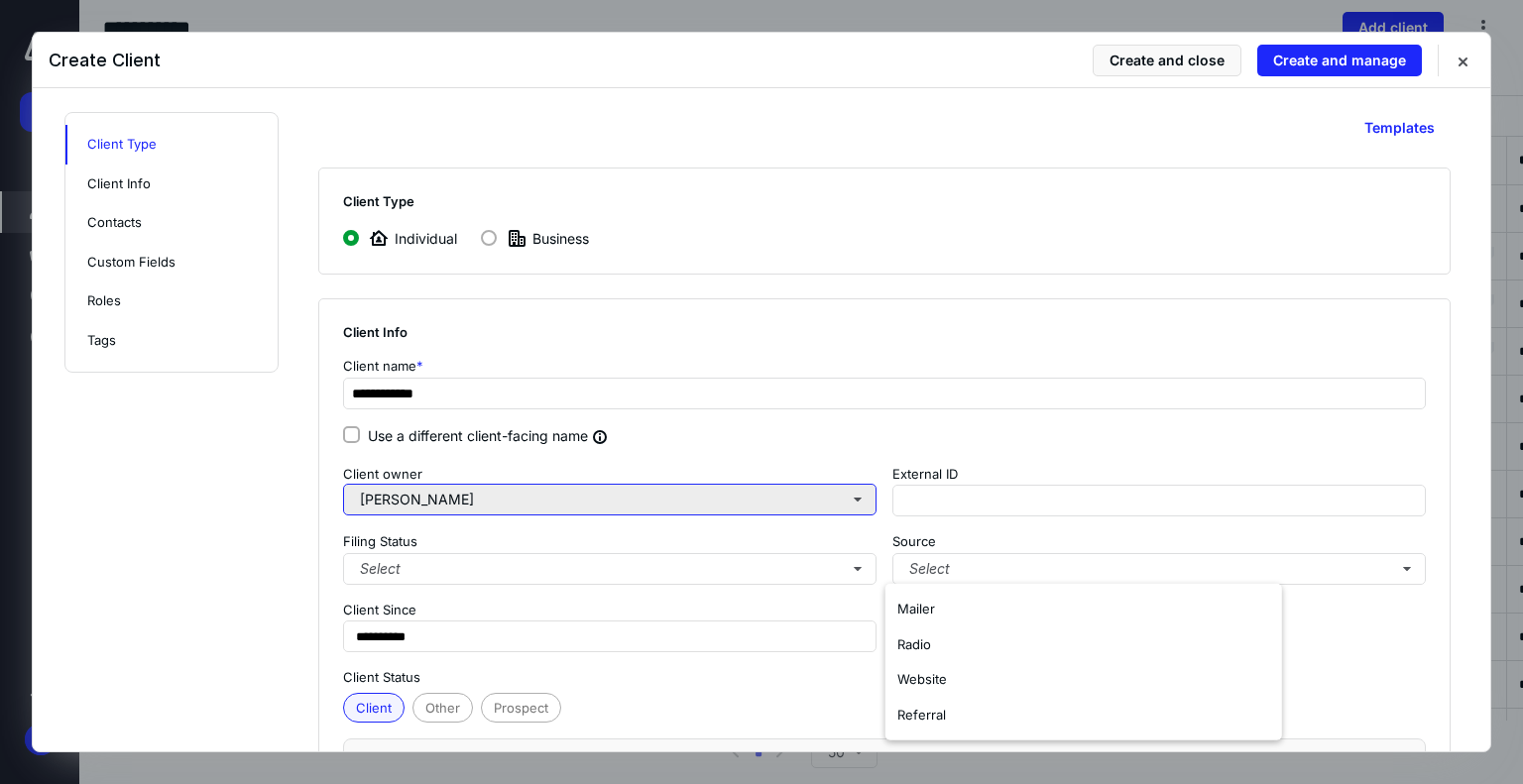click on "[PERSON_NAME]" at bounding box center (610, 500) 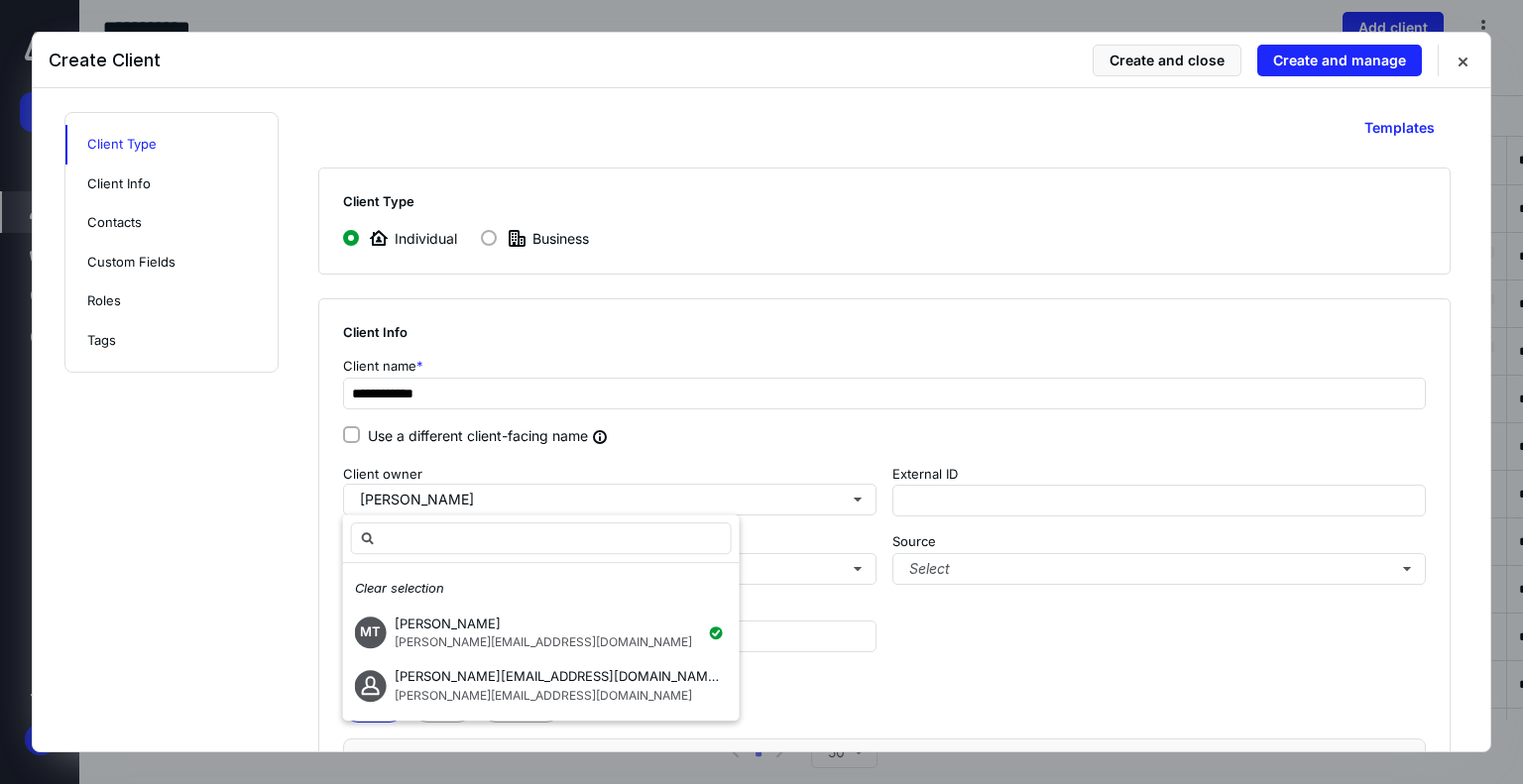 click on "Use a different client-facing name" at bounding box center (884, 437) 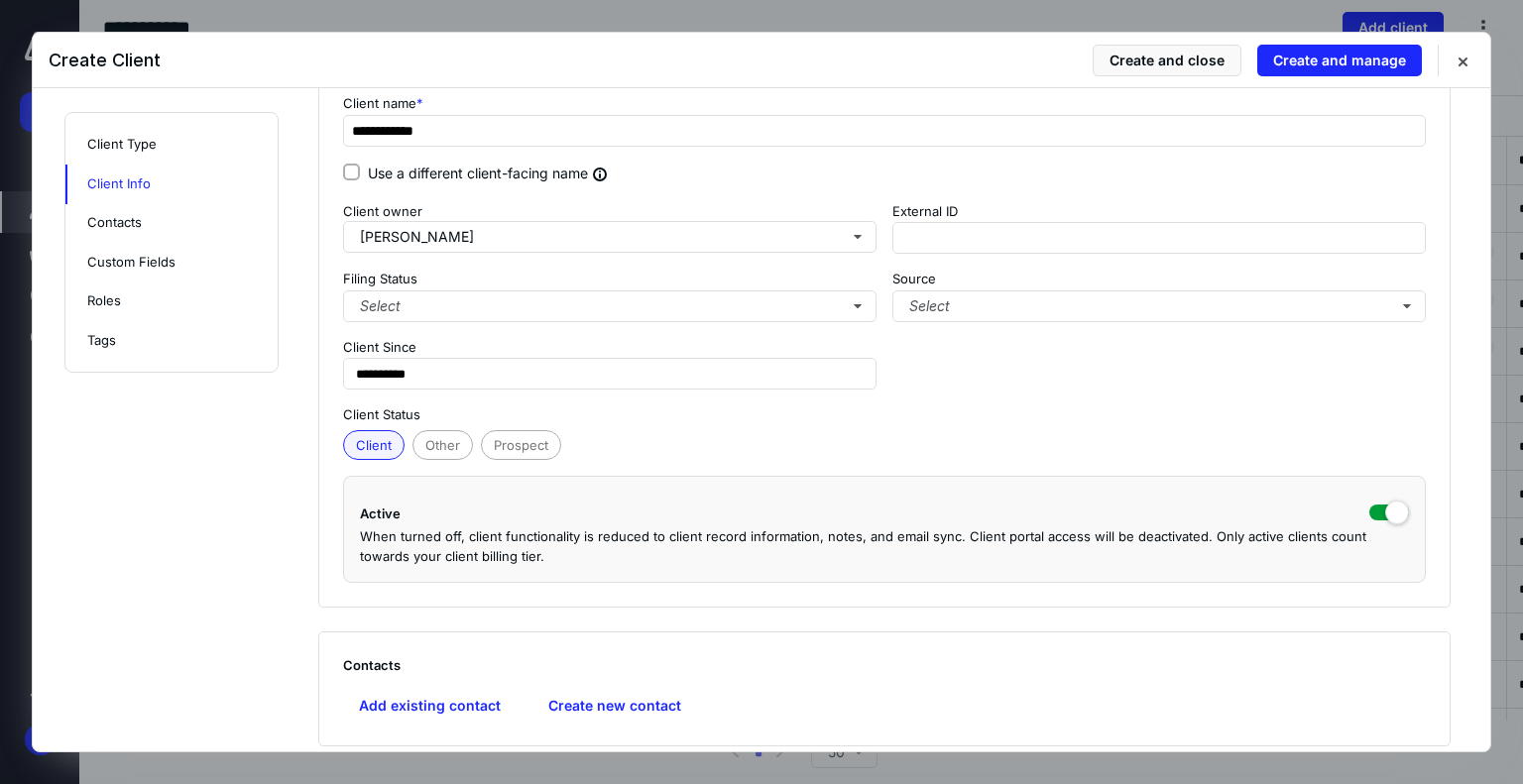 scroll, scrollTop: 297, scrollLeft: 0, axis: vertical 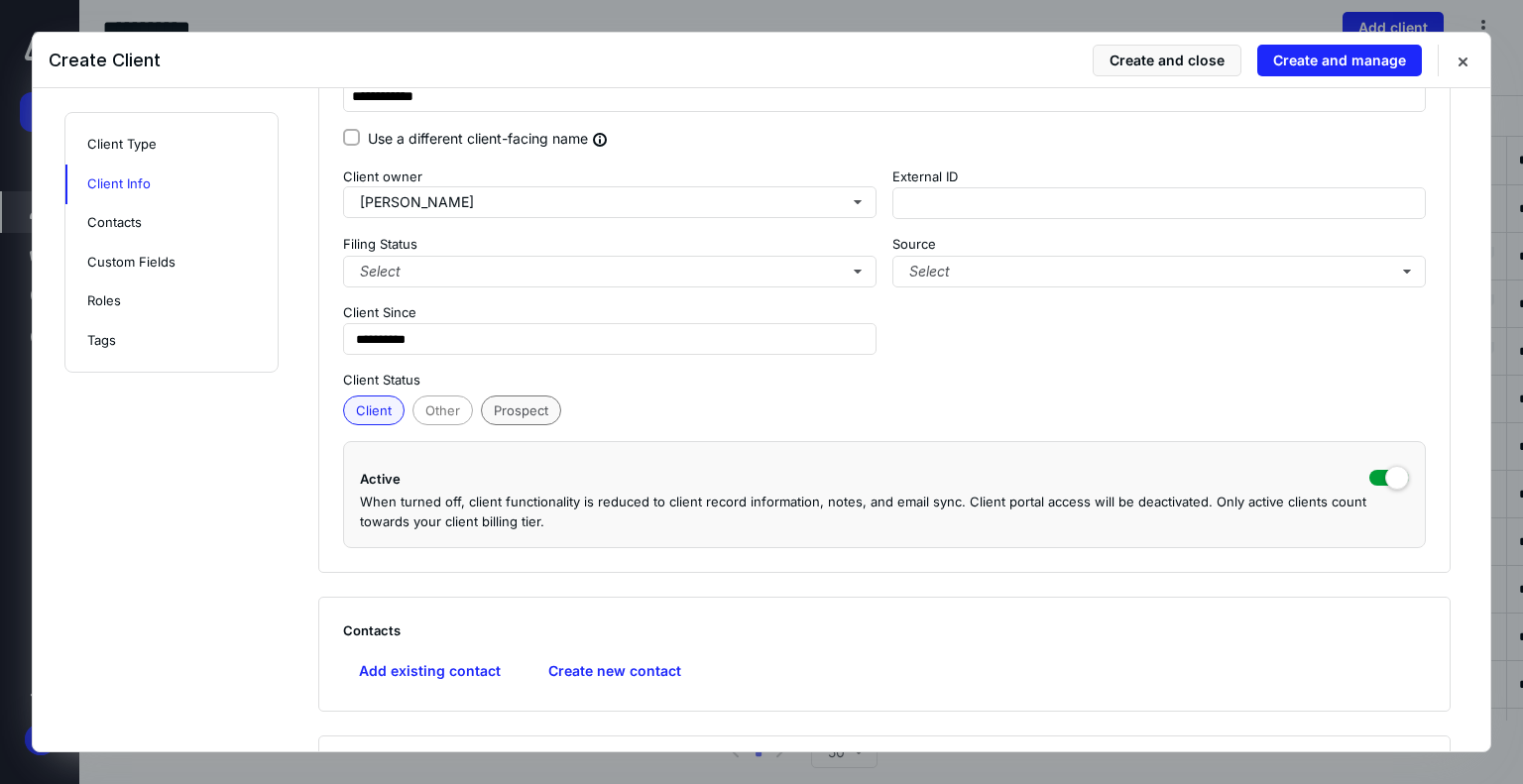click on "Prospect" at bounding box center (521, 410) 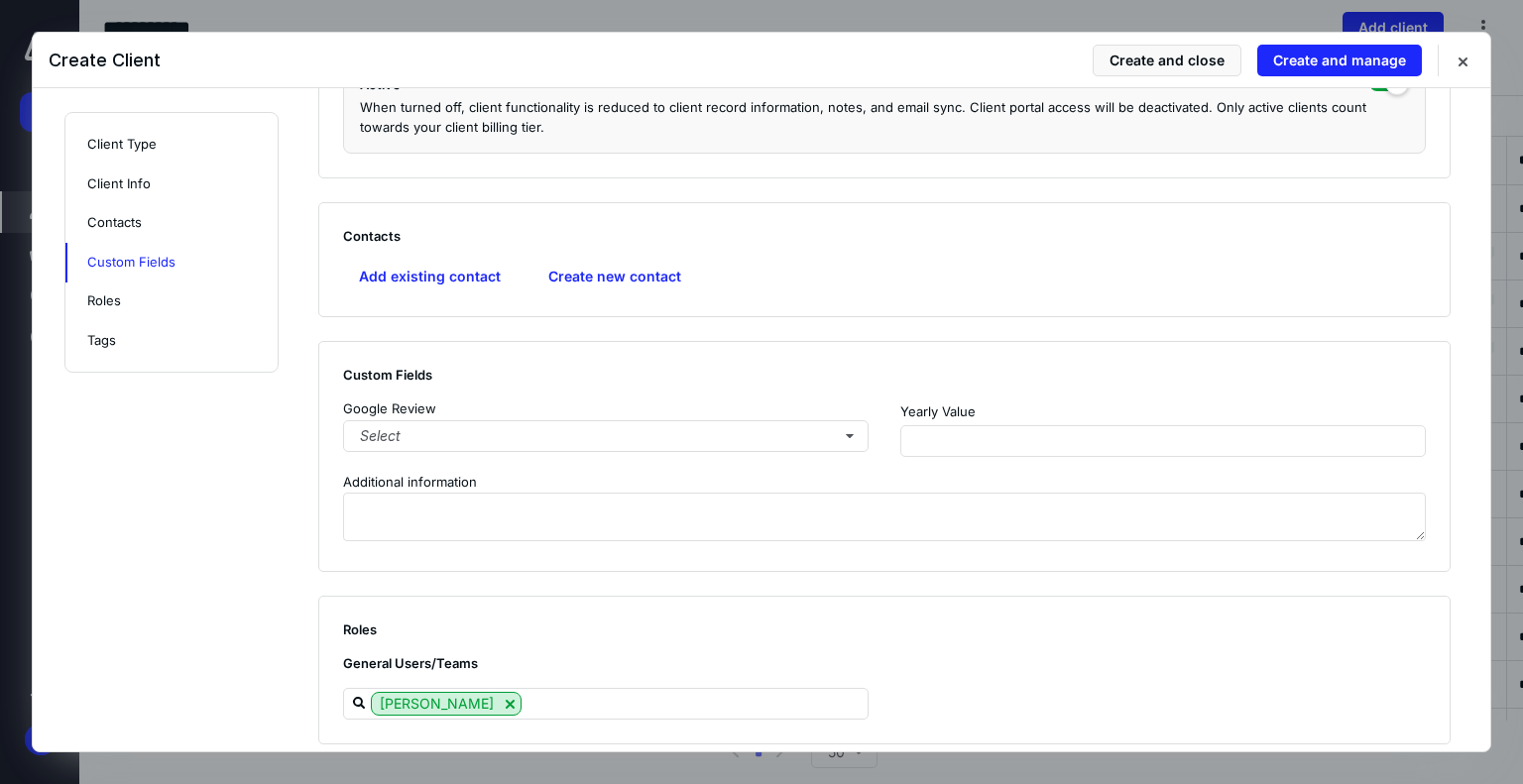 scroll, scrollTop: 694, scrollLeft: 0, axis: vertical 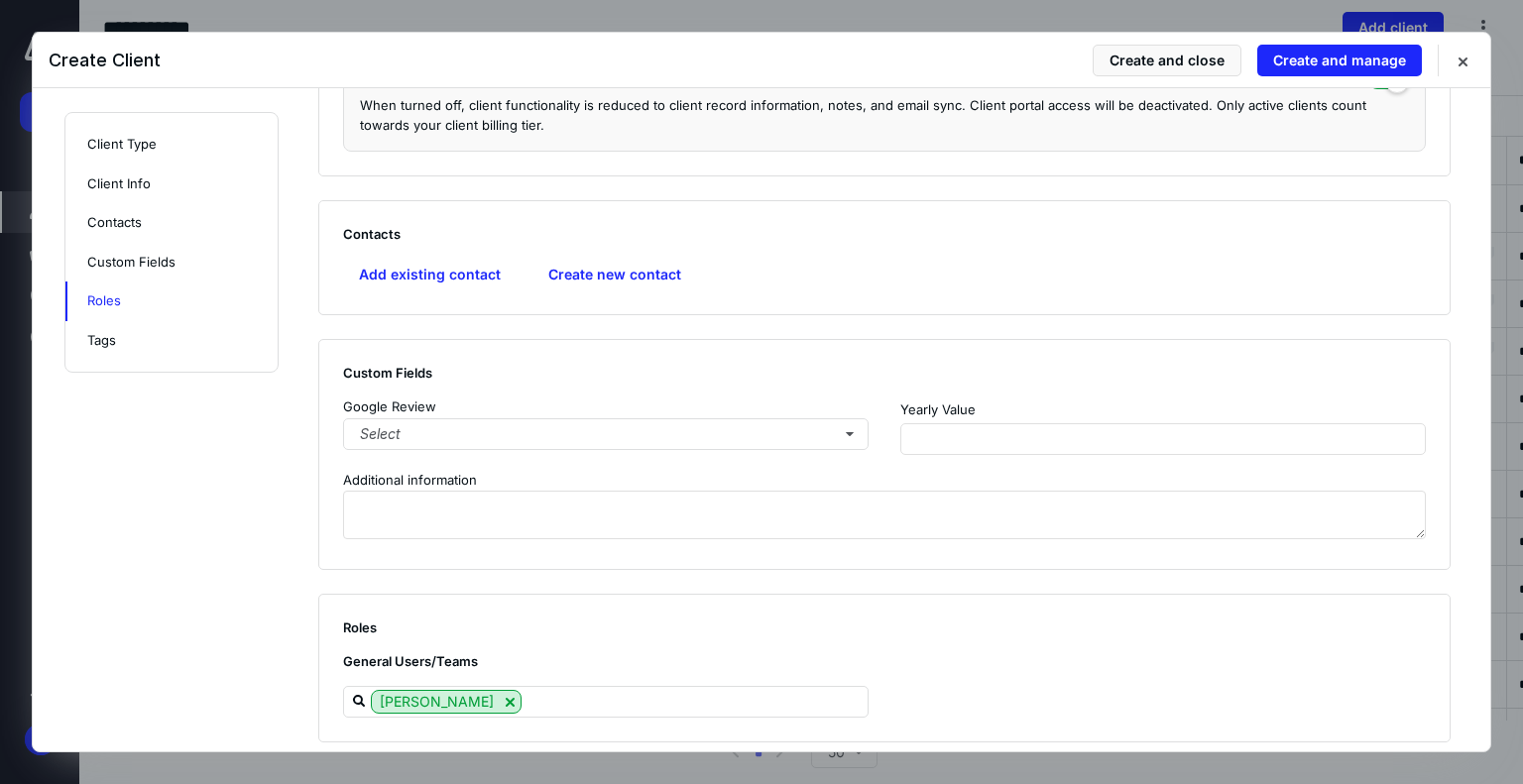 click on "Contacts Add existing contact Create new contact" at bounding box center [884, 258] 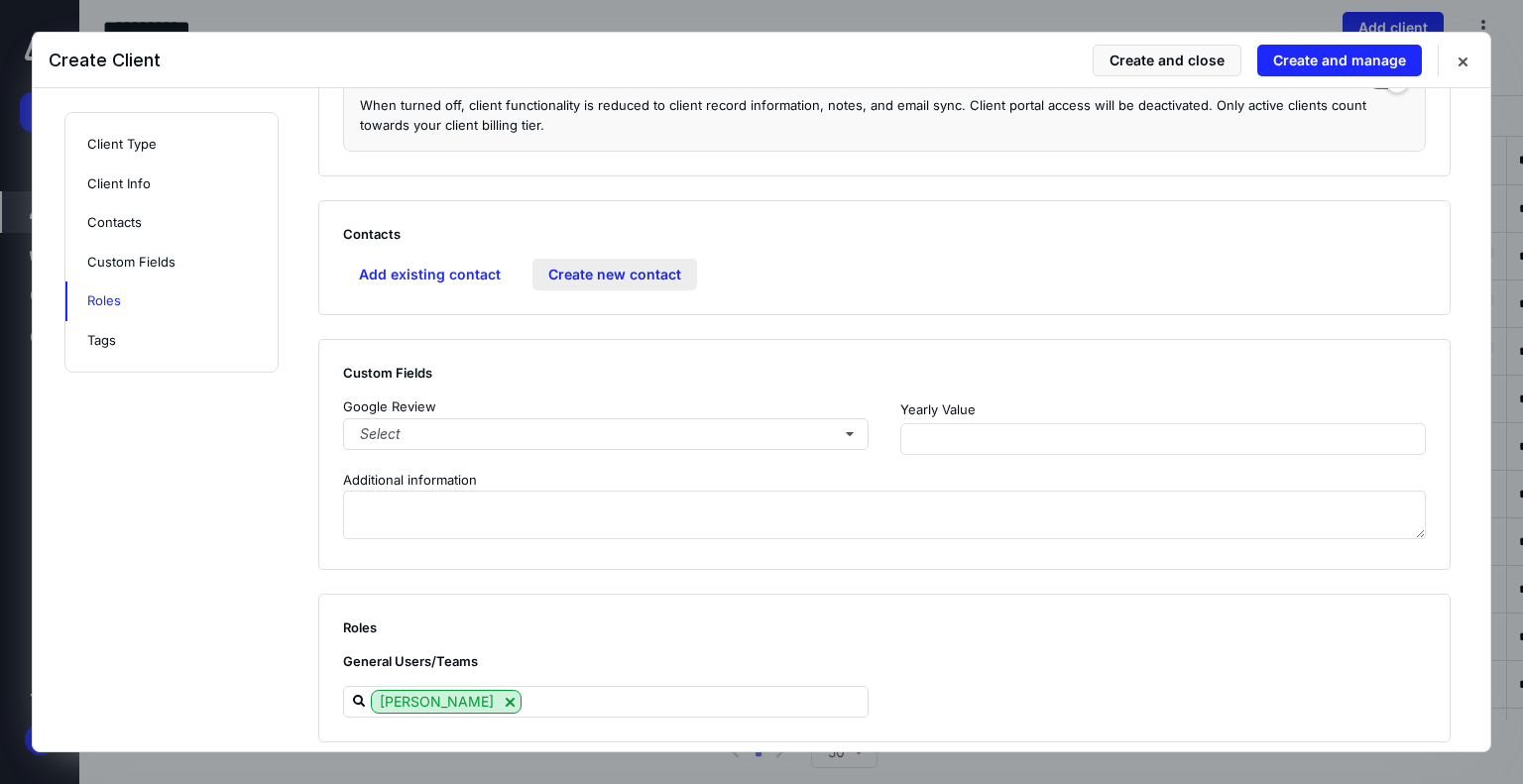 click on "Create new contact" at bounding box center (615, 275) 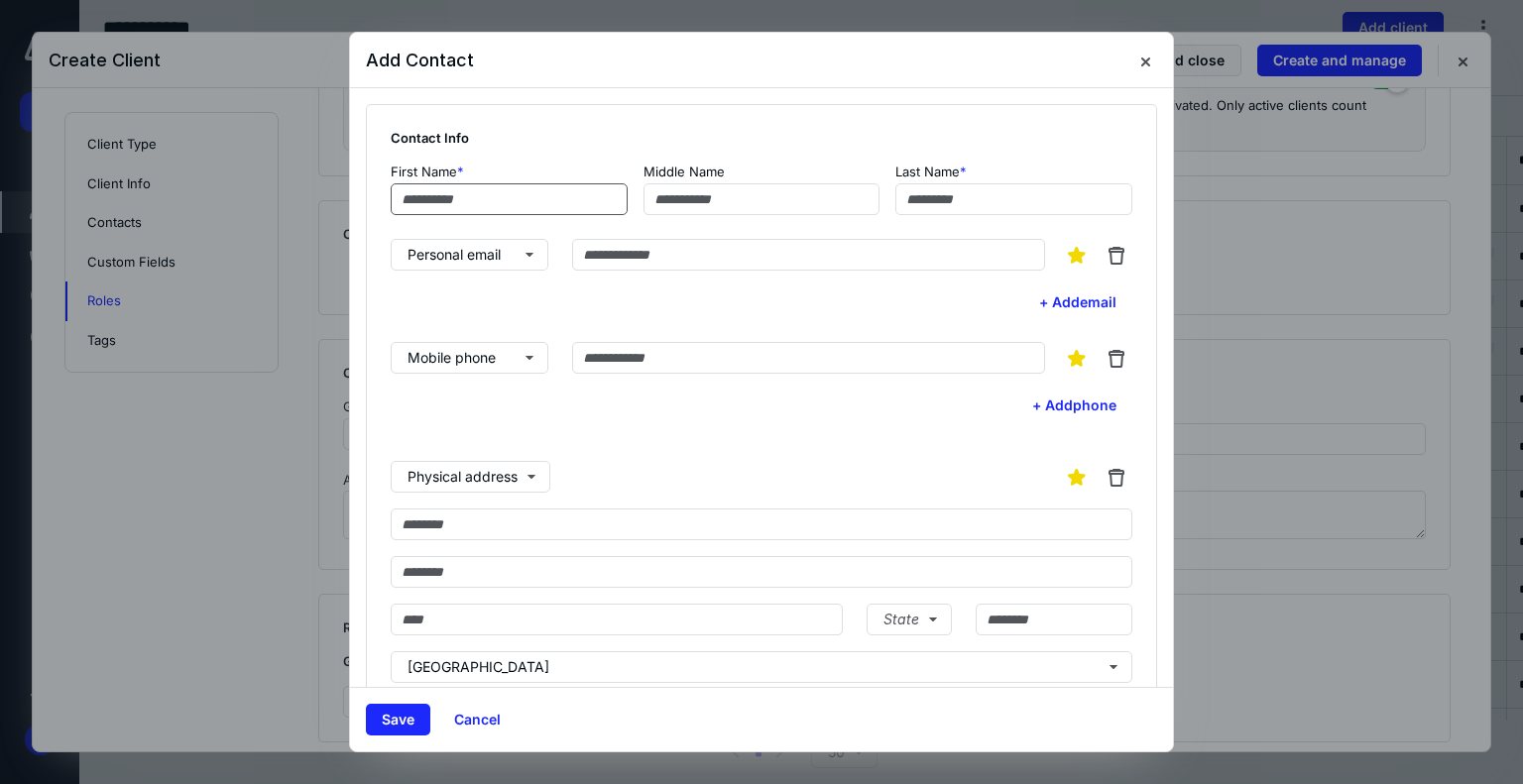 click at bounding box center [509, 199] 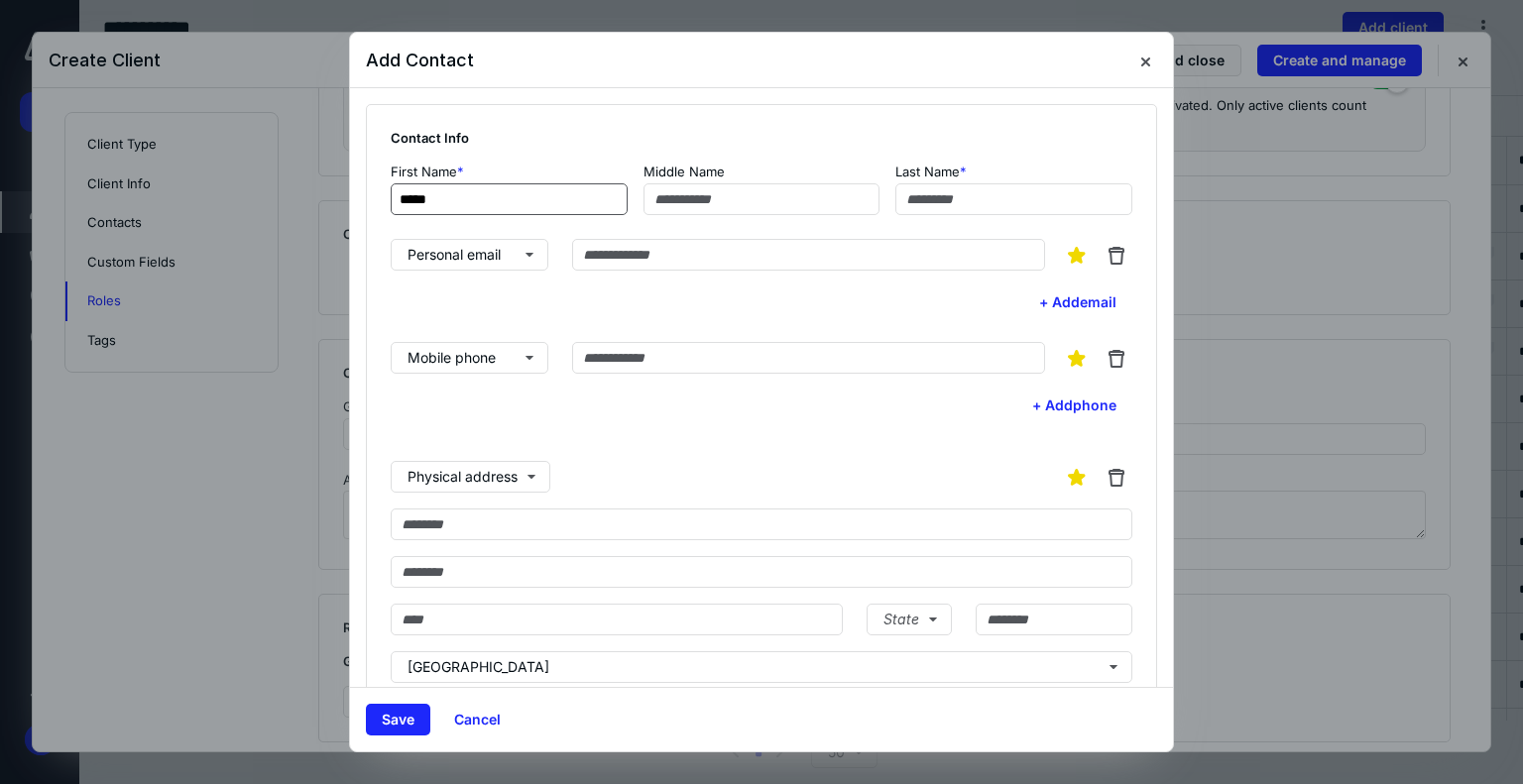type on "*****" 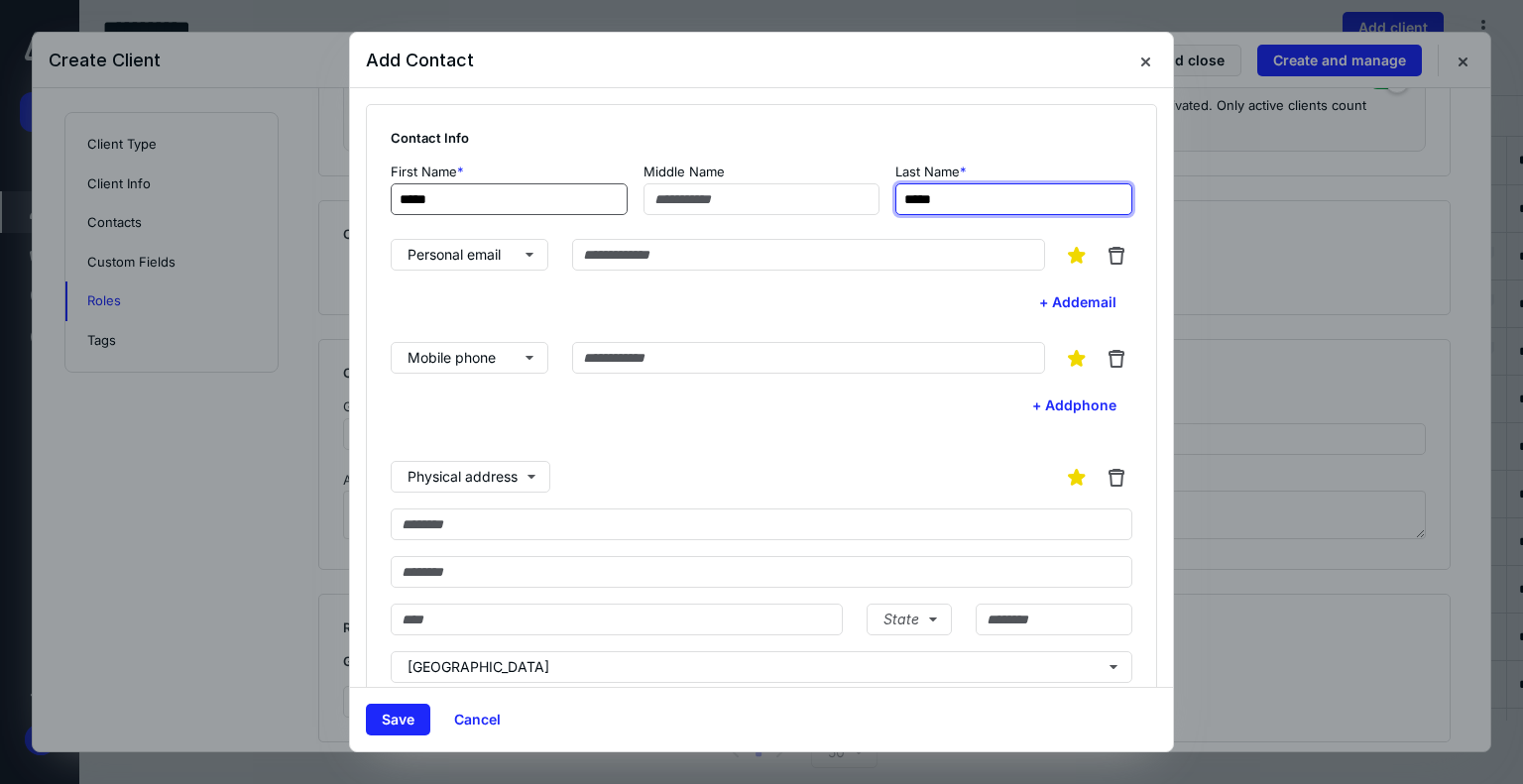 type on "*****" 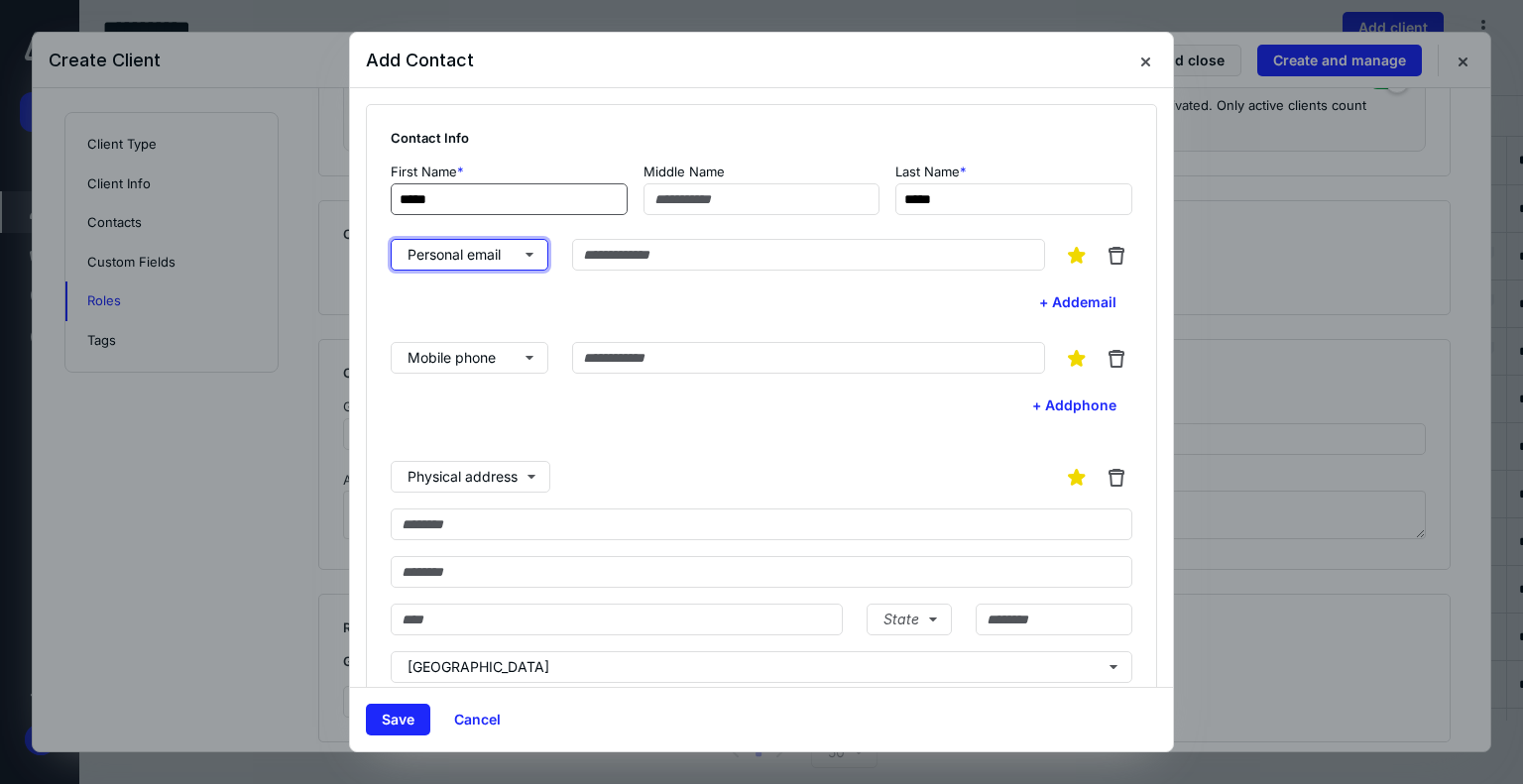 type 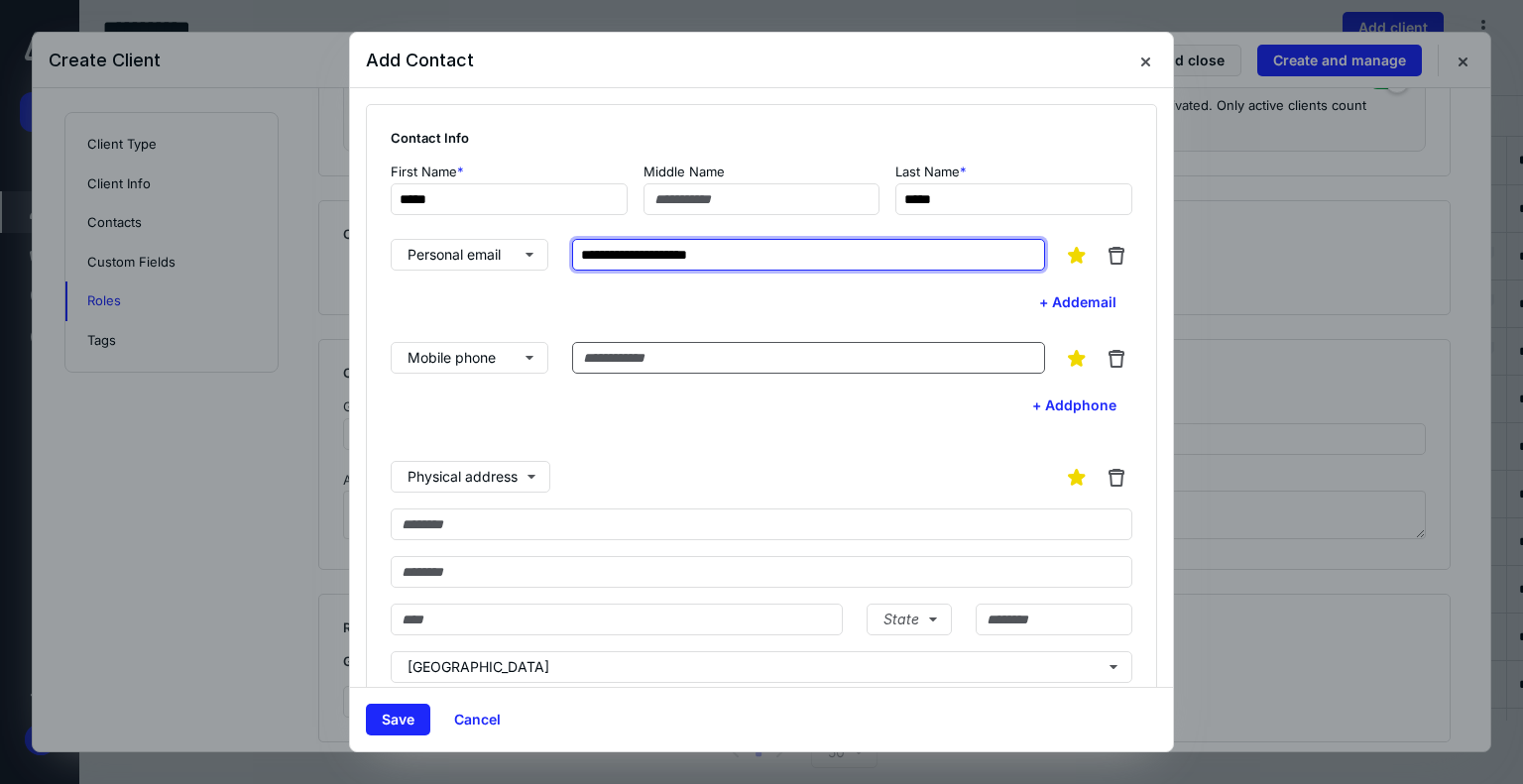 type on "**********" 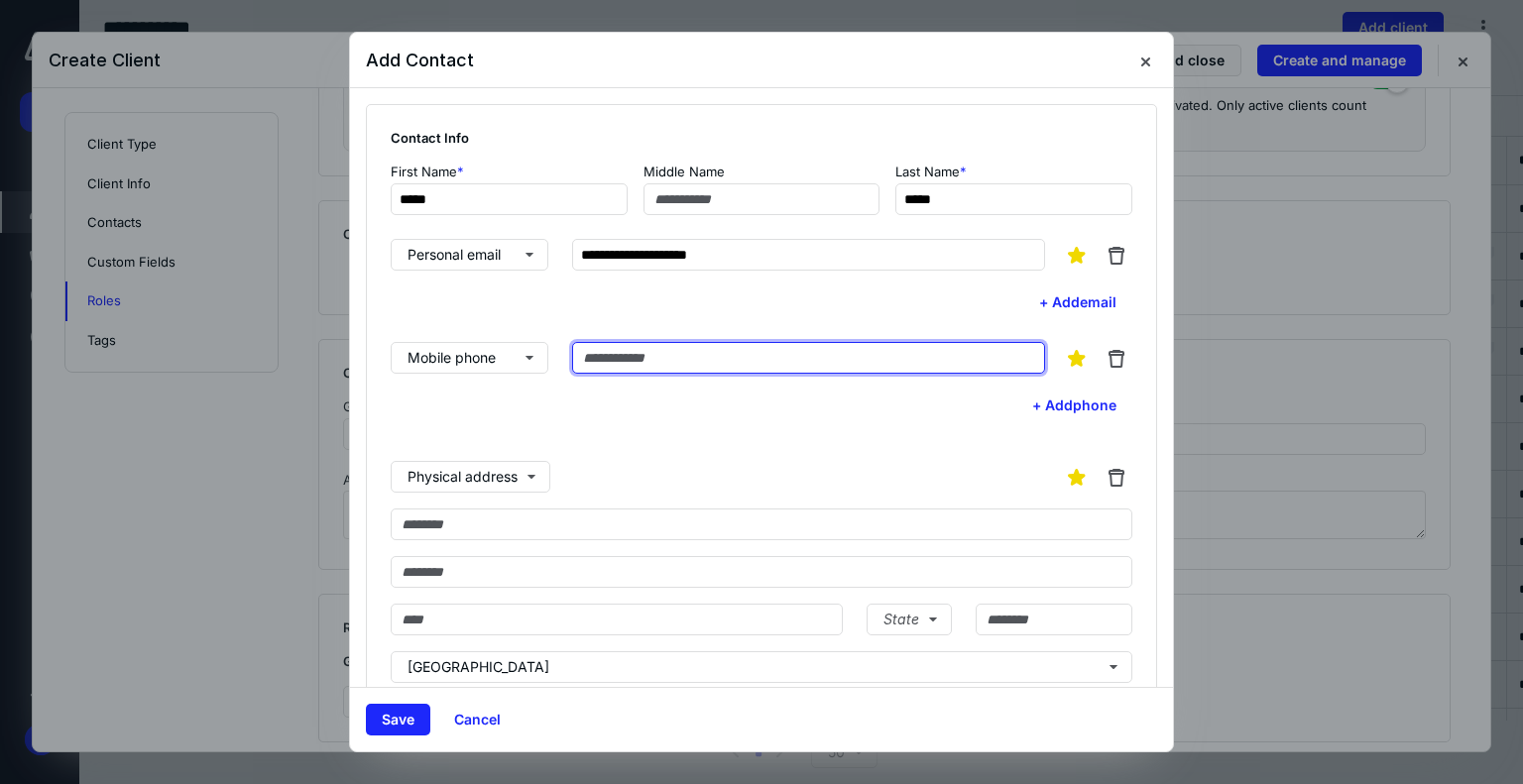 click at bounding box center (808, 358) 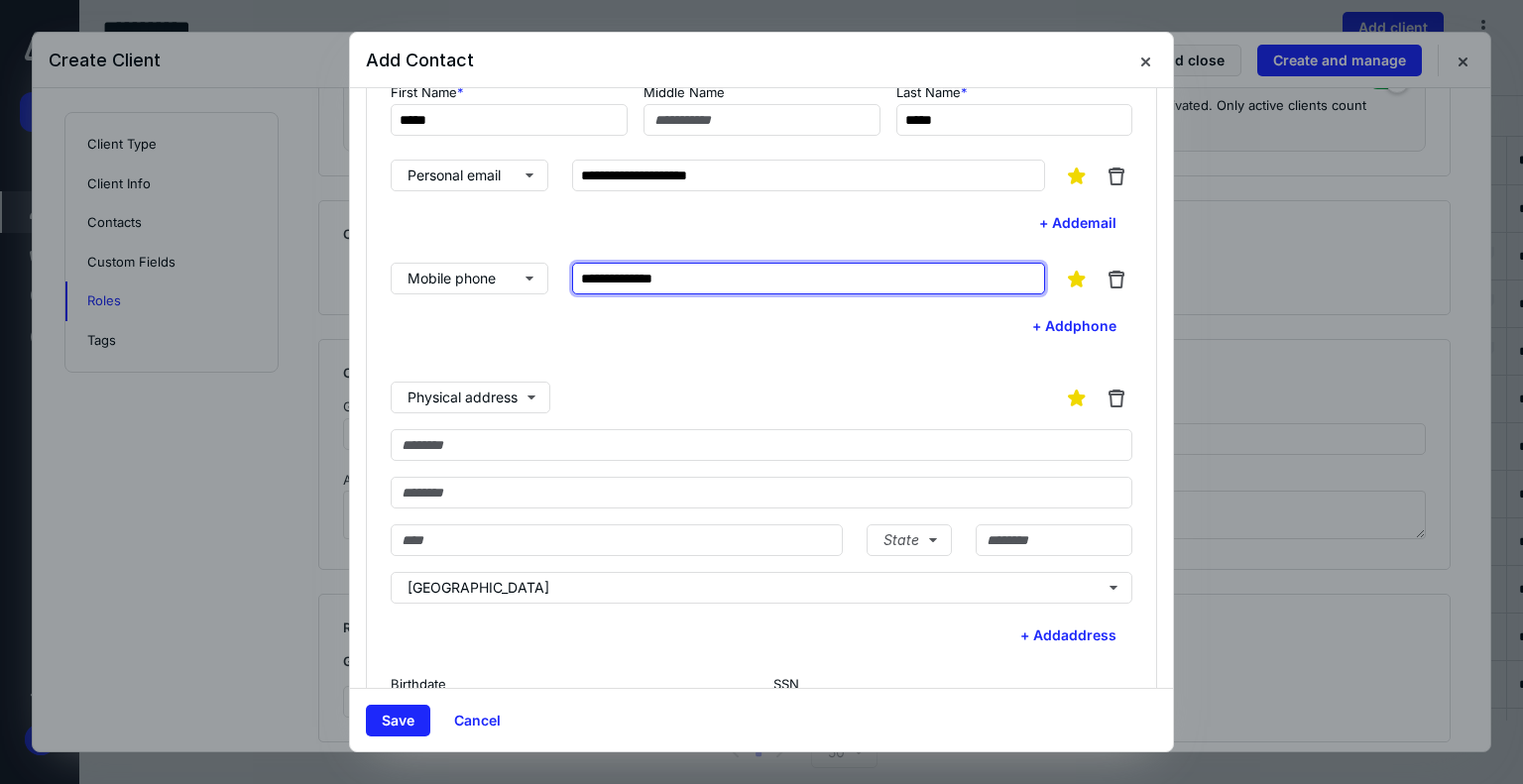 scroll, scrollTop: 198, scrollLeft: 0, axis: vertical 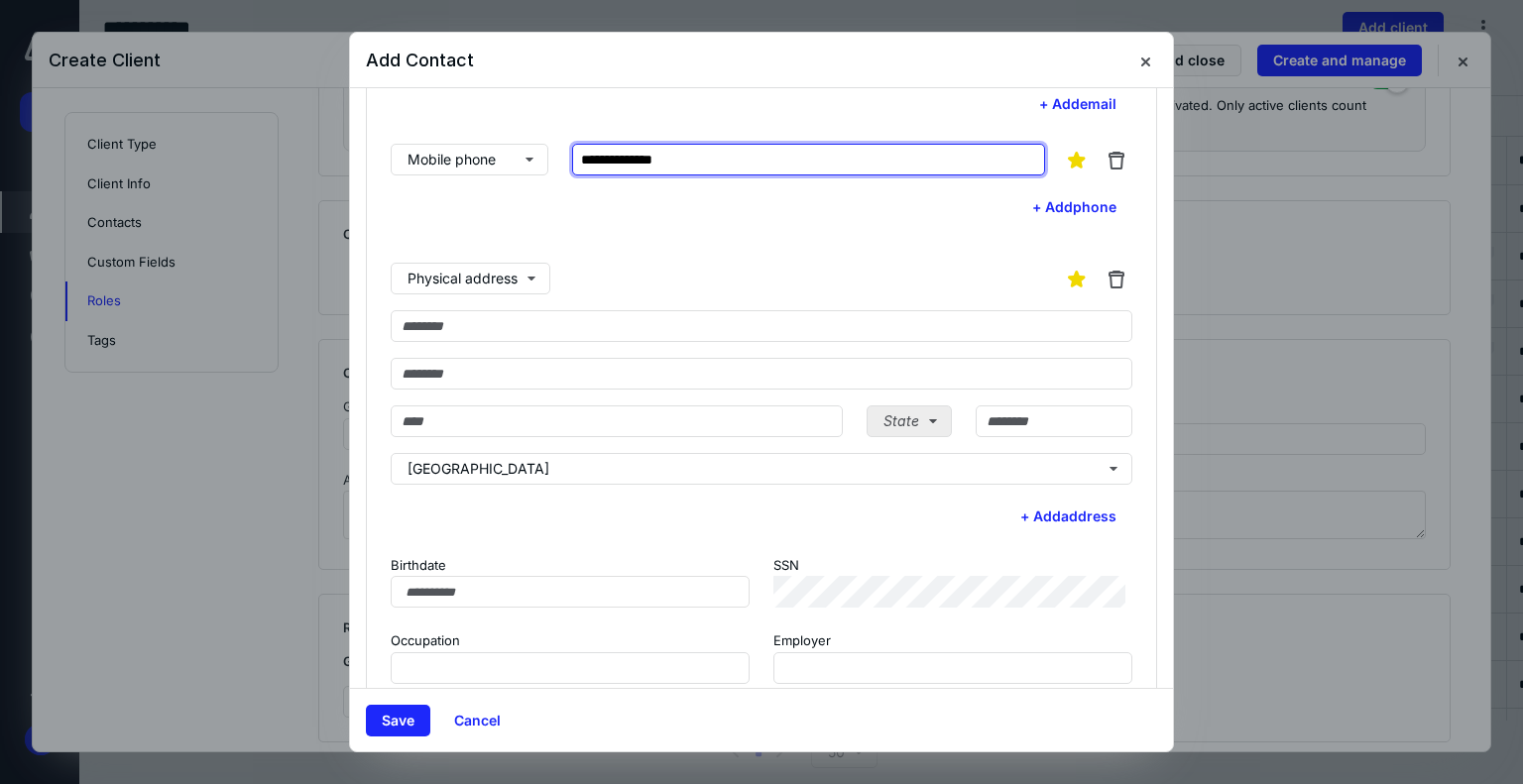 type on "**********" 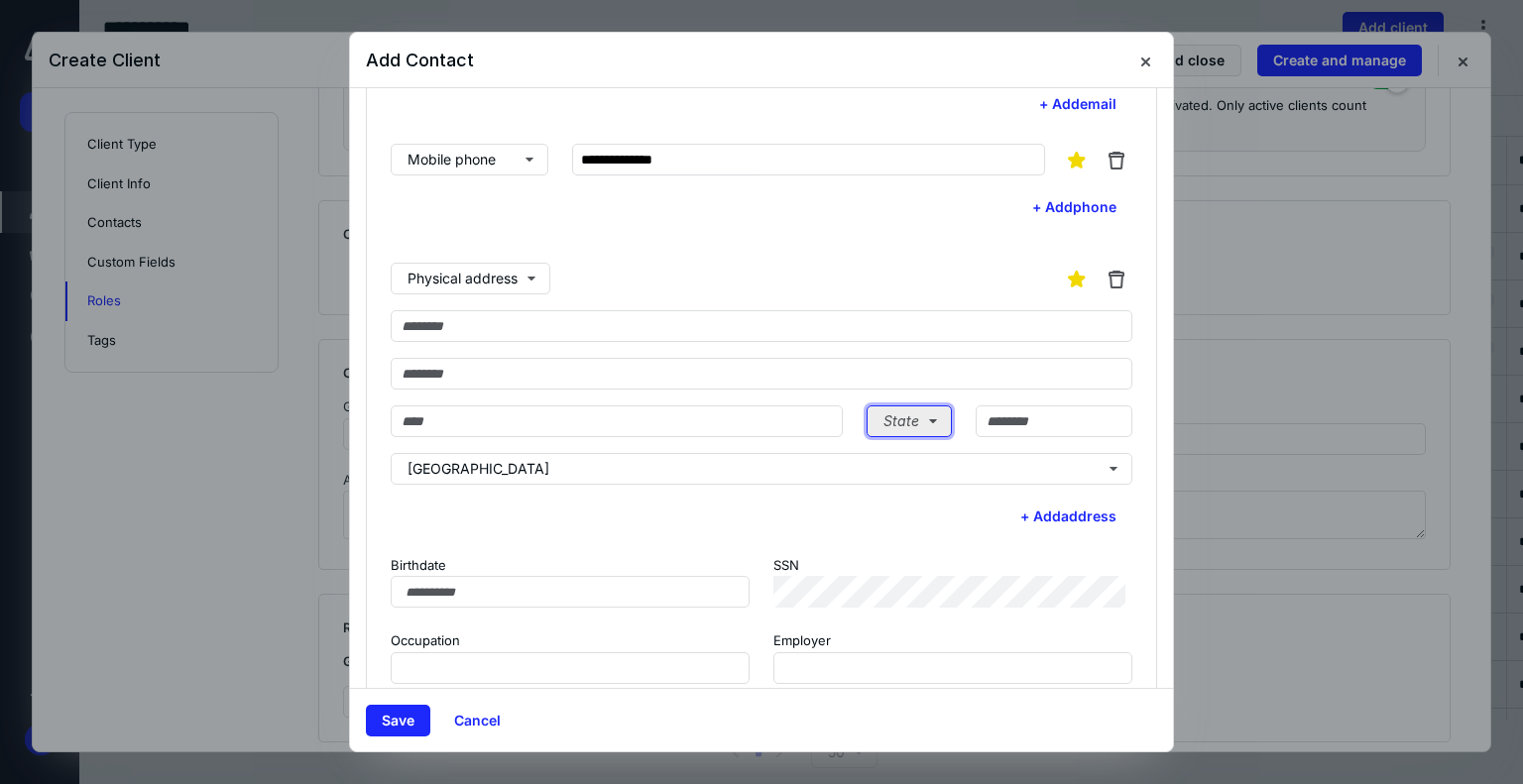 click on "State" at bounding box center [909, 421] 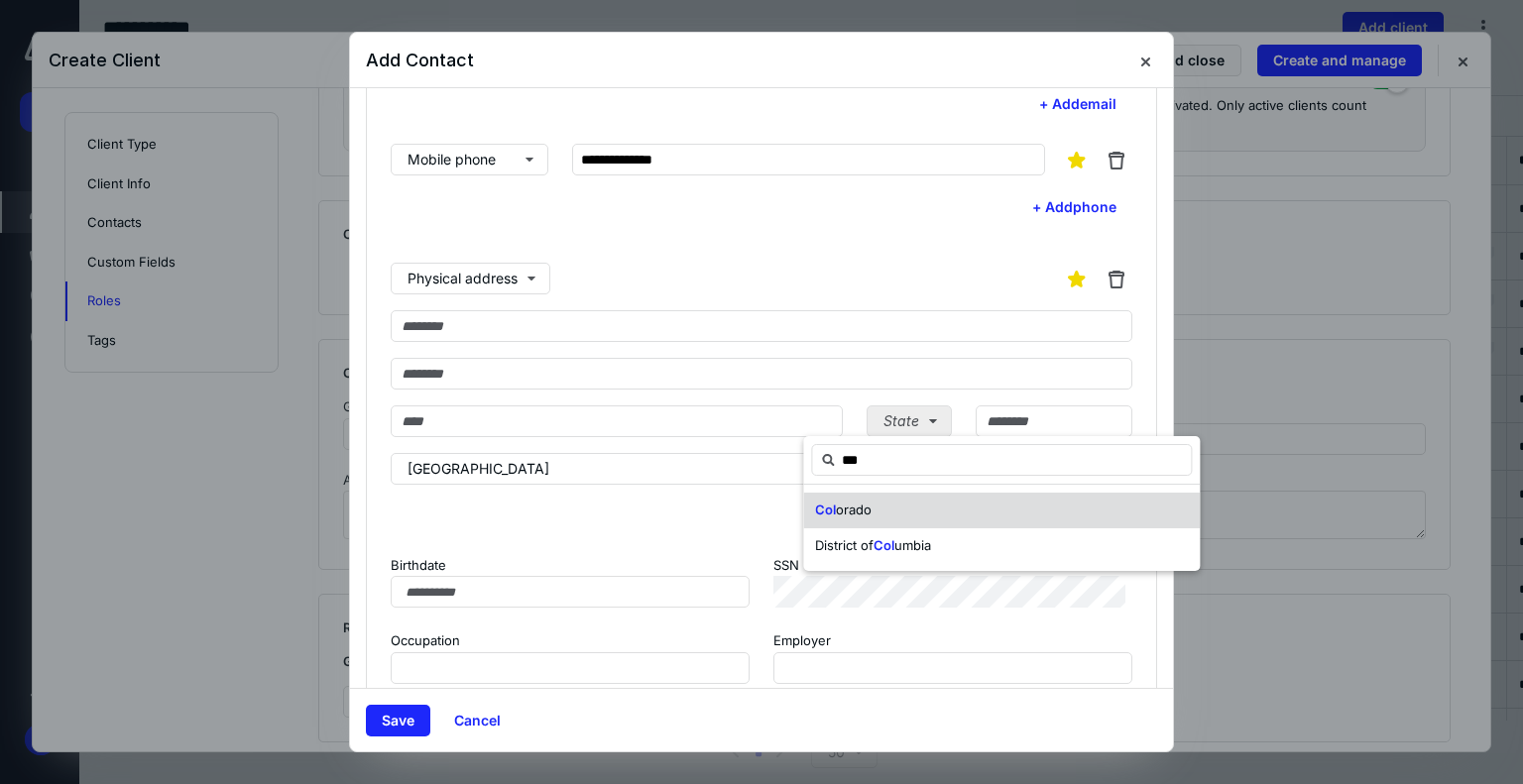 type on "***" 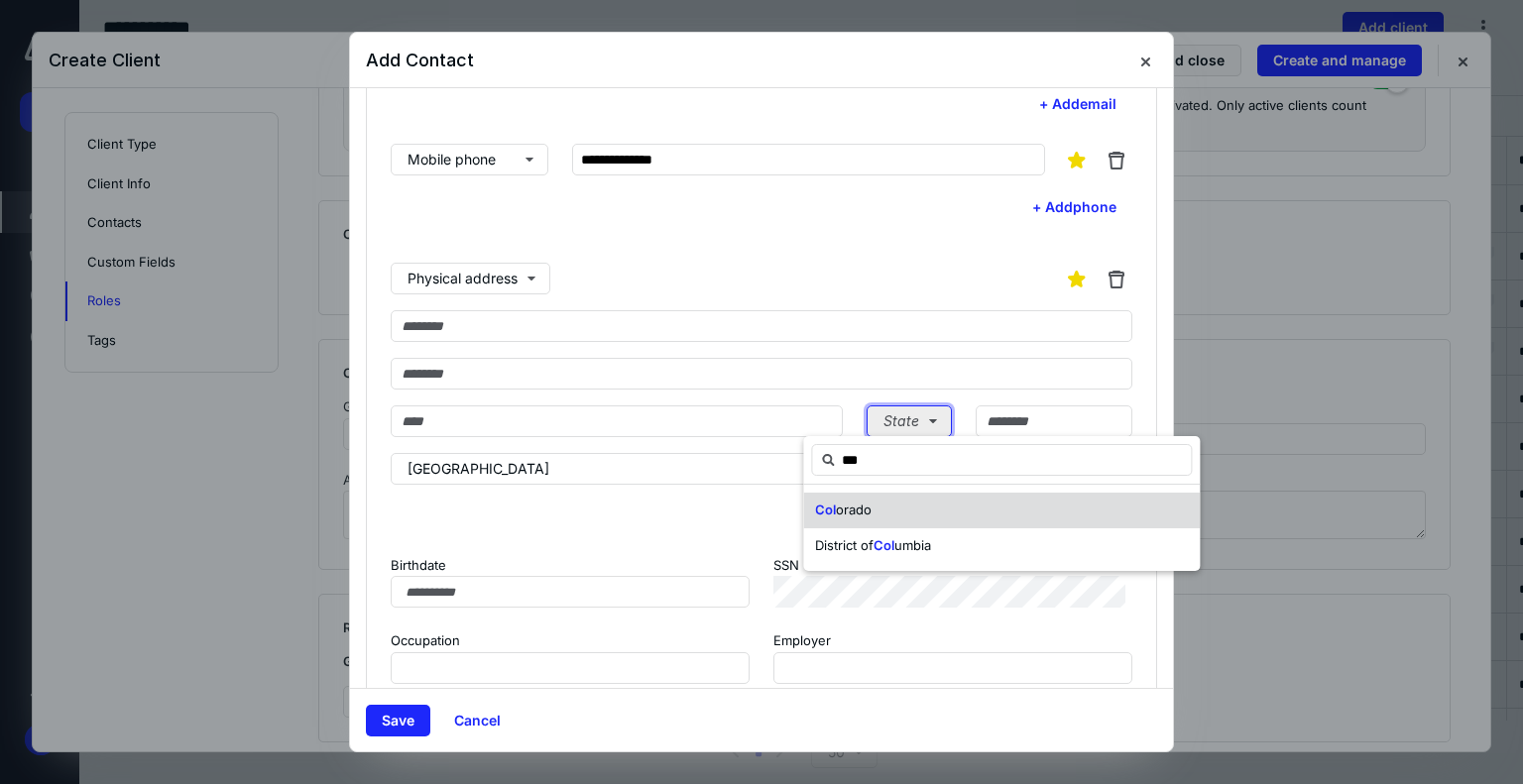 type 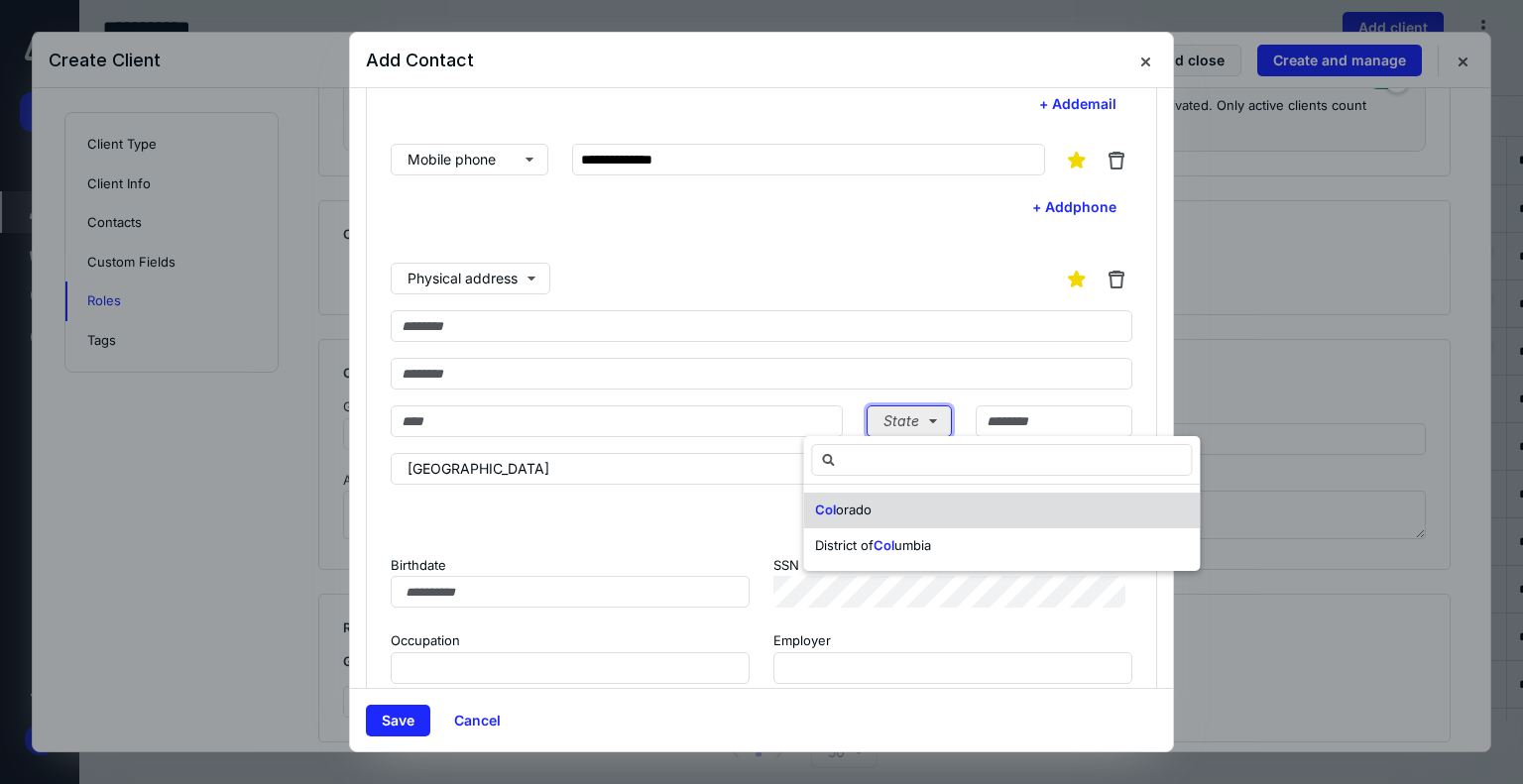 type 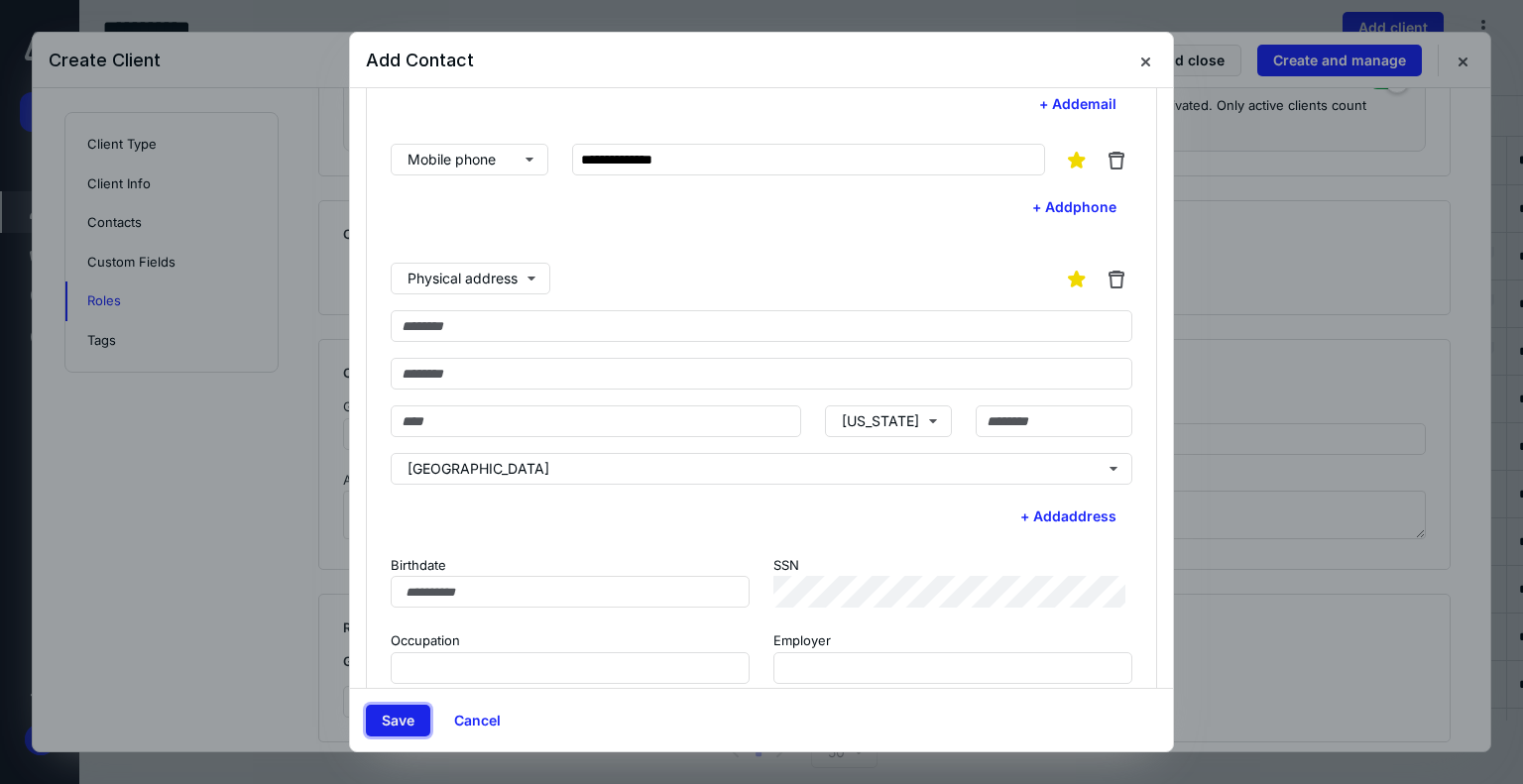 click on "Save" at bounding box center [398, 721] 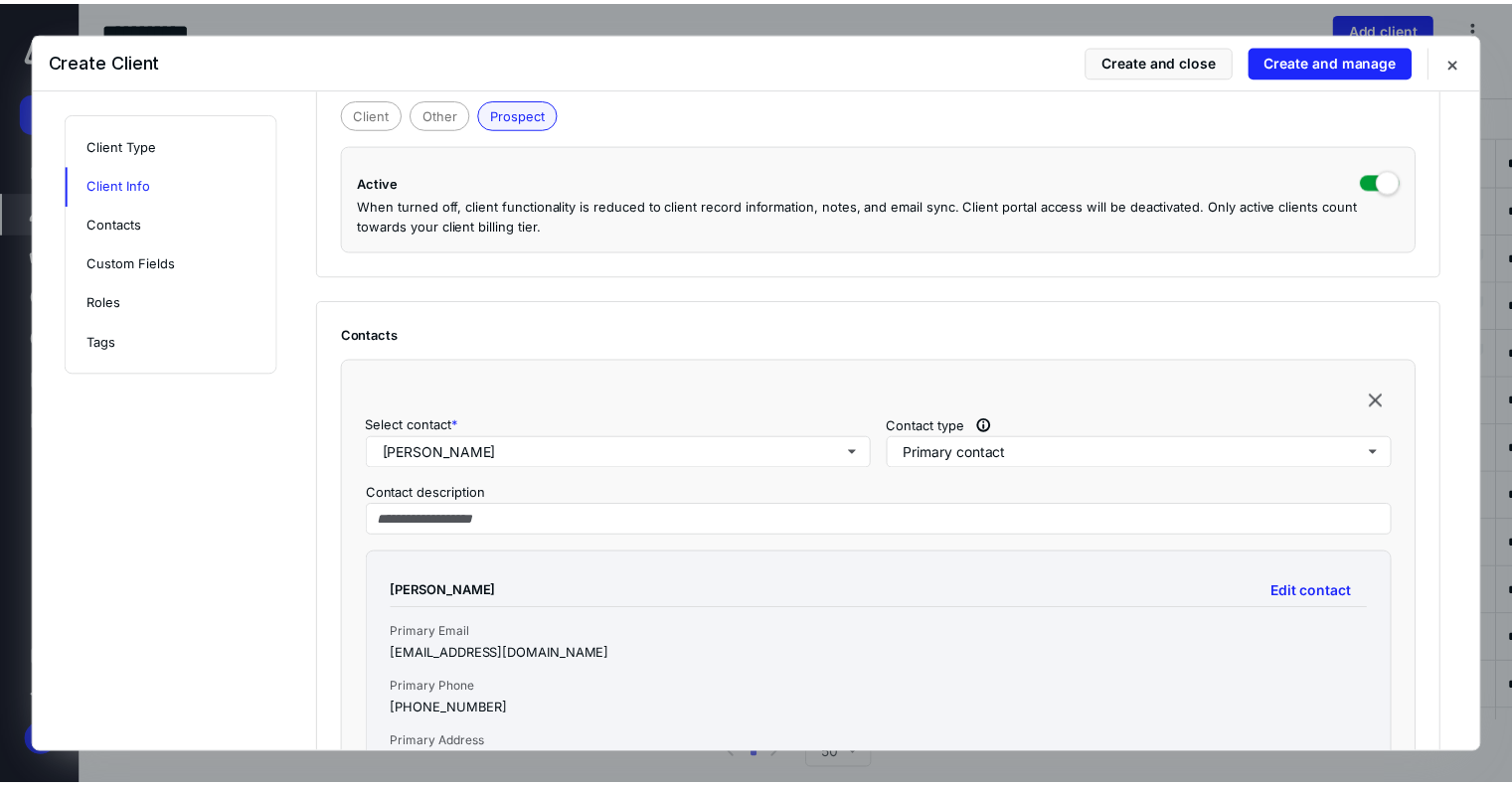 scroll, scrollTop: 0, scrollLeft: 0, axis: both 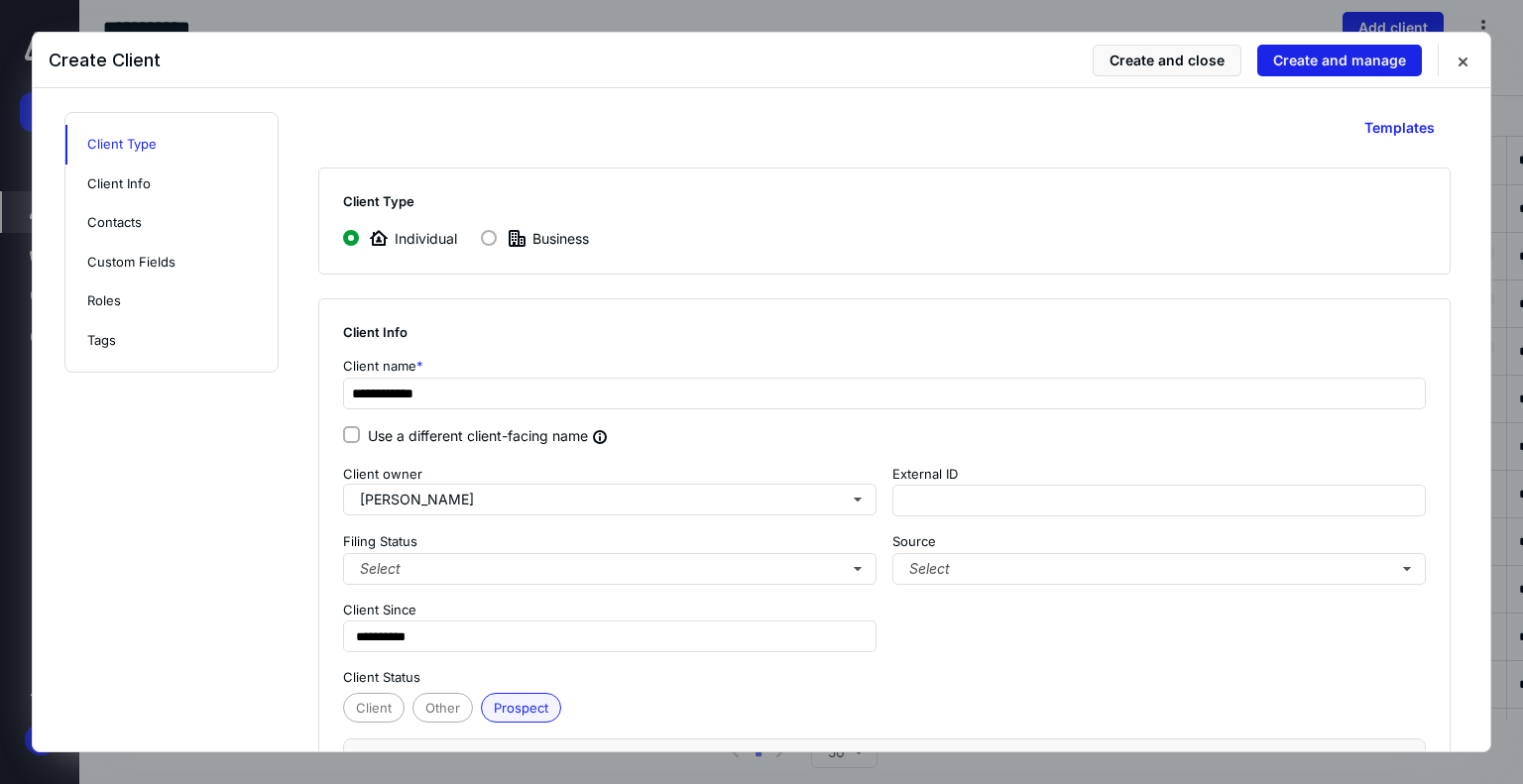 click on "Create and manage" at bounding box center [1340, 60] 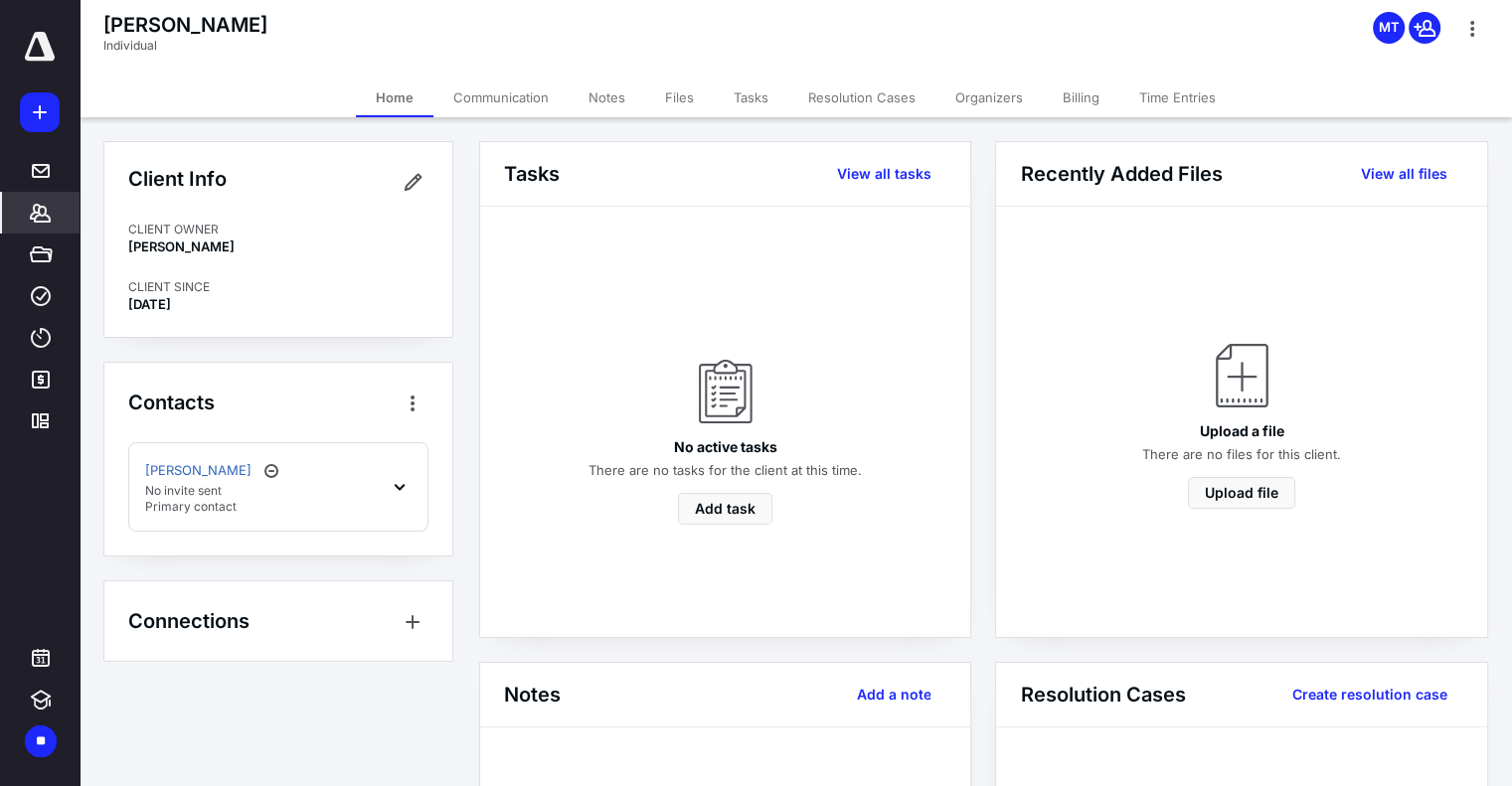 click on "Files" at bounding box center (679, 97) 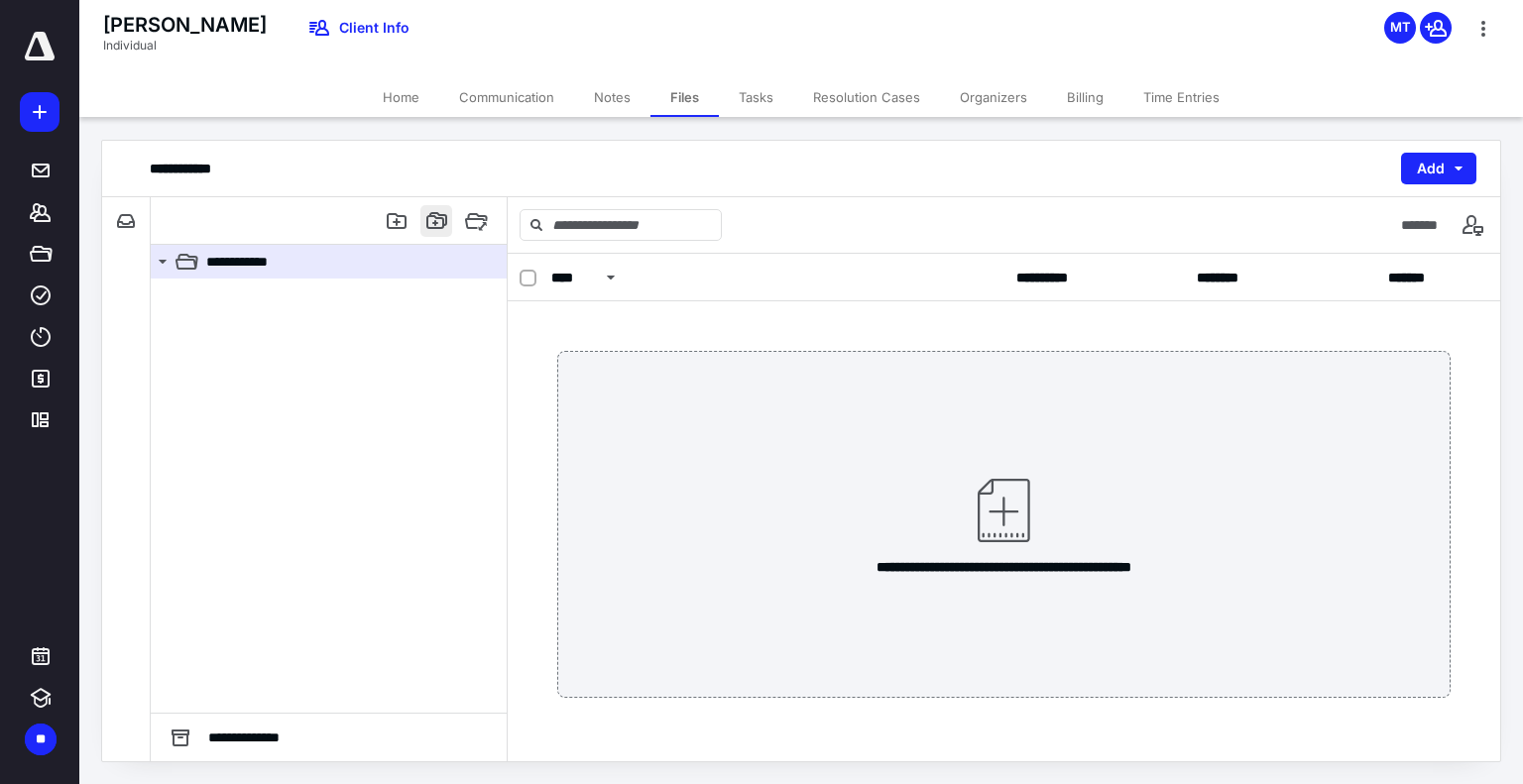 click at bounding box center (436, 221) 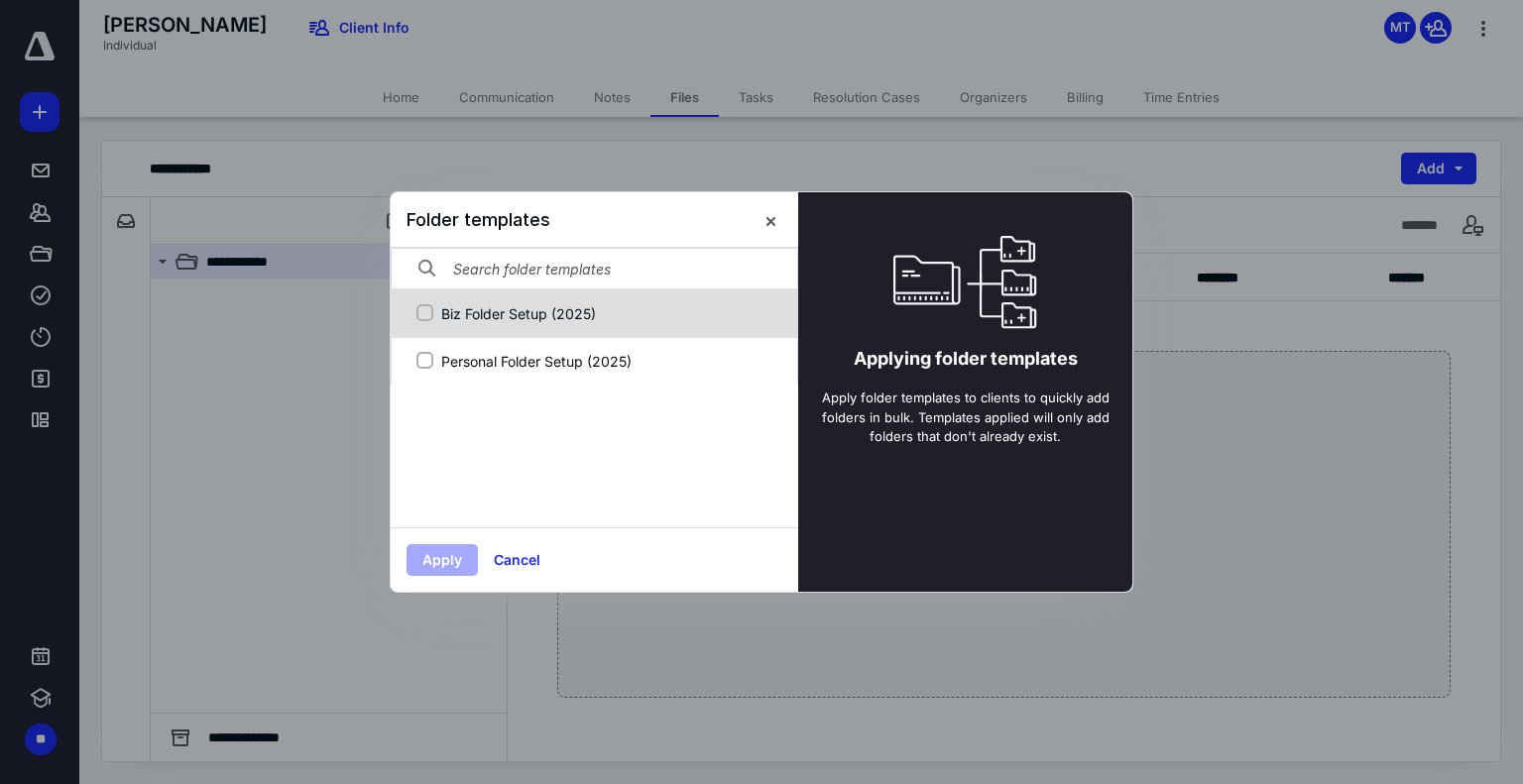 click on "Biz Folder Setup (2025)" at bounding box center (605, 313) 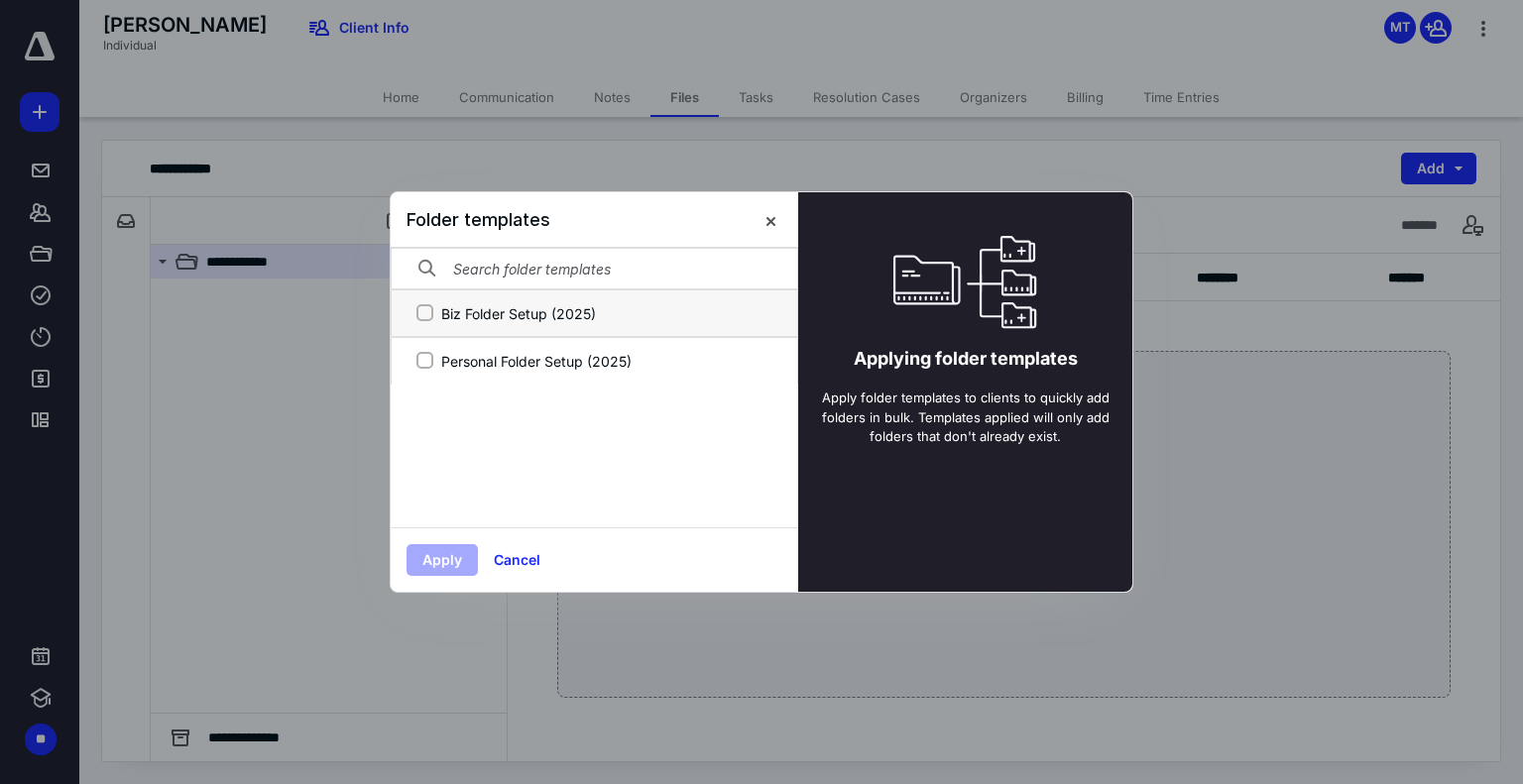checkbox on "true" 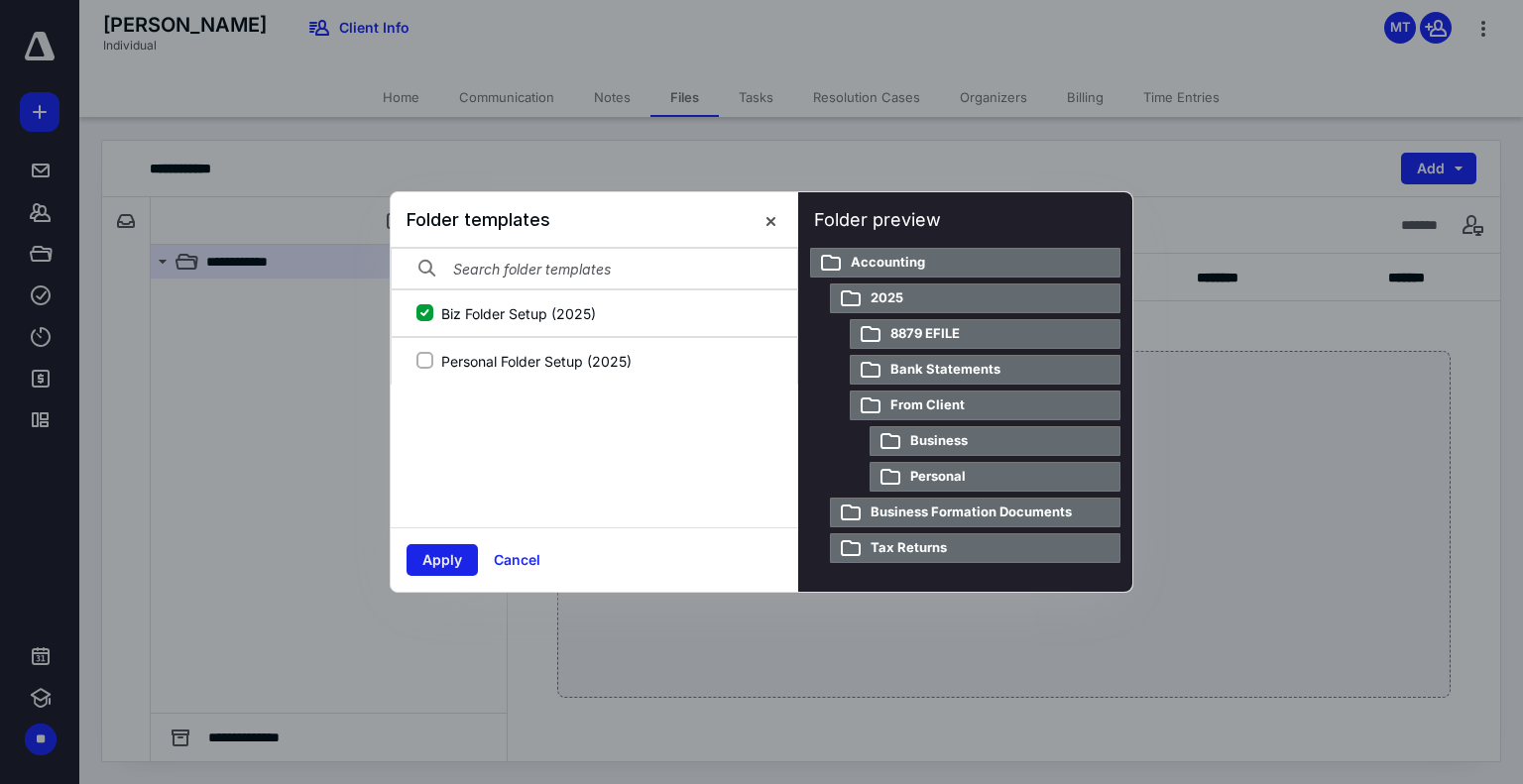click on "Apply" at bounding box center (442, 560) 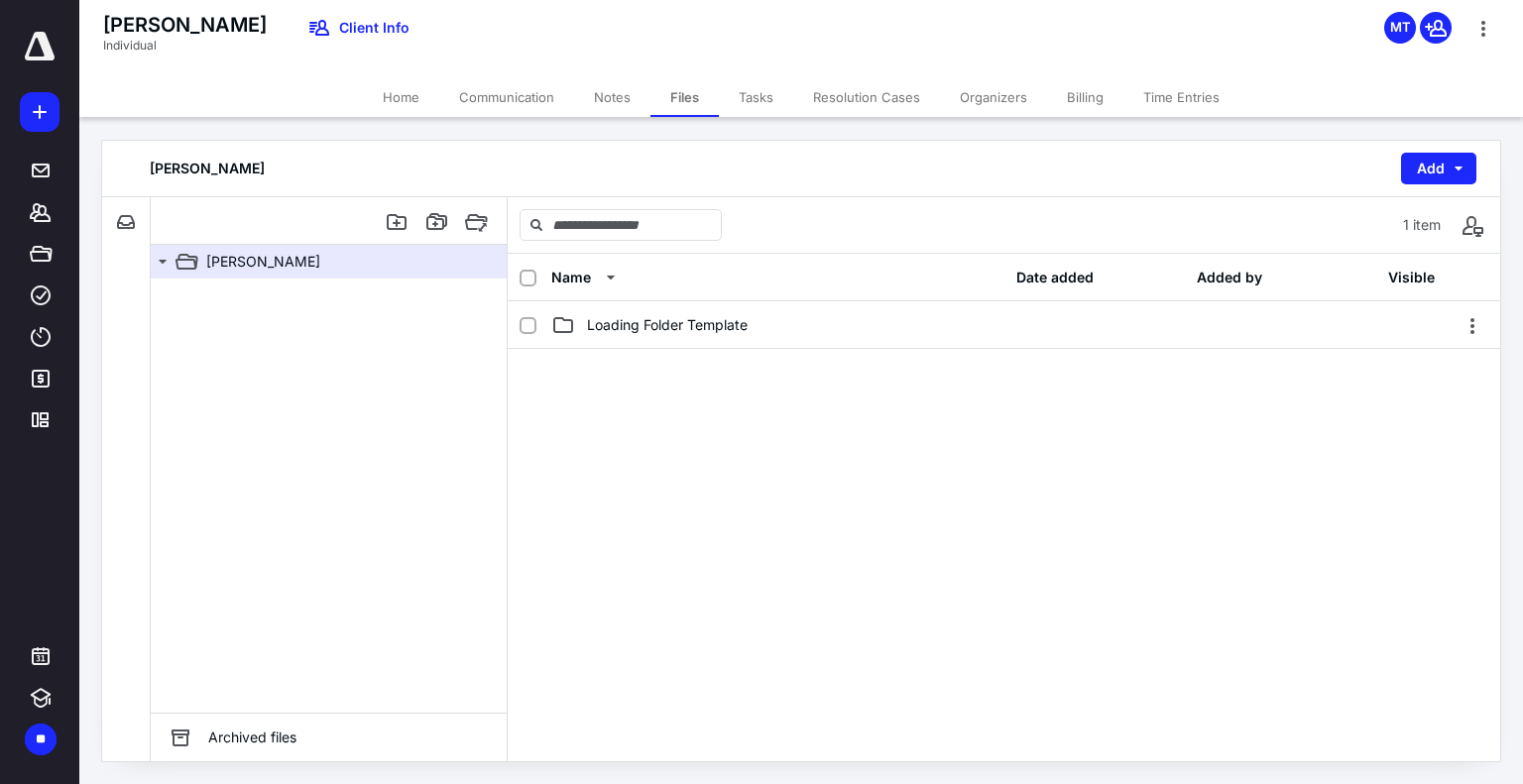 click on "Home" at bounding box center [401, 97] 